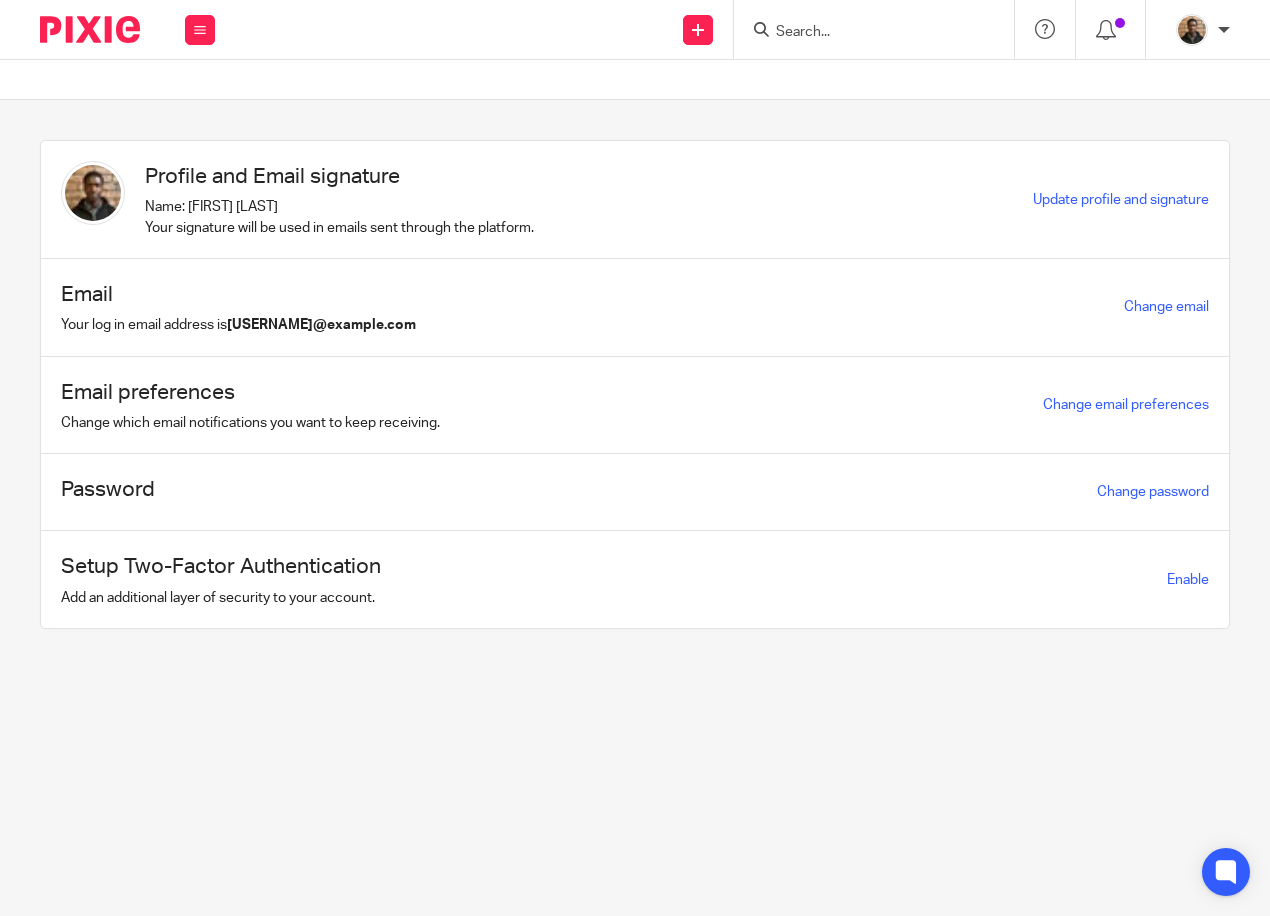 scroll, scrollTop: 0, scrollLeft: 0, axis: both 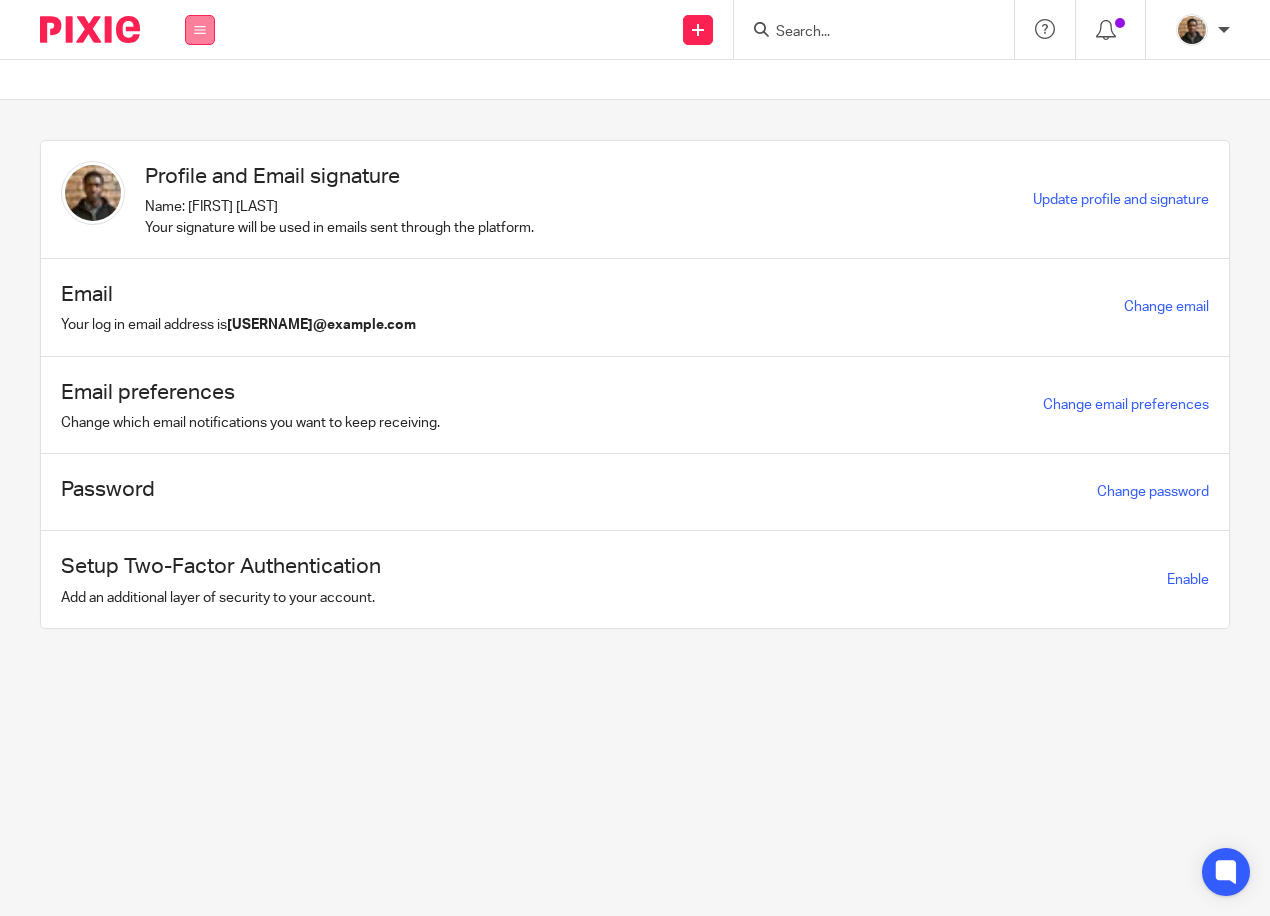 click at bounding box center (200, 30) 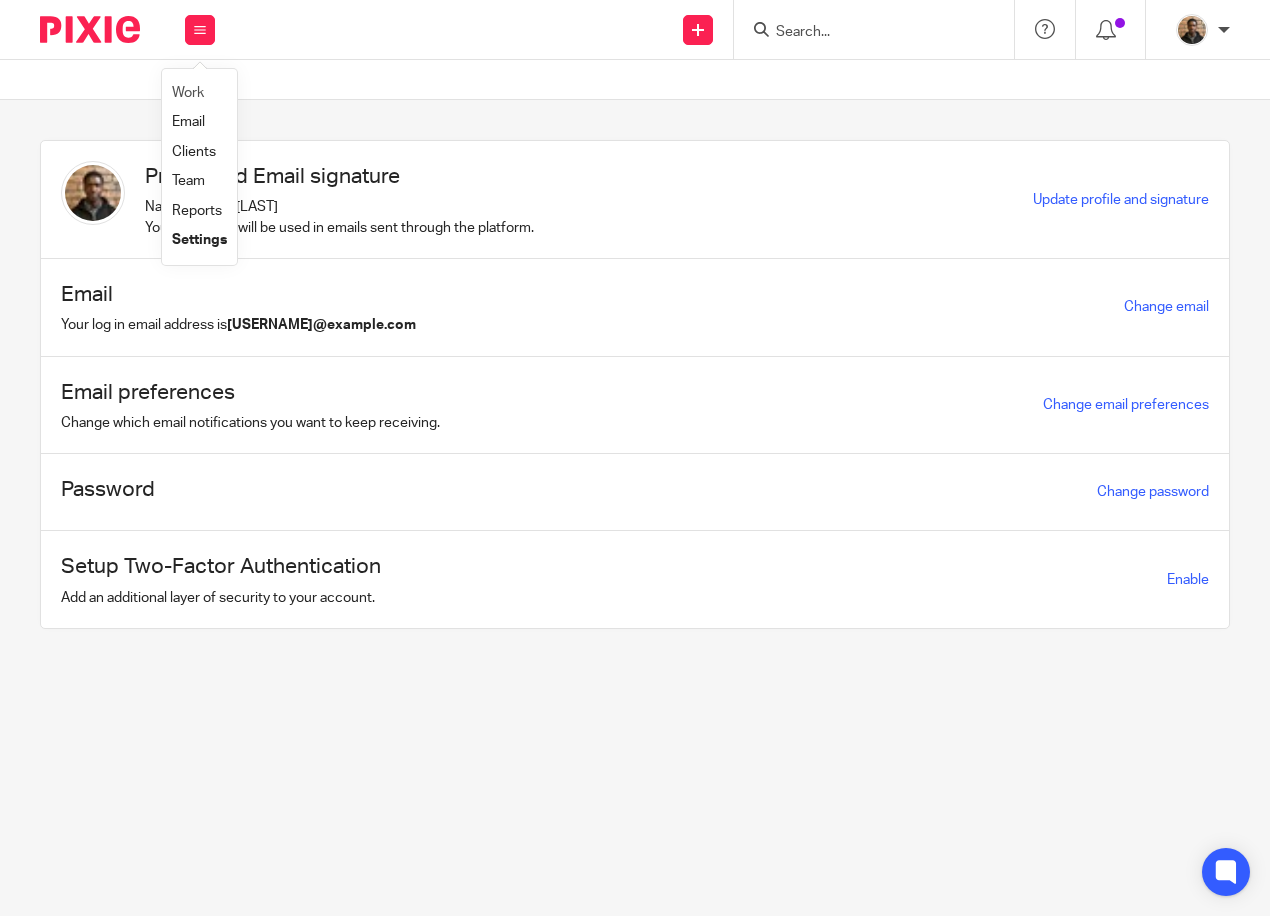 click on "Work" at bounding box center (199, 93) 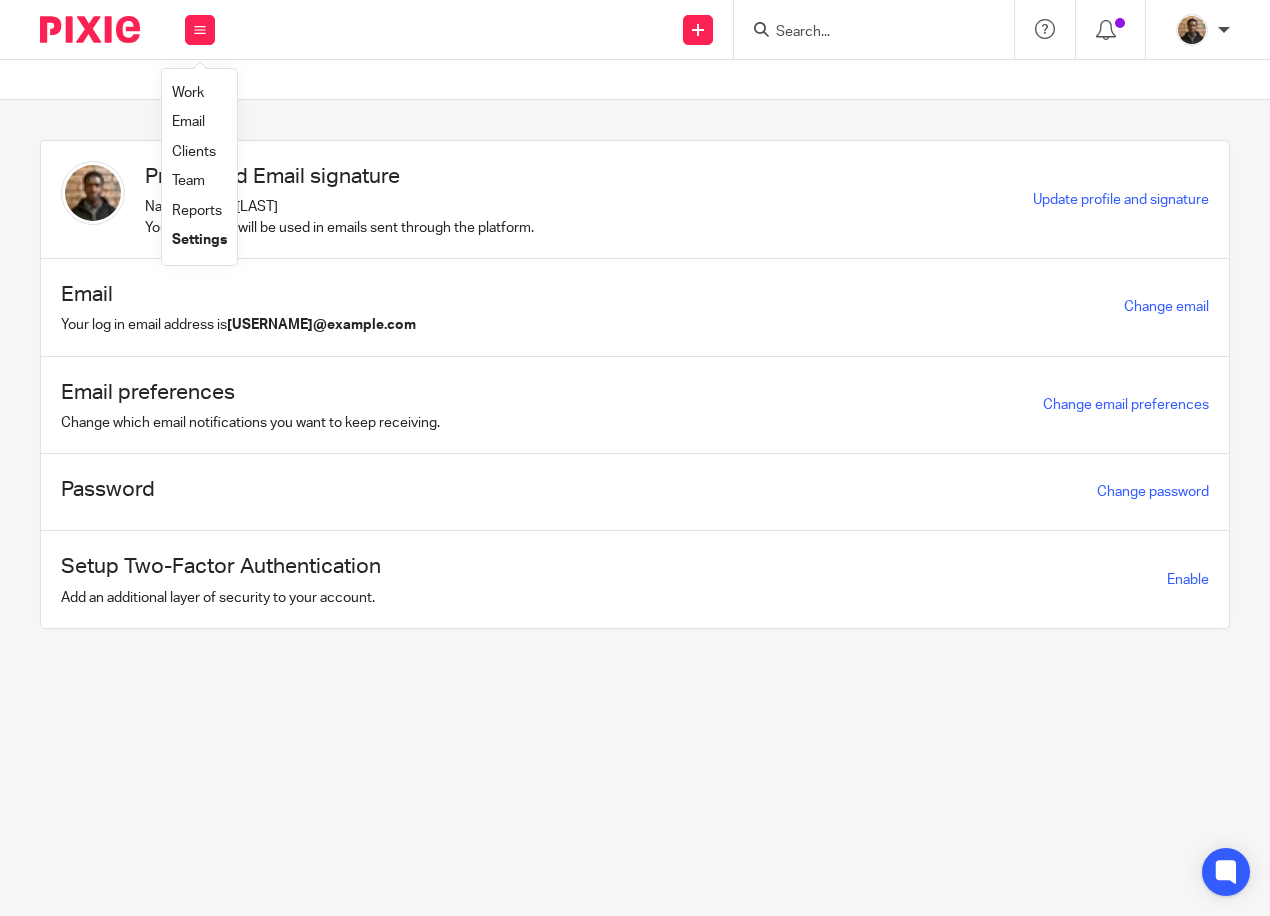 click on "Work" at bounding box center [188, 93] 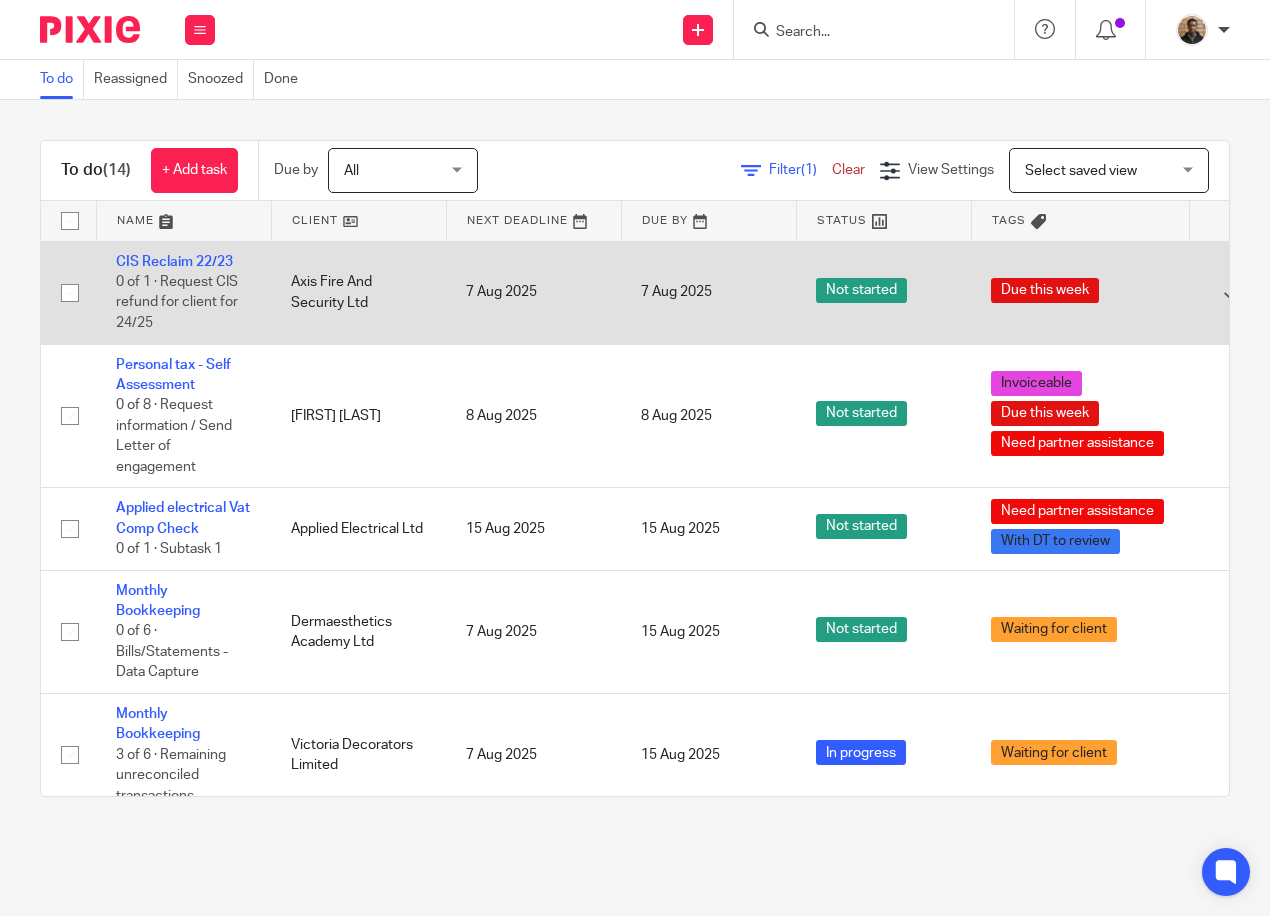scroll, scrollTop: 0, scrollLeft: 0, axis: both 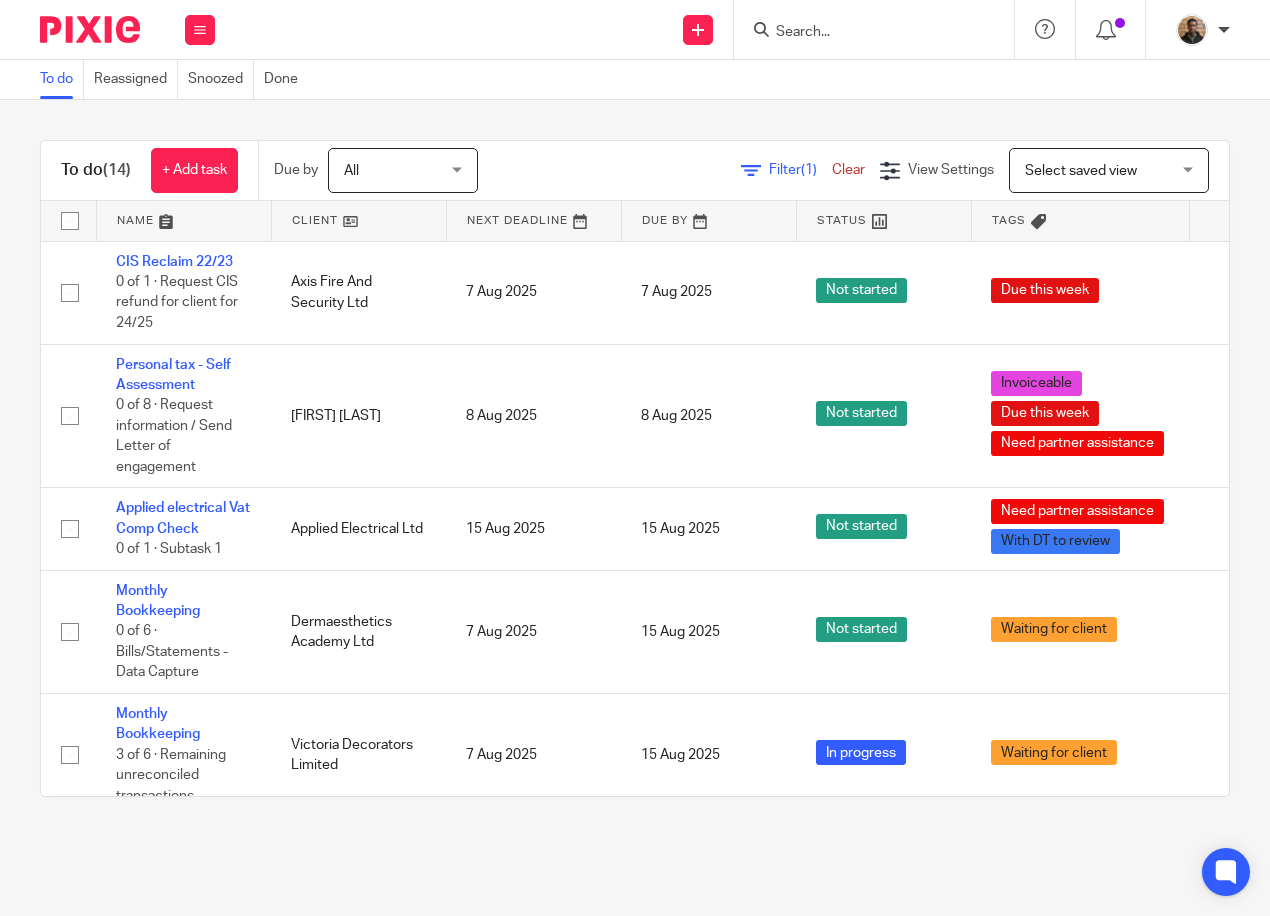 click on "Select saved view" at bounding box center [1098, 170] 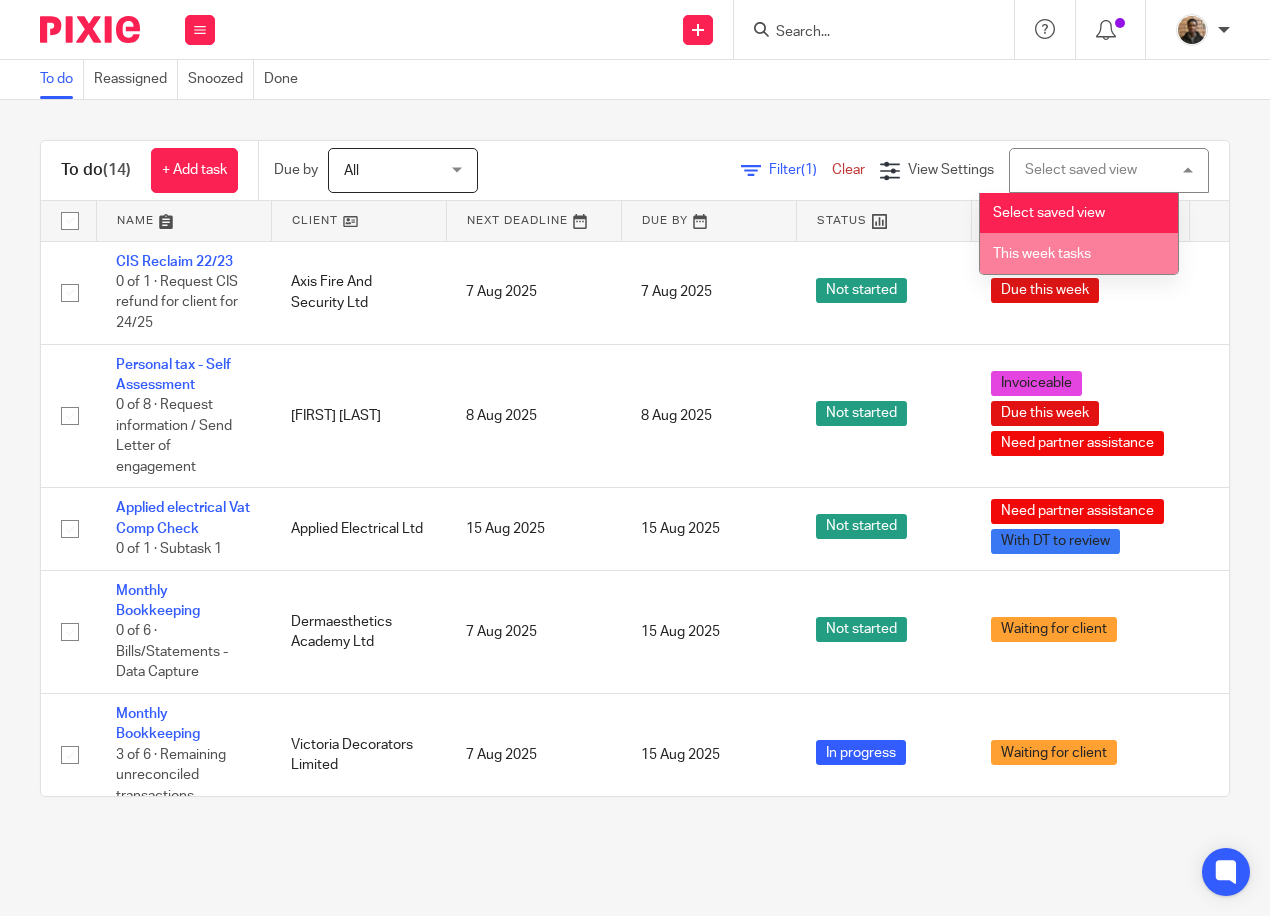 click on "This week tasks" at bounding box center [1042, 254] 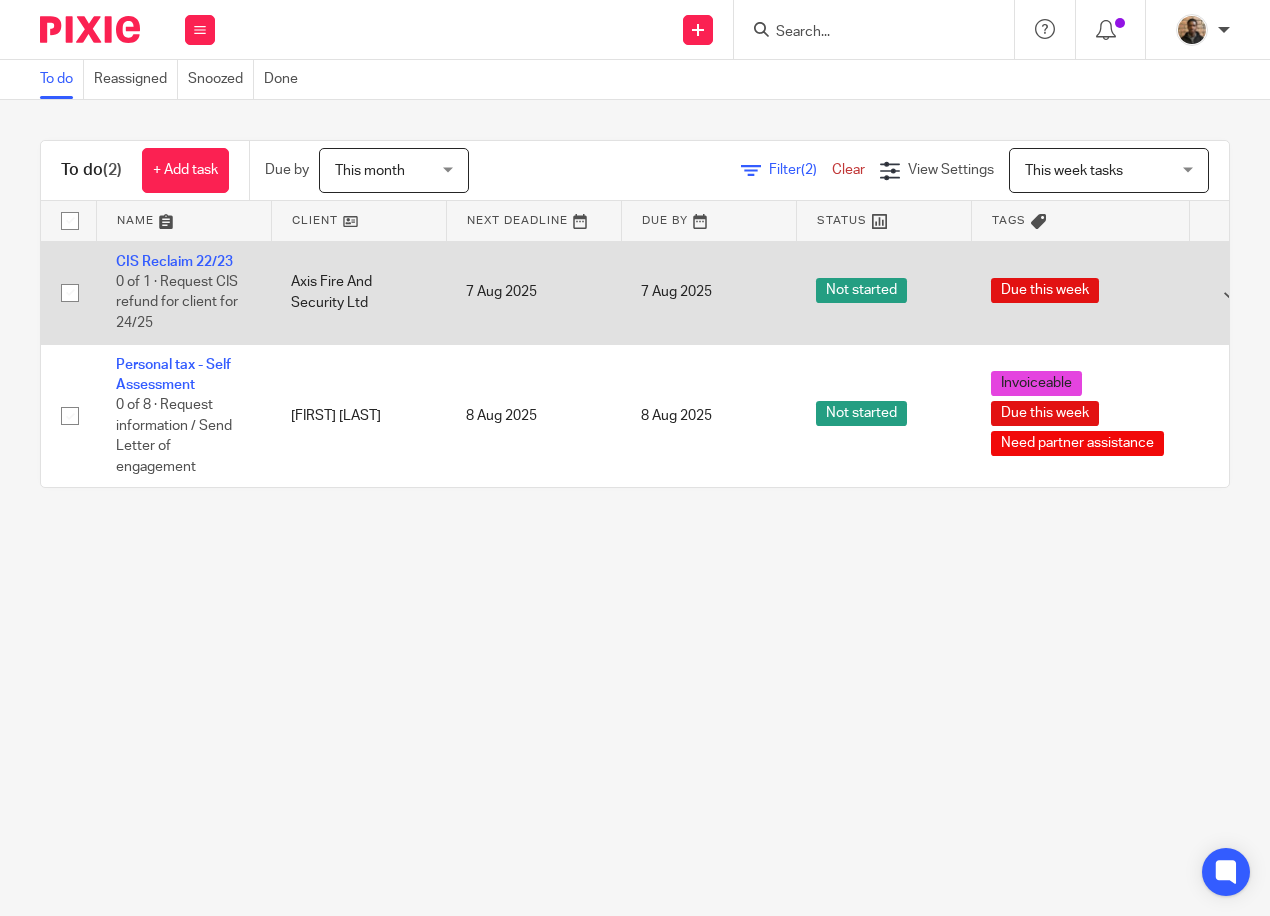 scroll, scrollTop: 0, scrollLeft: 0, axis: both 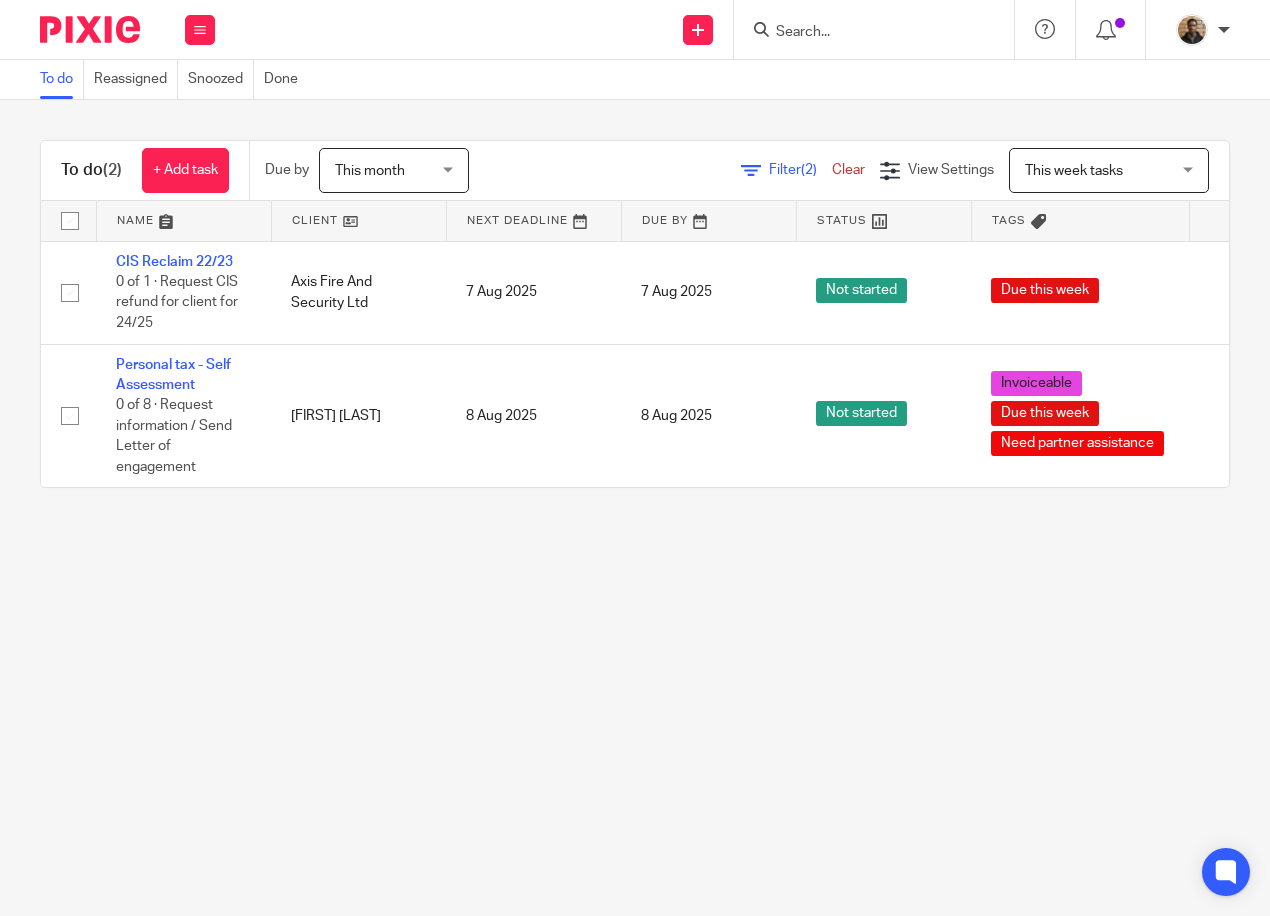 click on "This month
This month" at bounding box center [394, 170] 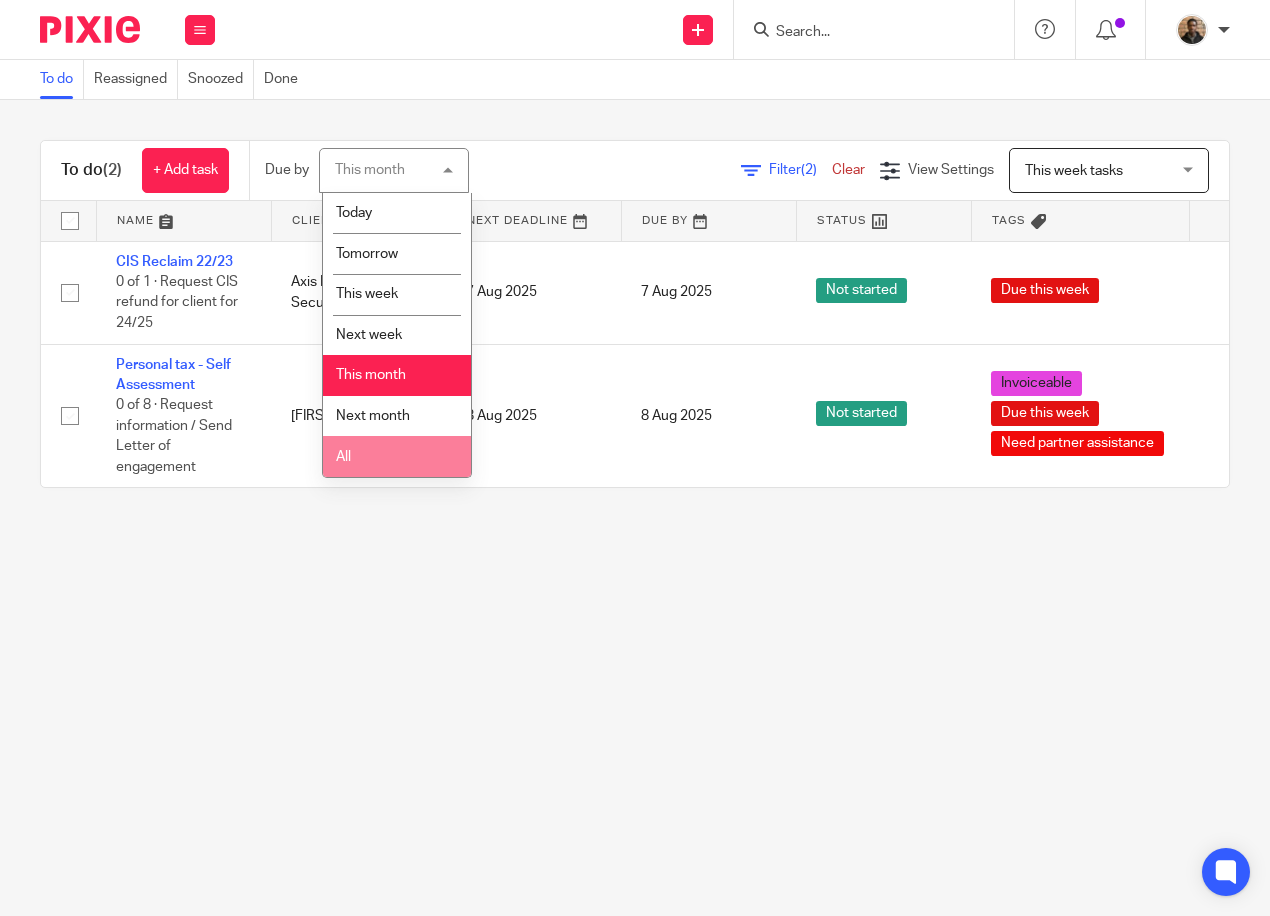 click on "All" at bounding box center (397, 456) 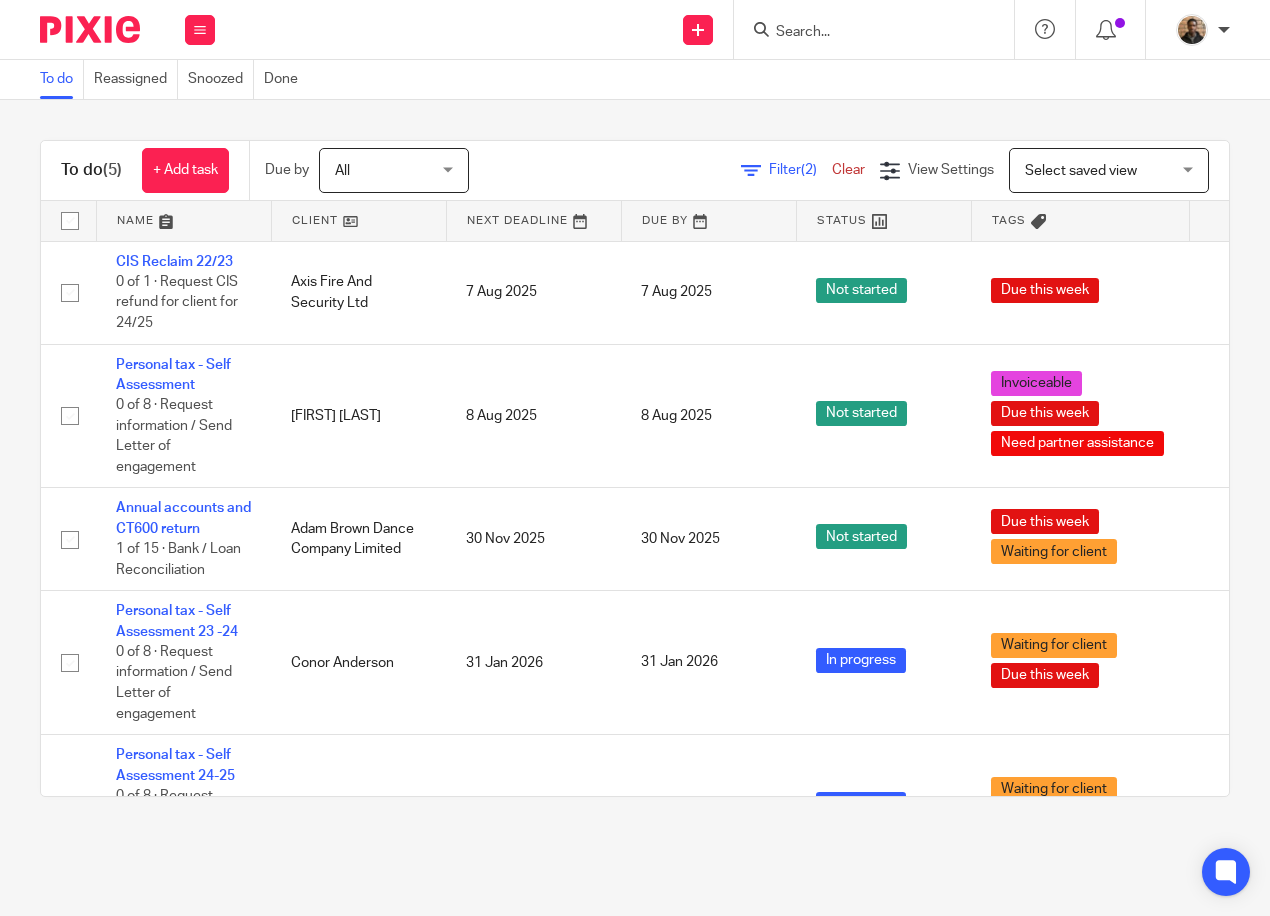 scroll, scrollTop: 0, scrollLeft: 0, axis: both 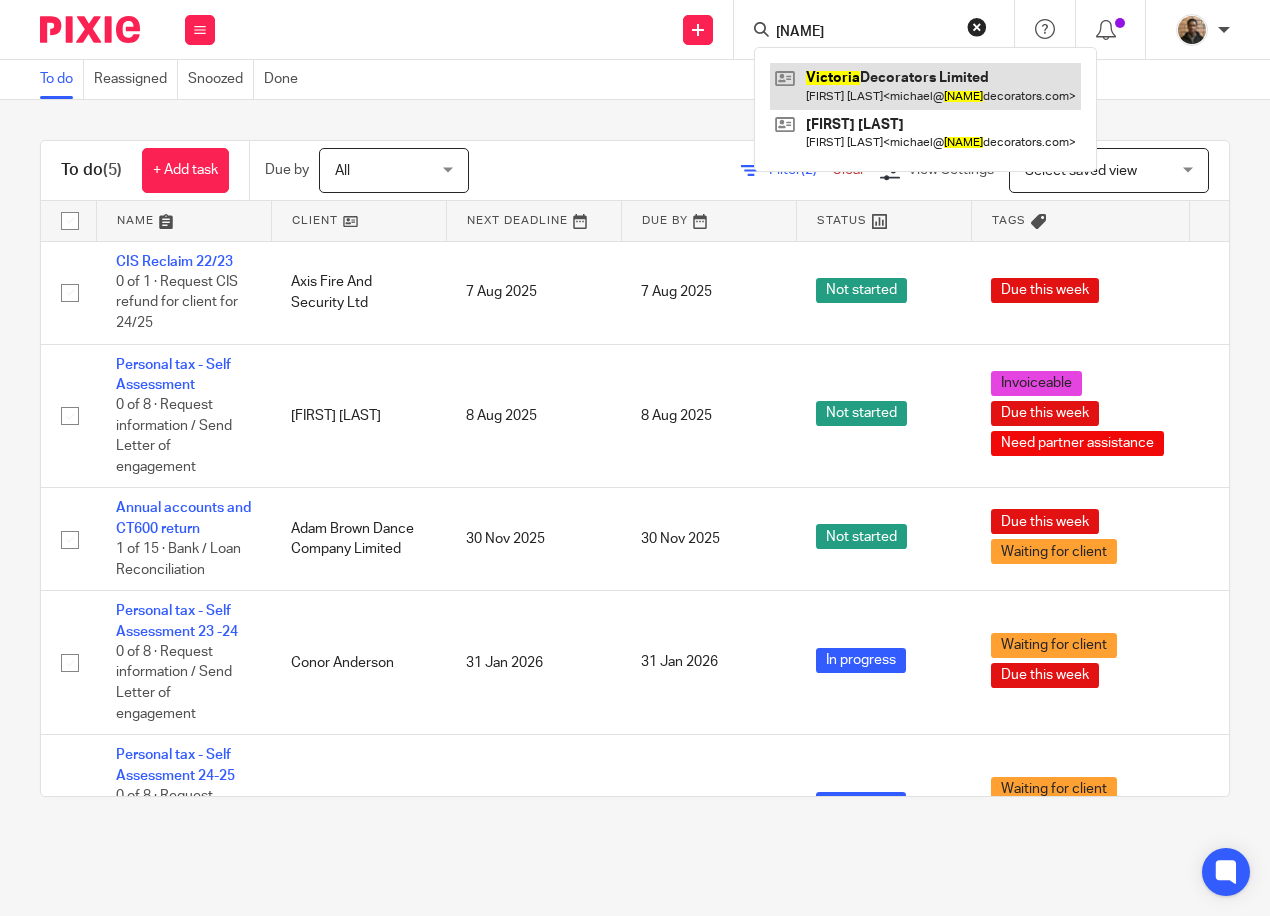 type on "victoria" 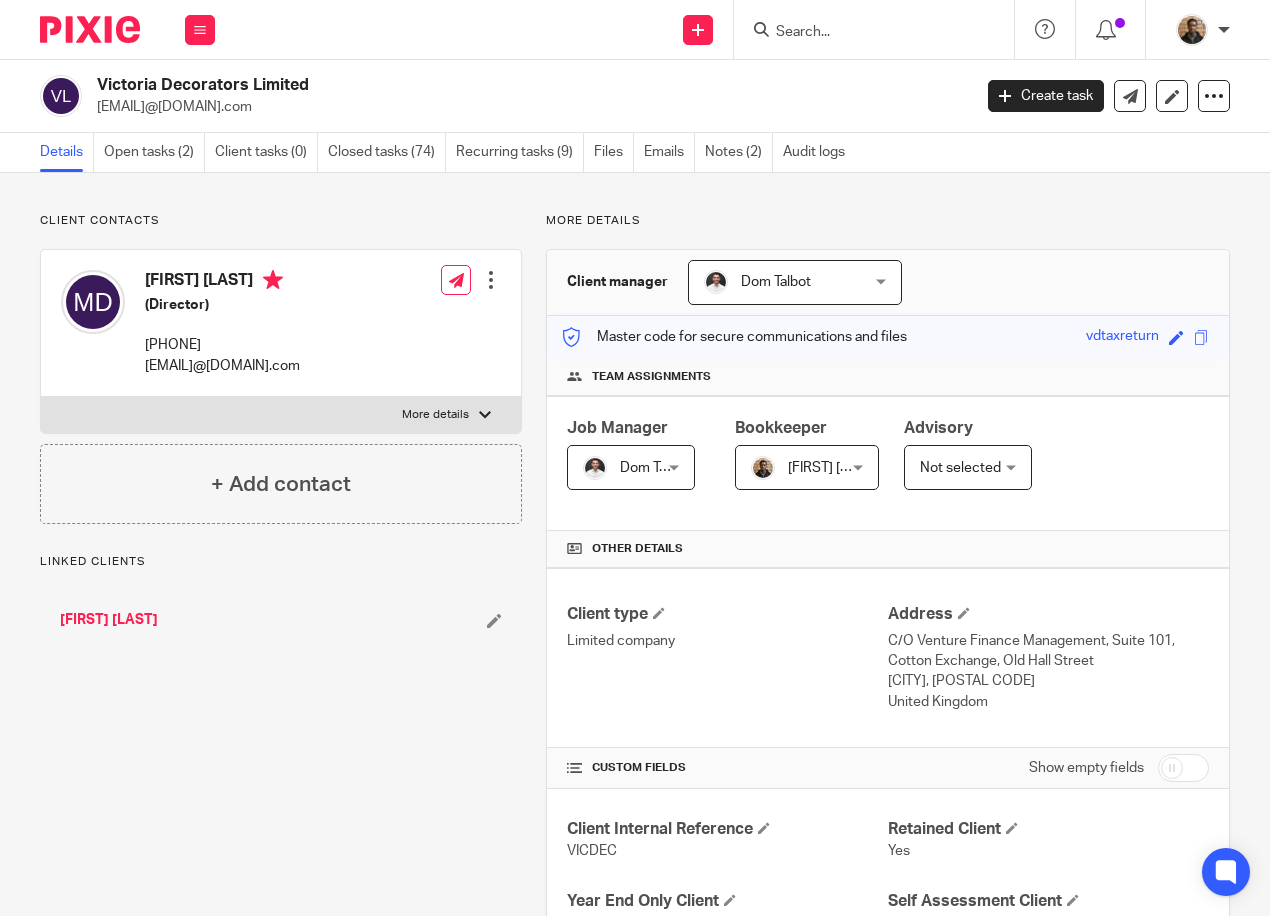 scroll, scrollTop: 0, scrollLeft: 0, axis: both 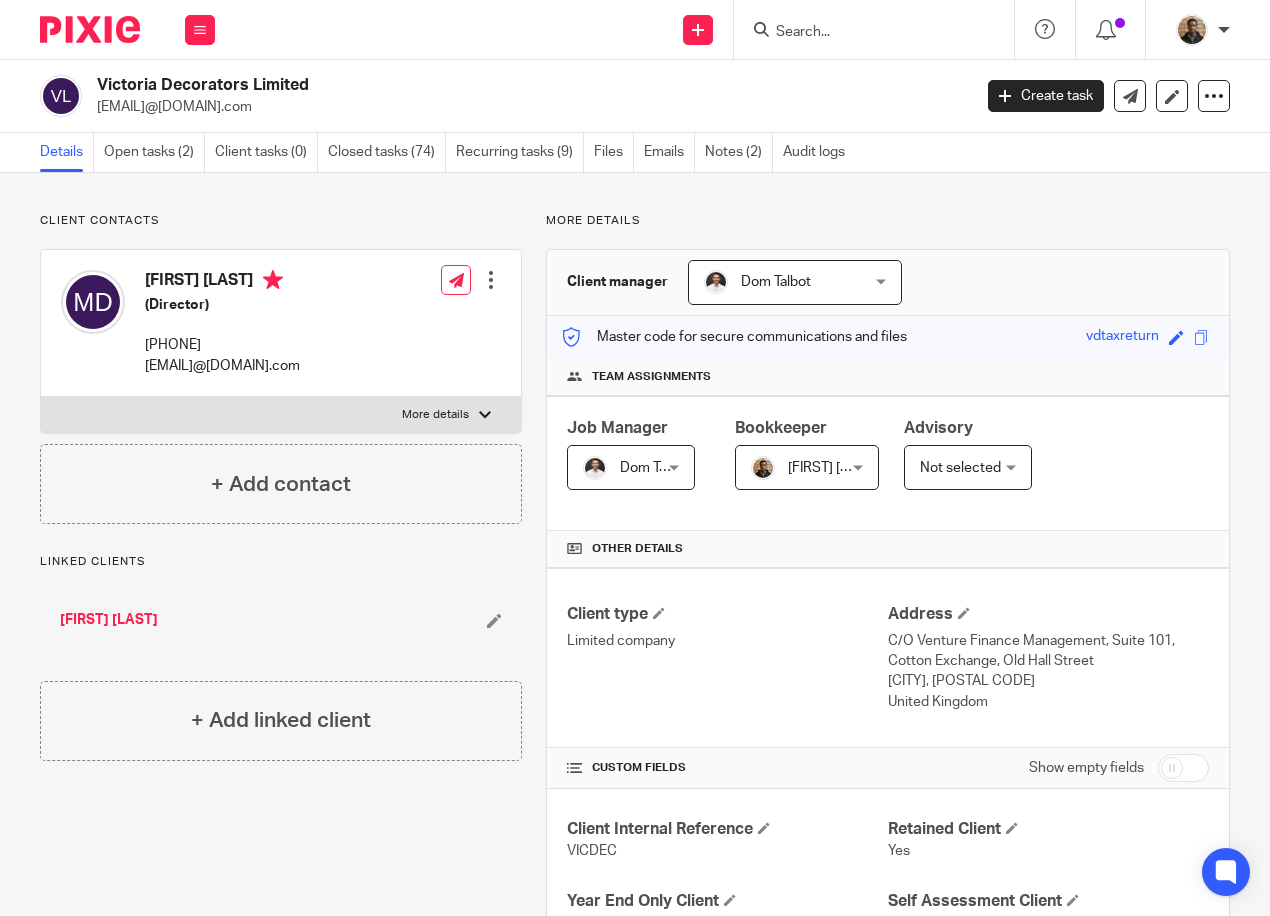 click at bounding box center [864, 33] 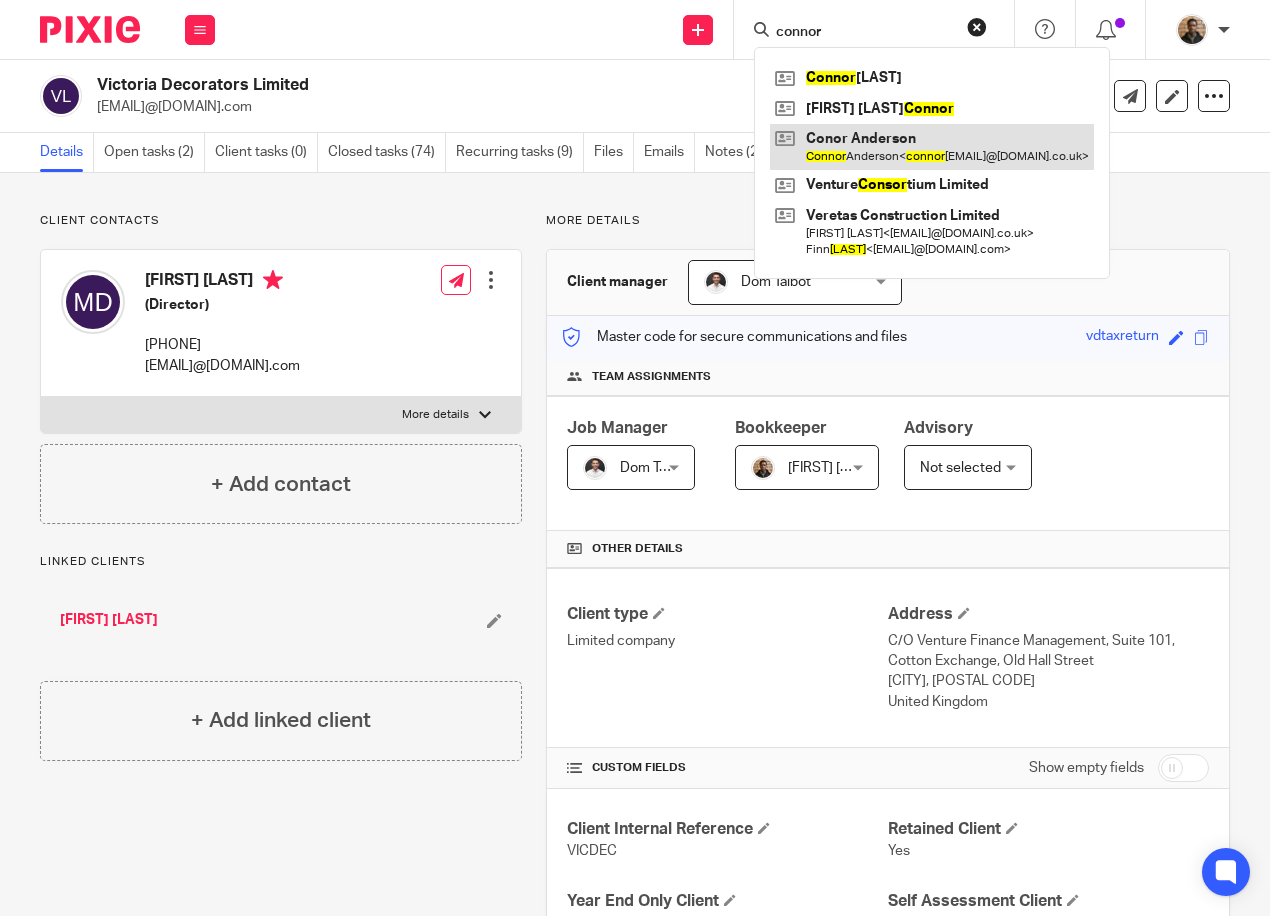 type on "connor" 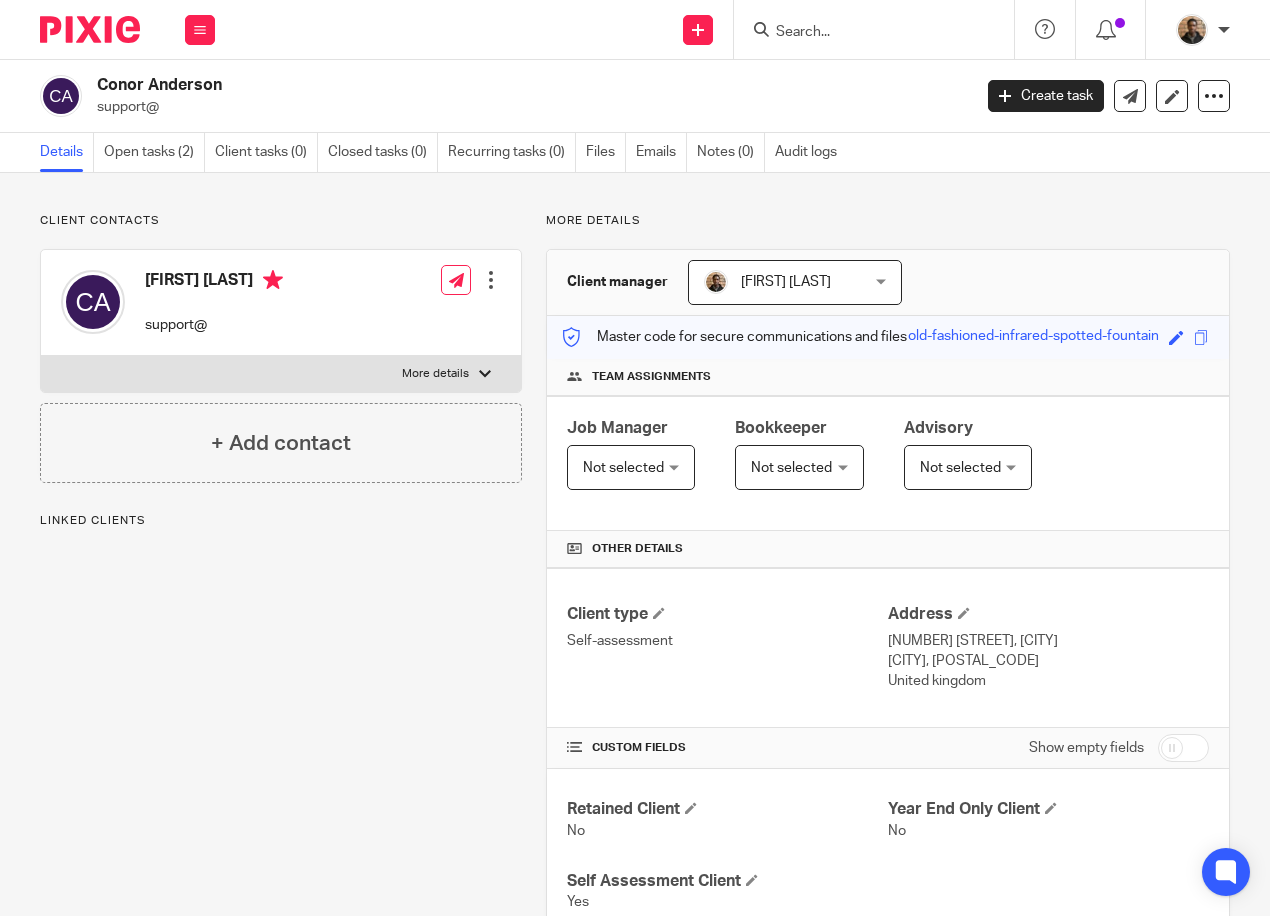 scroll, scrollTop: 0, scrollLeft: 0, axis: both 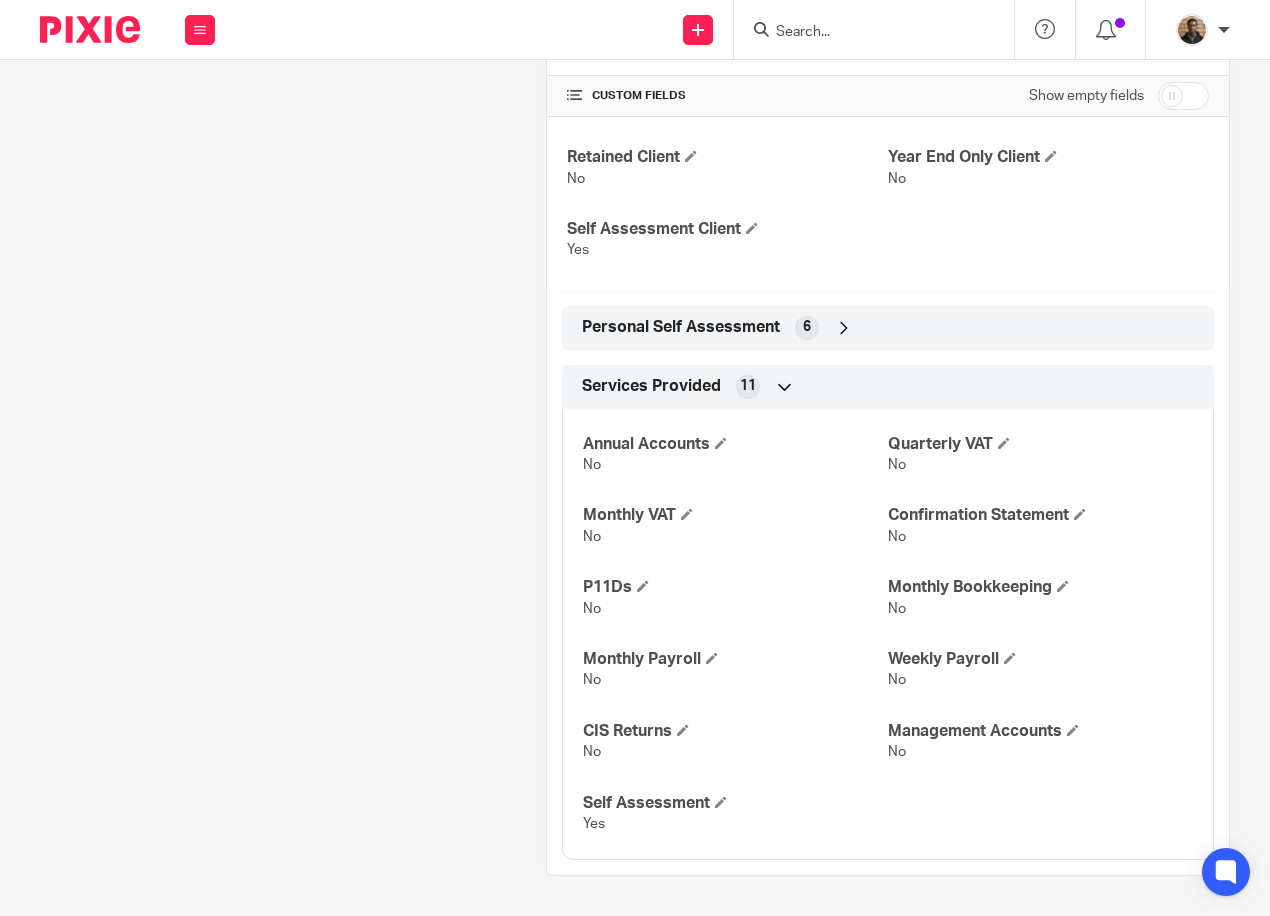 click on "Personal Self Assessment    6" at bounding box center [888, 328] 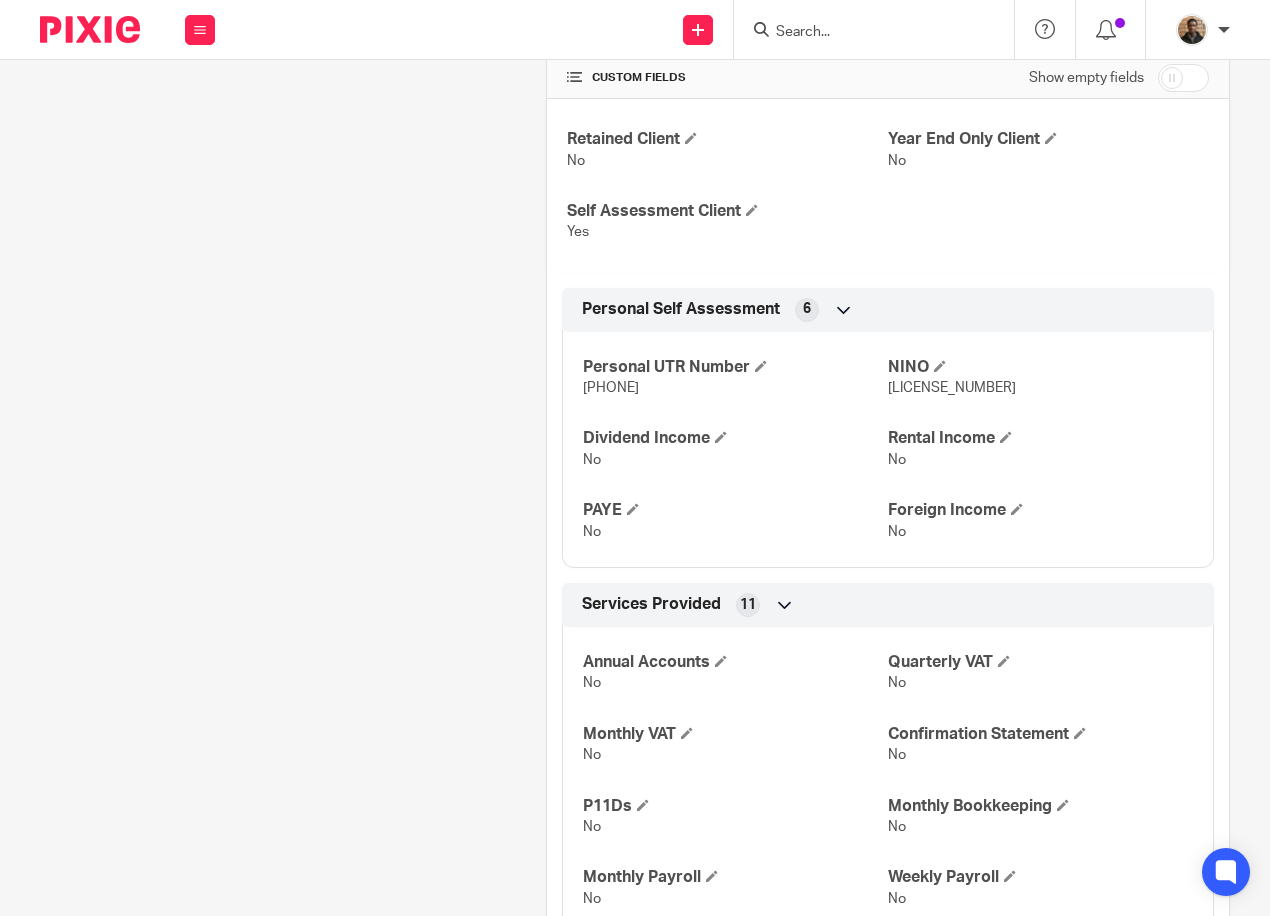 click at bounding box center (844, 310) 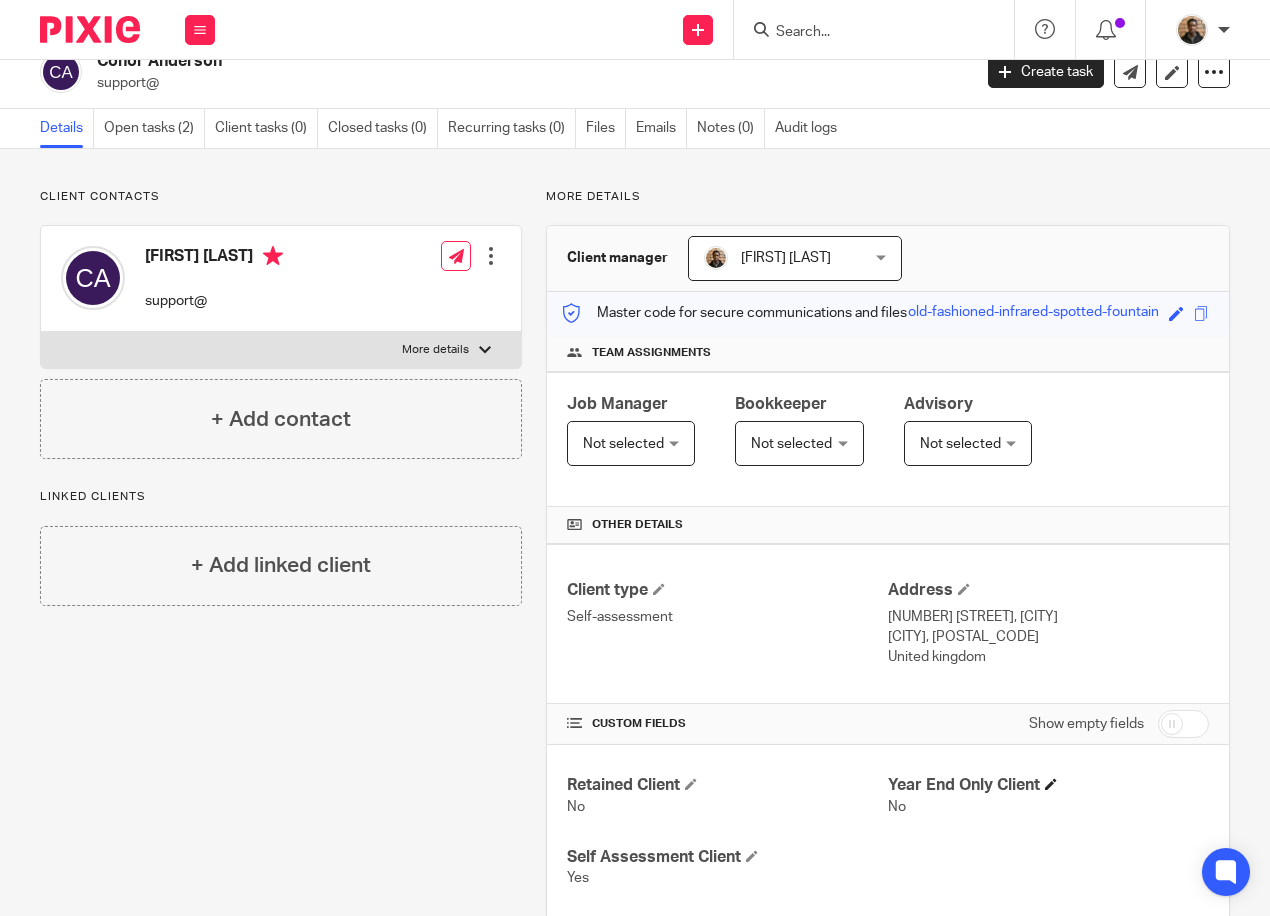 scroll, scrollTop: 0, scrollLeft: 0, axis: both 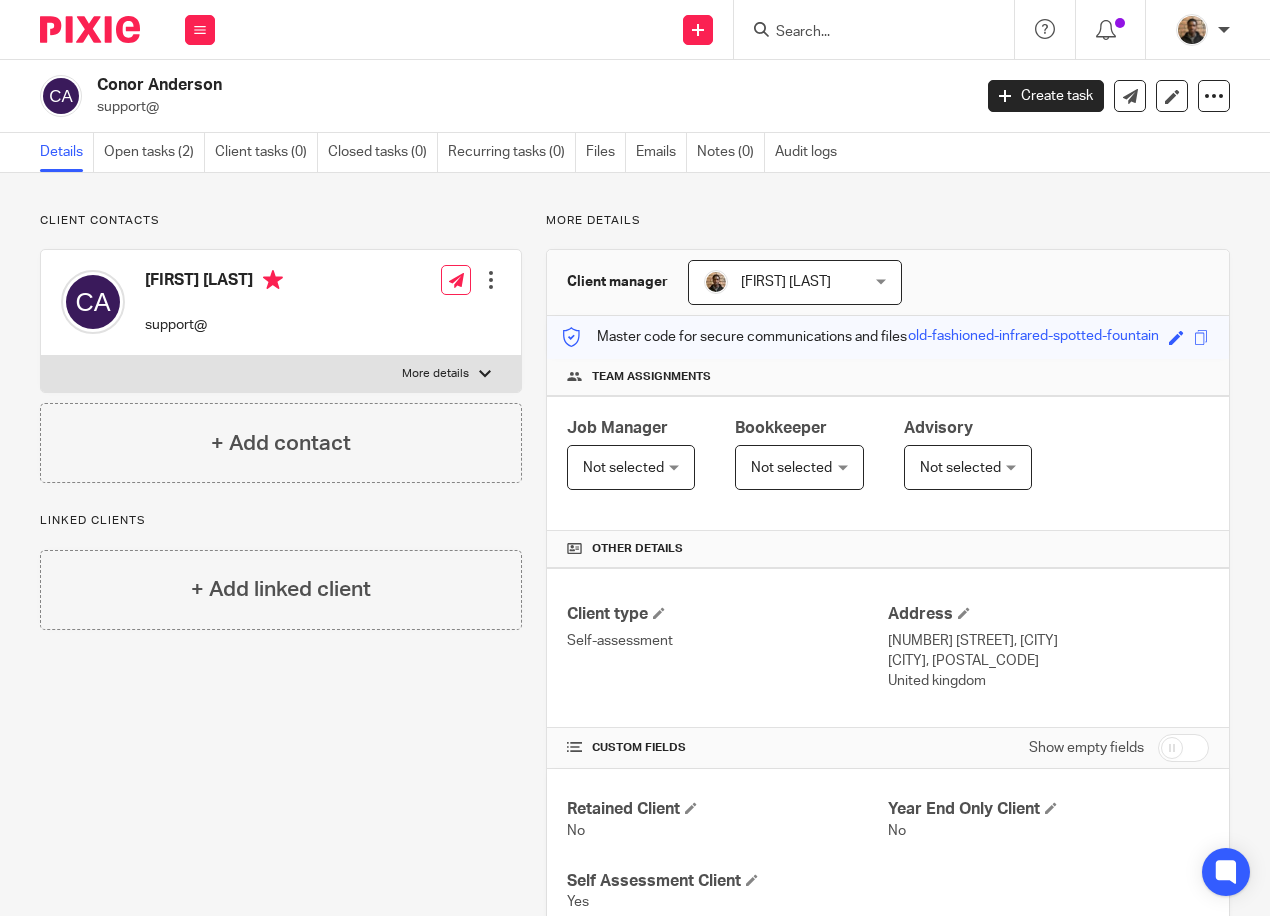 click on "More details" at bounding box center [281, 374] 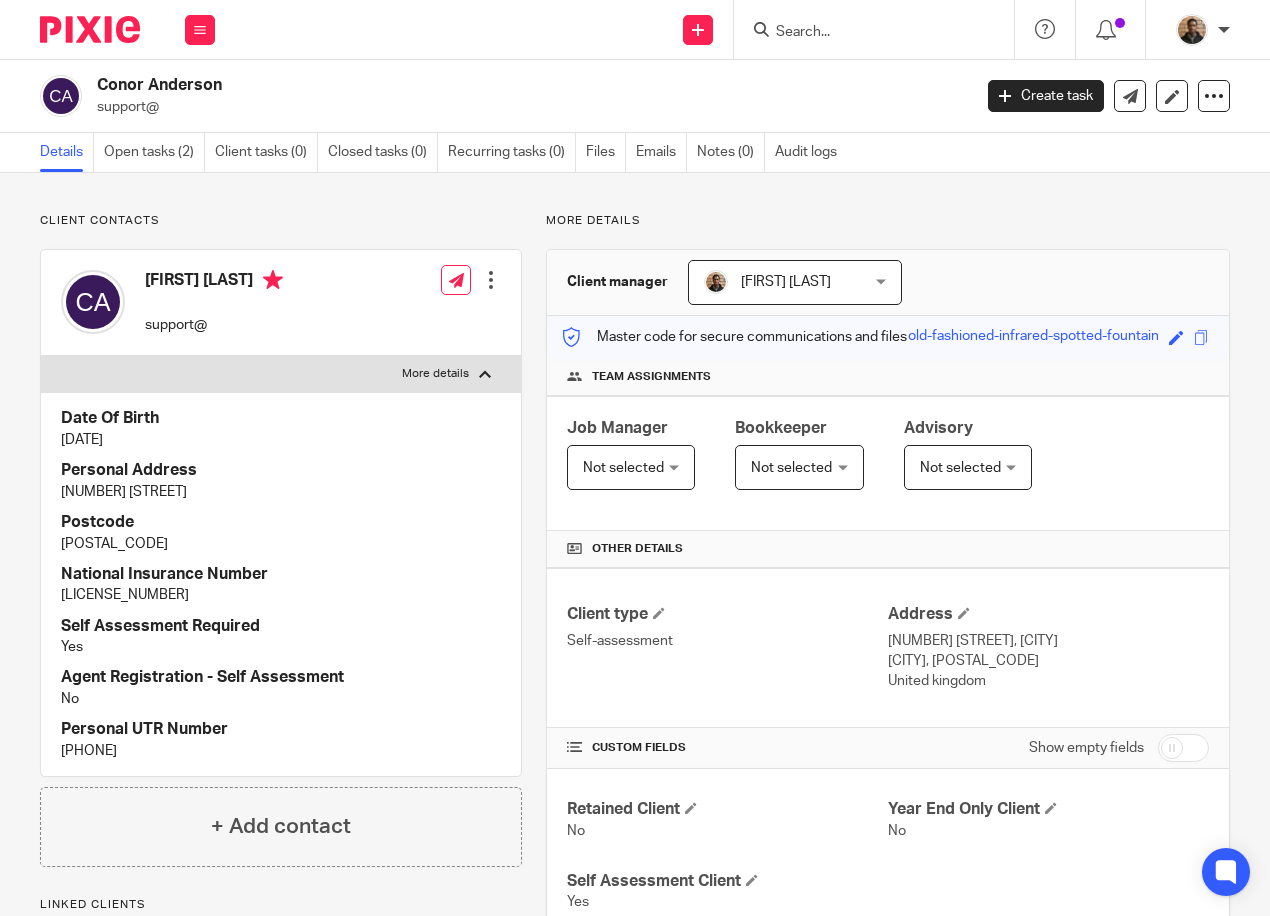 click on "More details" at bounding box center [281, 374] 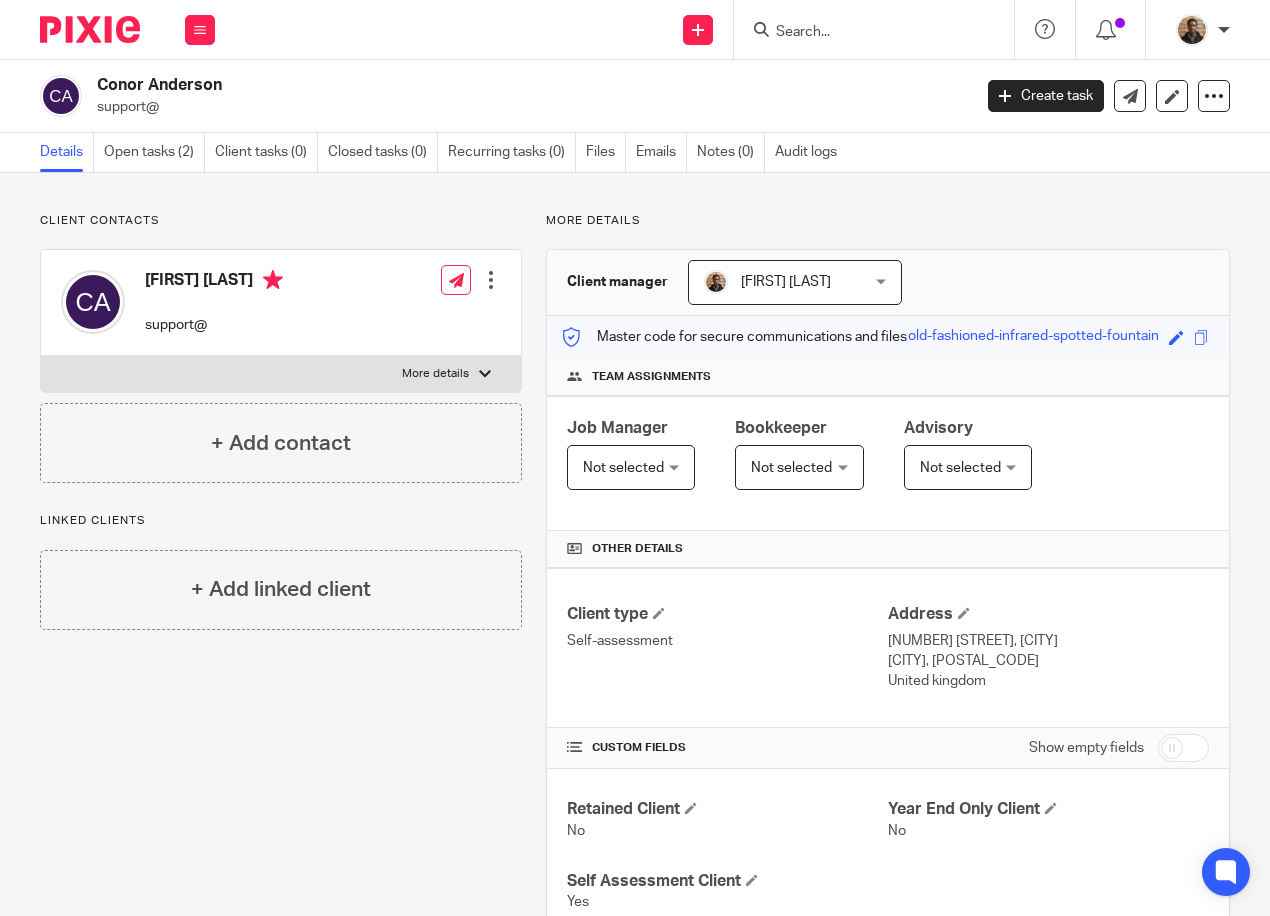 click on "More details" at bounding box center (435, 374) 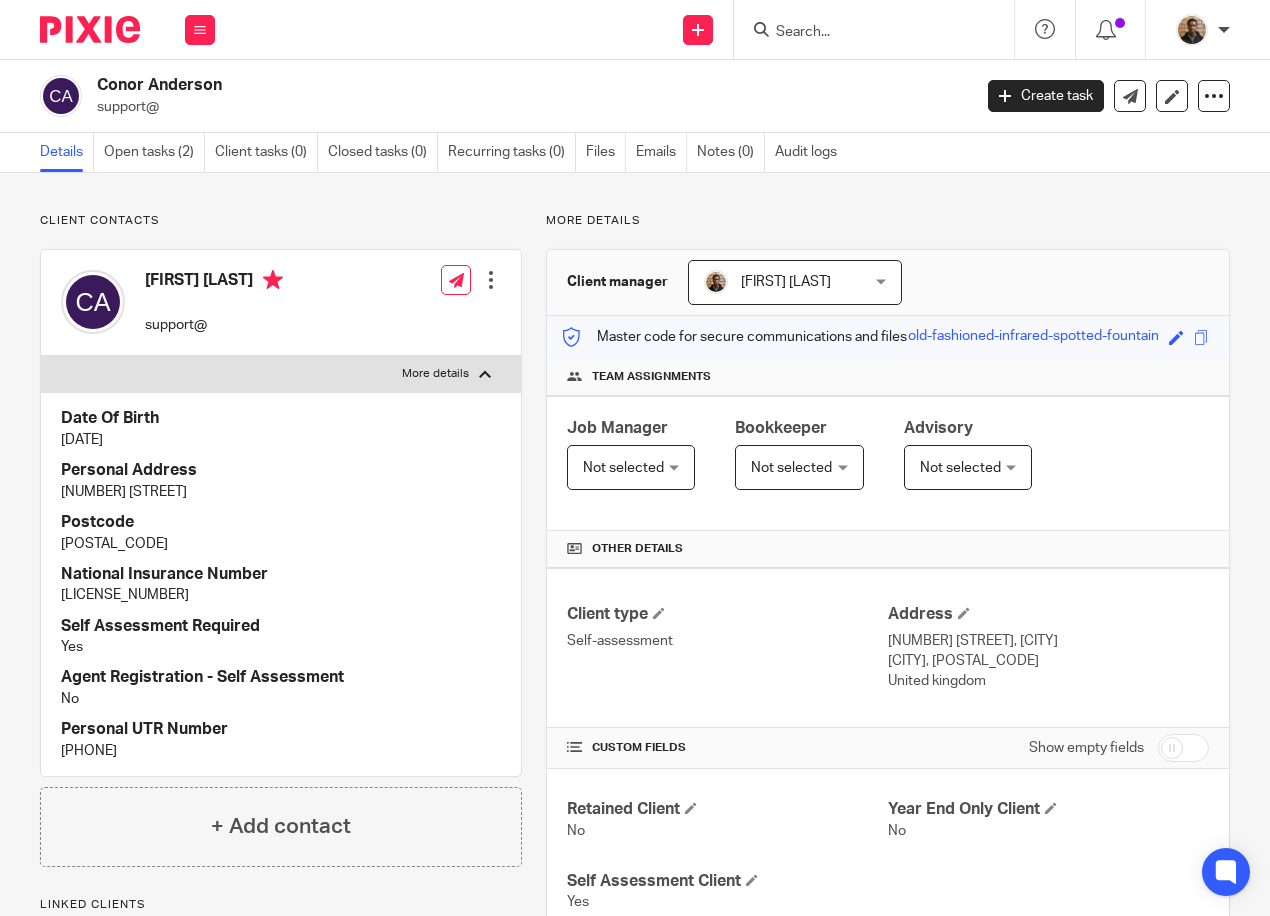 click at bounding box center (864, 33) 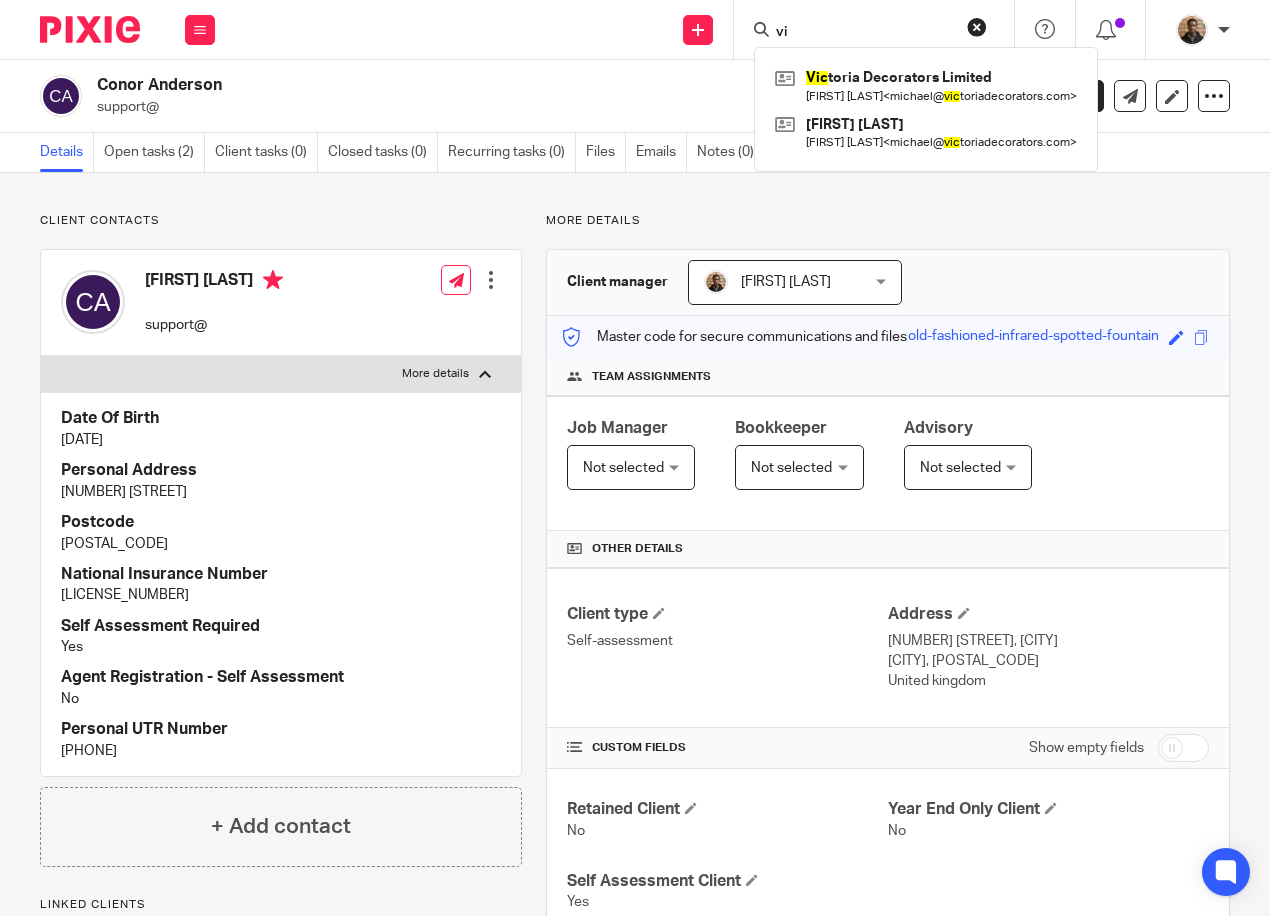 type on "v" 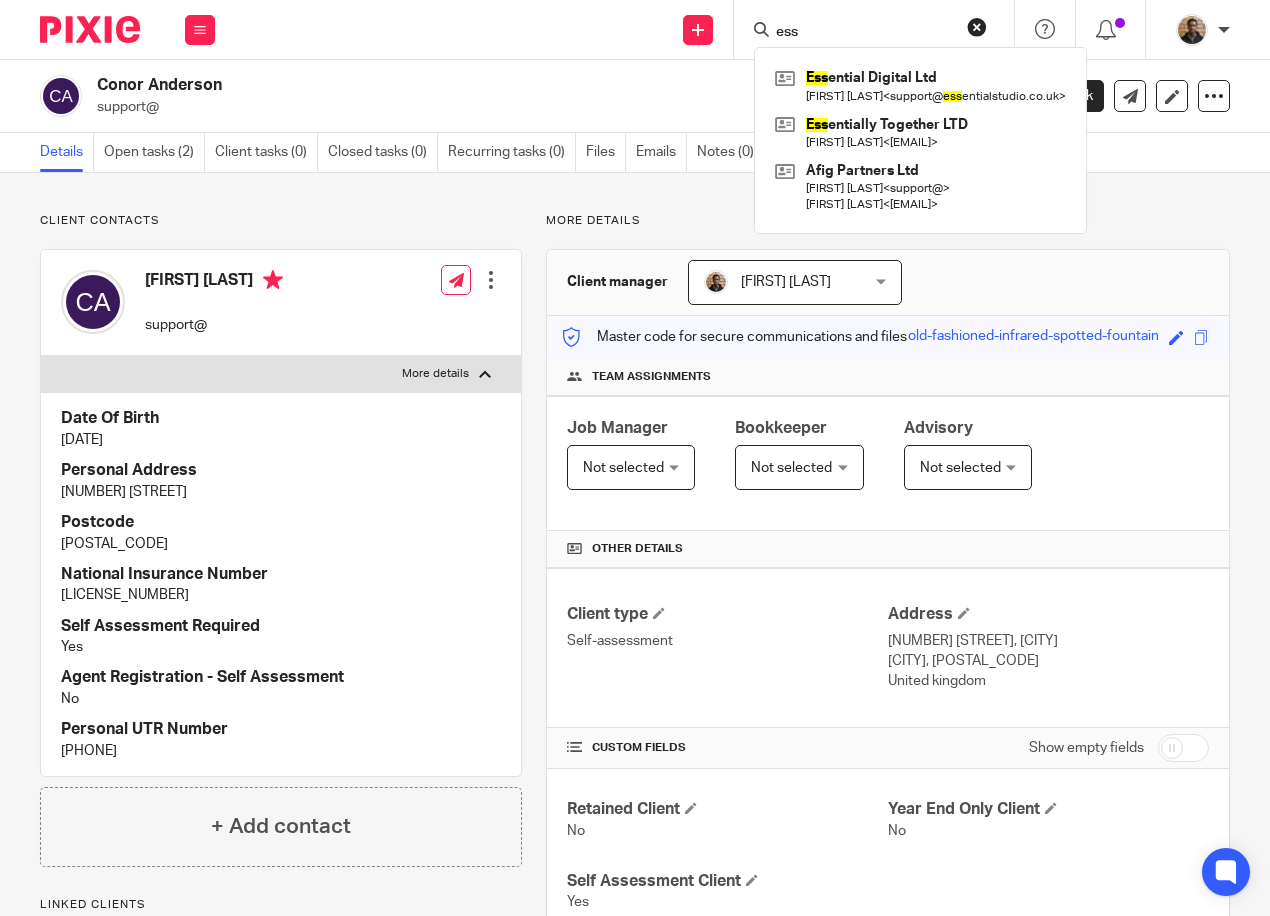 type on "ess" 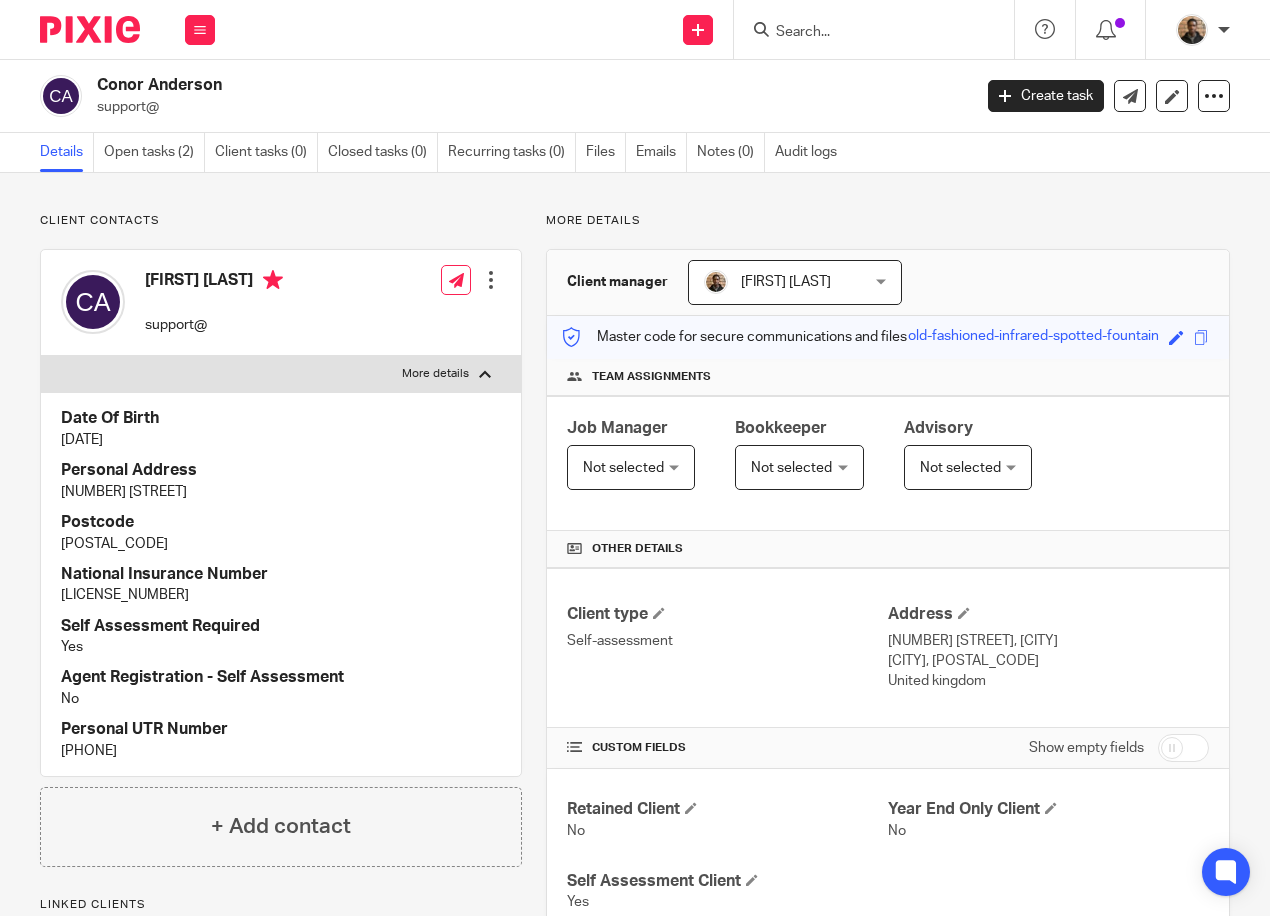 click on "connor_anderson@[EXAMPLE.COM]" at bounding box center [527, 107] 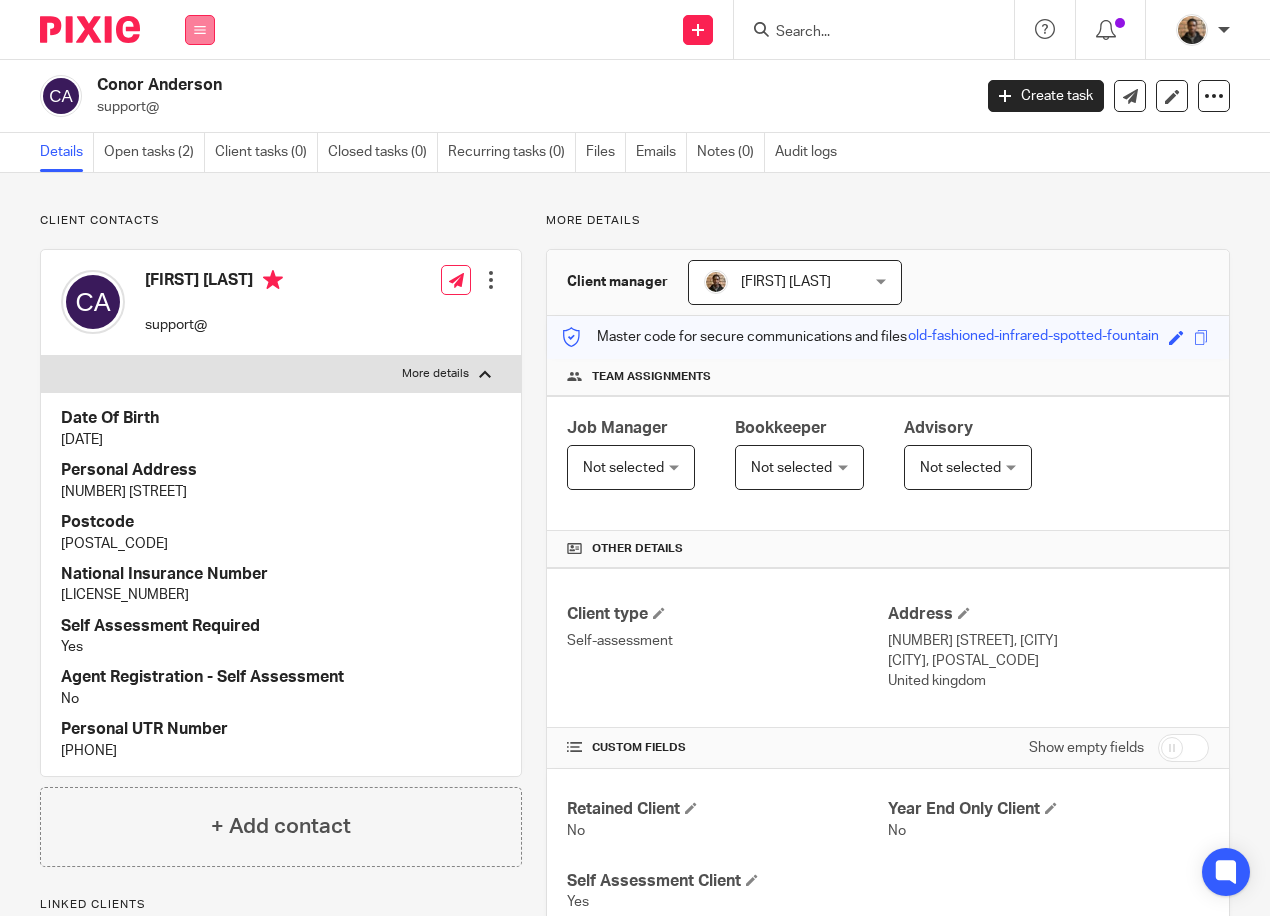 click at bounding box center [200, 30] 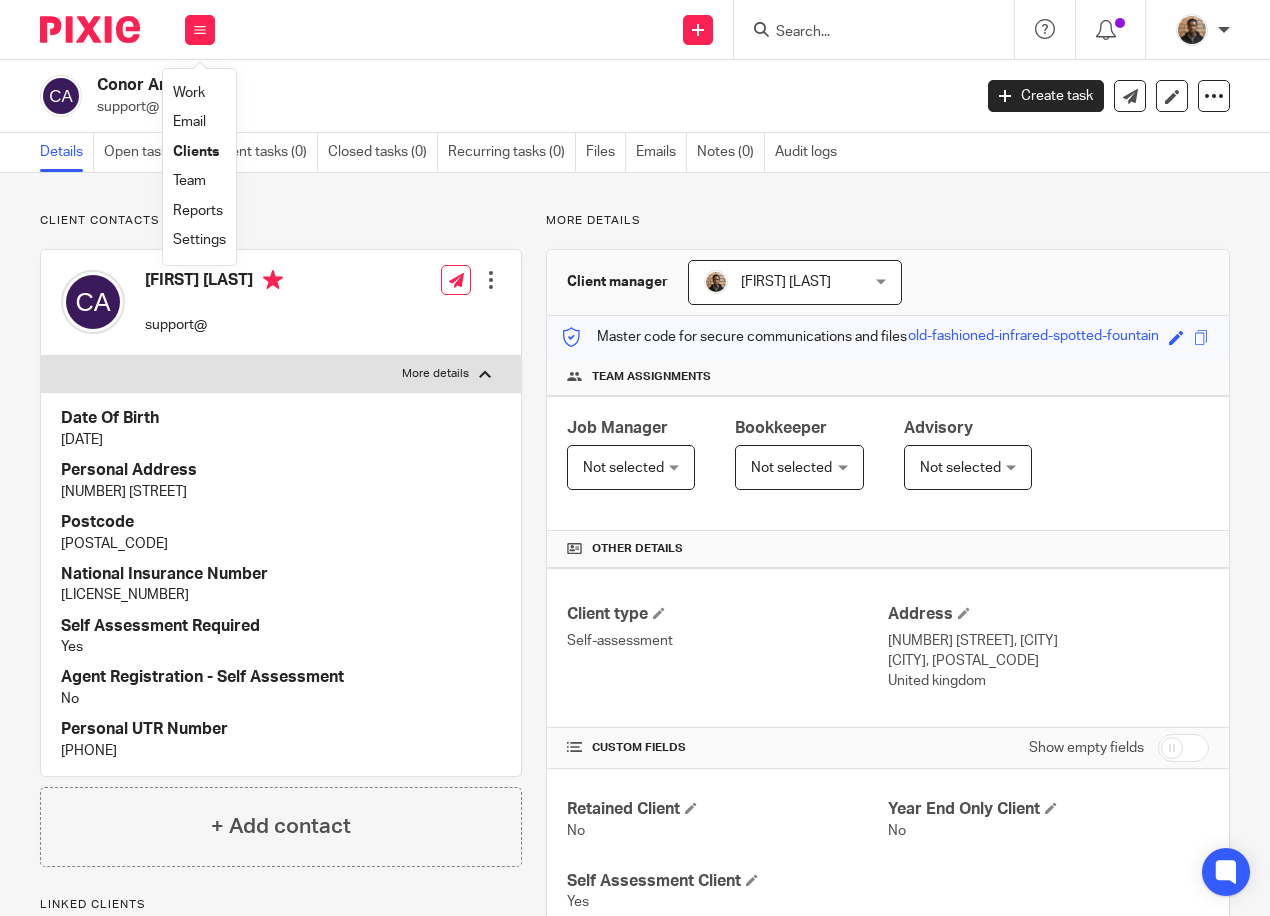 click on "Clients" at bounding box center [196, 152] 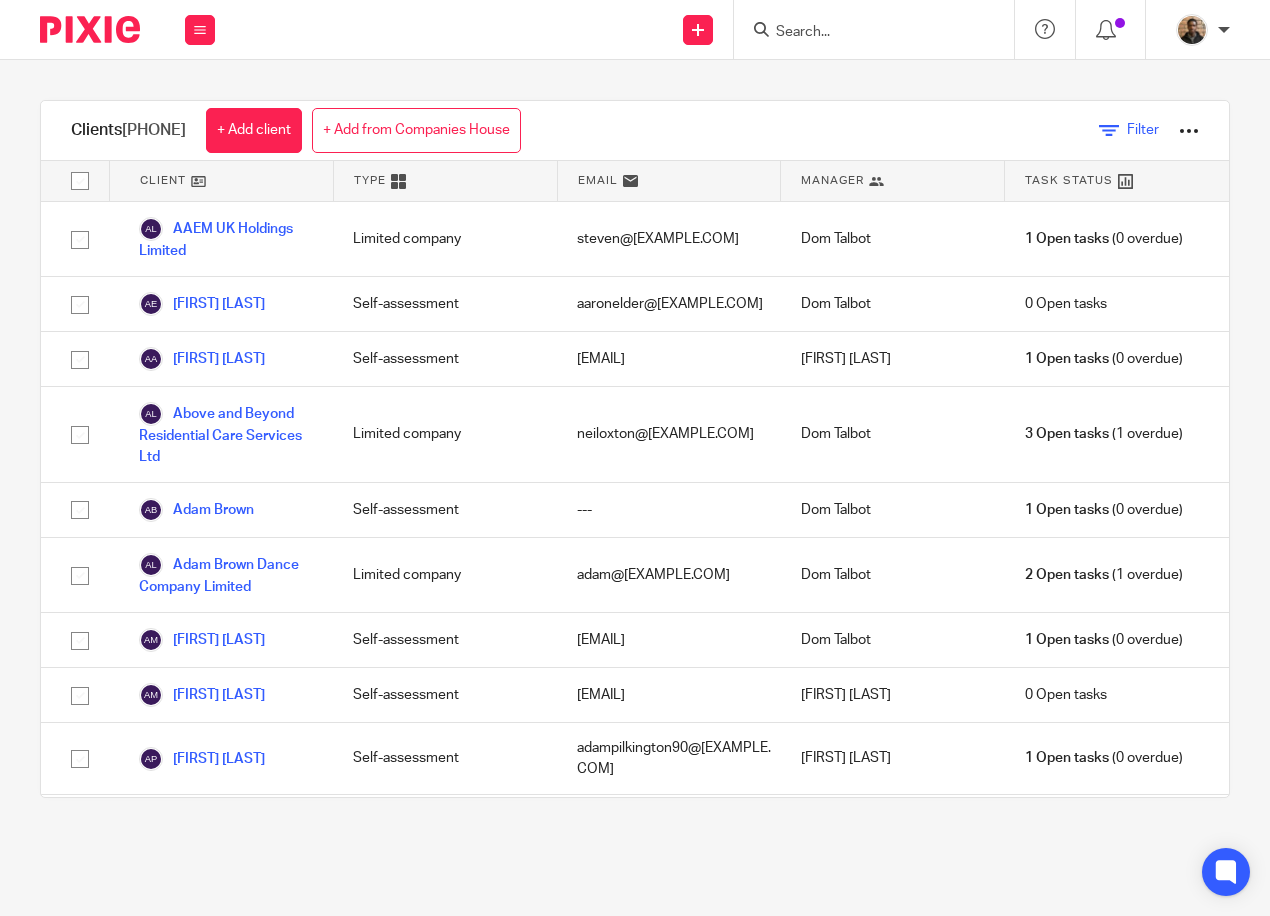 scroll, scrollTop: 0, scrollLeft: 0, axis: both 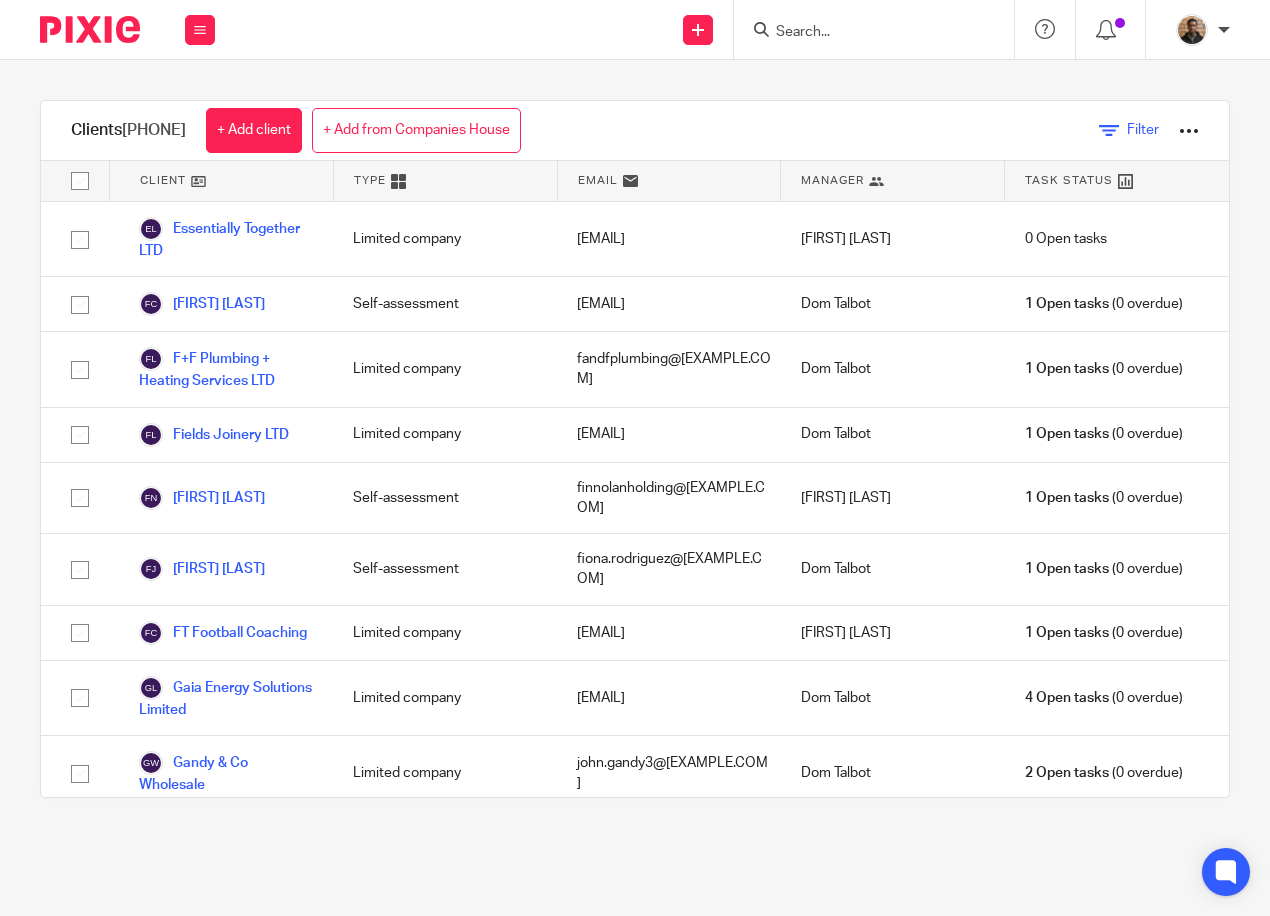 click on "Filter" at bounding box center (1143, 130) 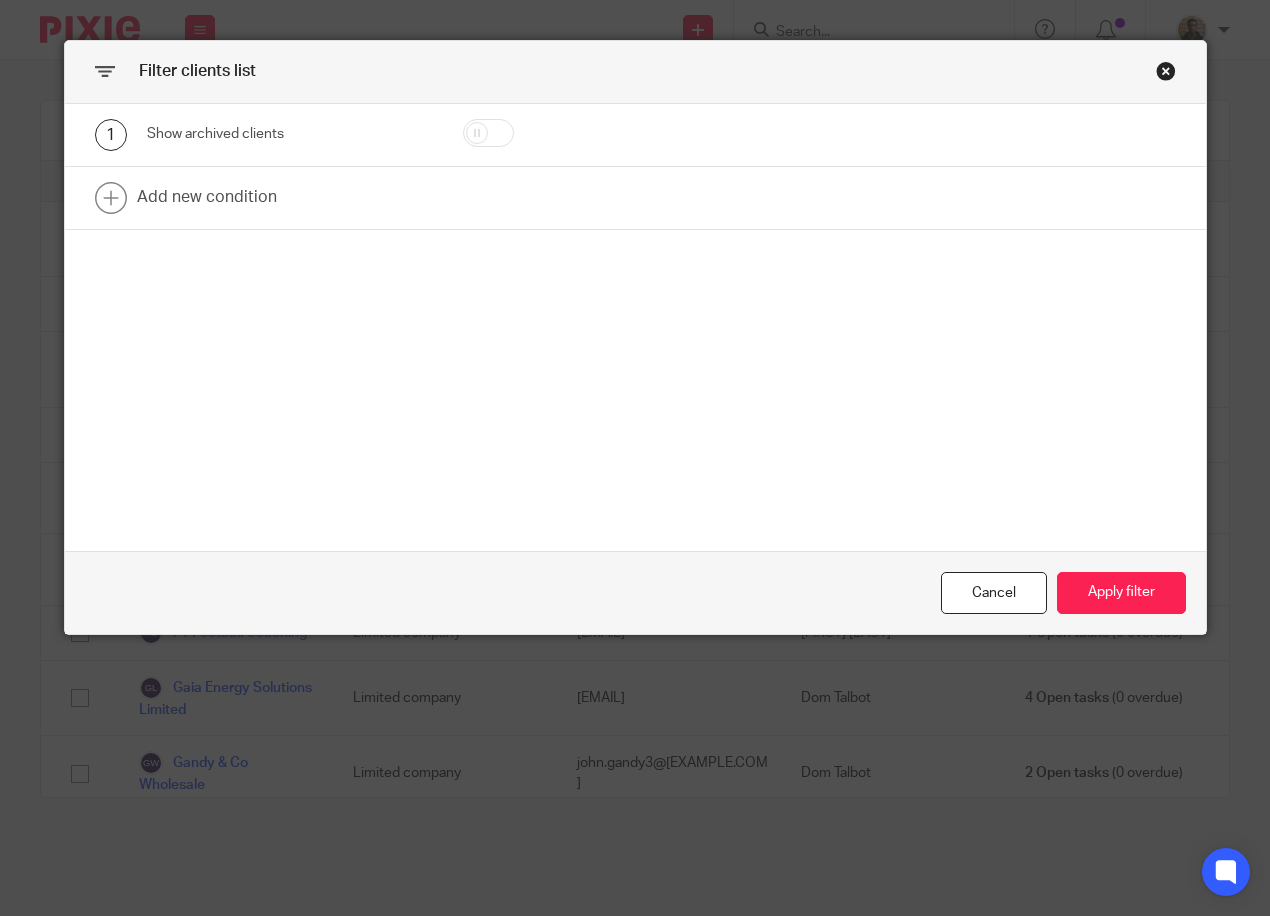 click at bounding box center (488, 133) 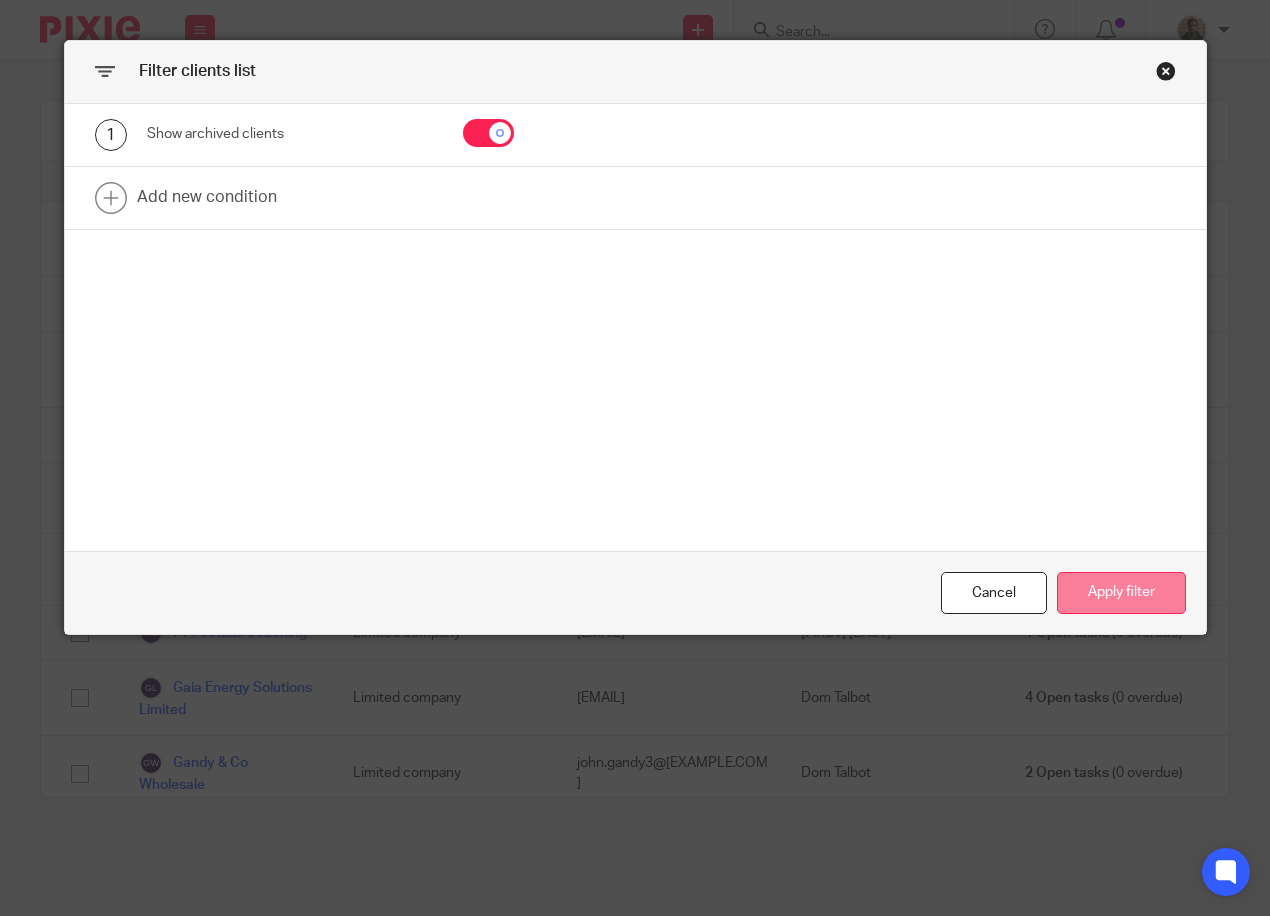 click on "Apply filter" at bounding box center (1121, 593) 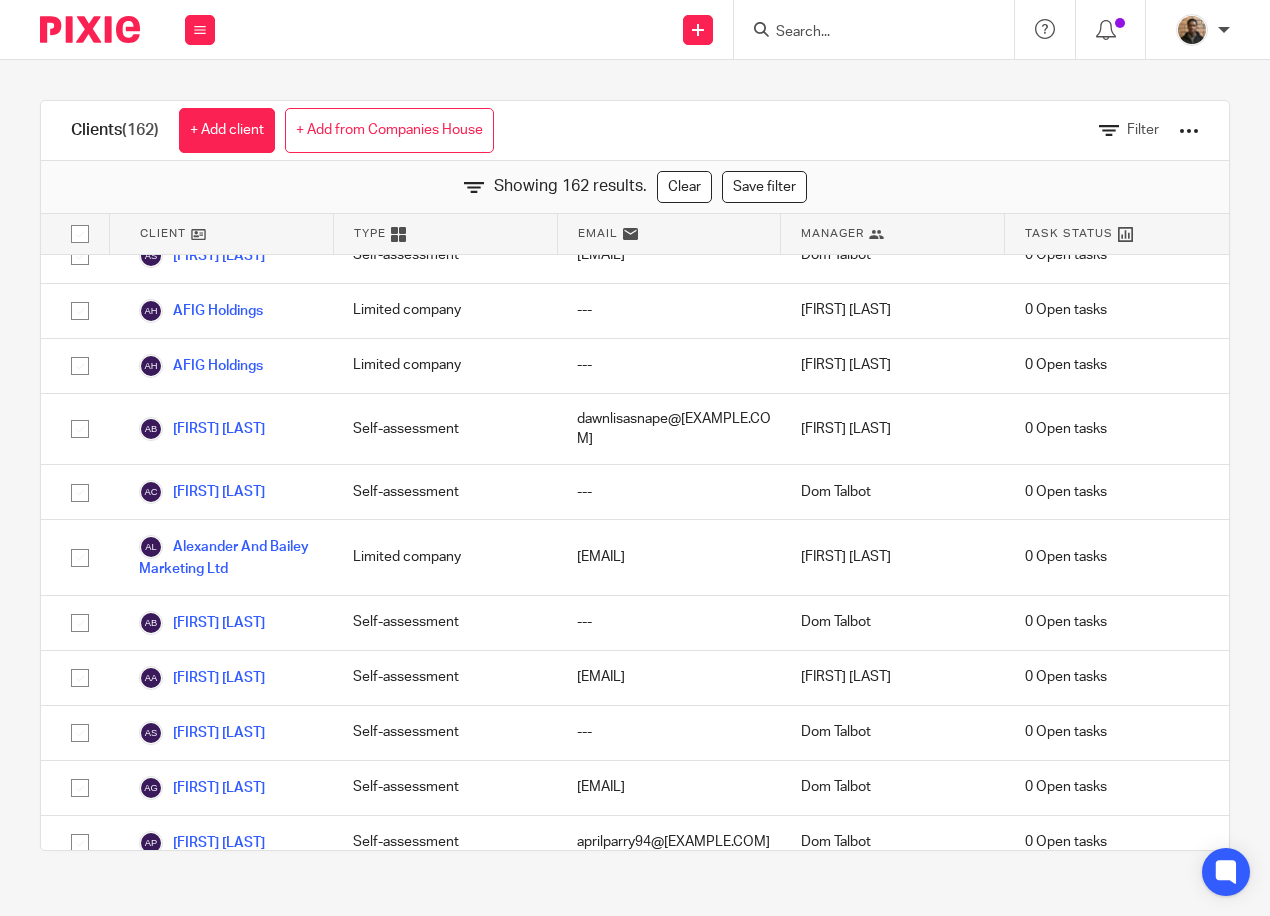 scroll, scrollTop: 0, scrollLeft: 0, axis: both 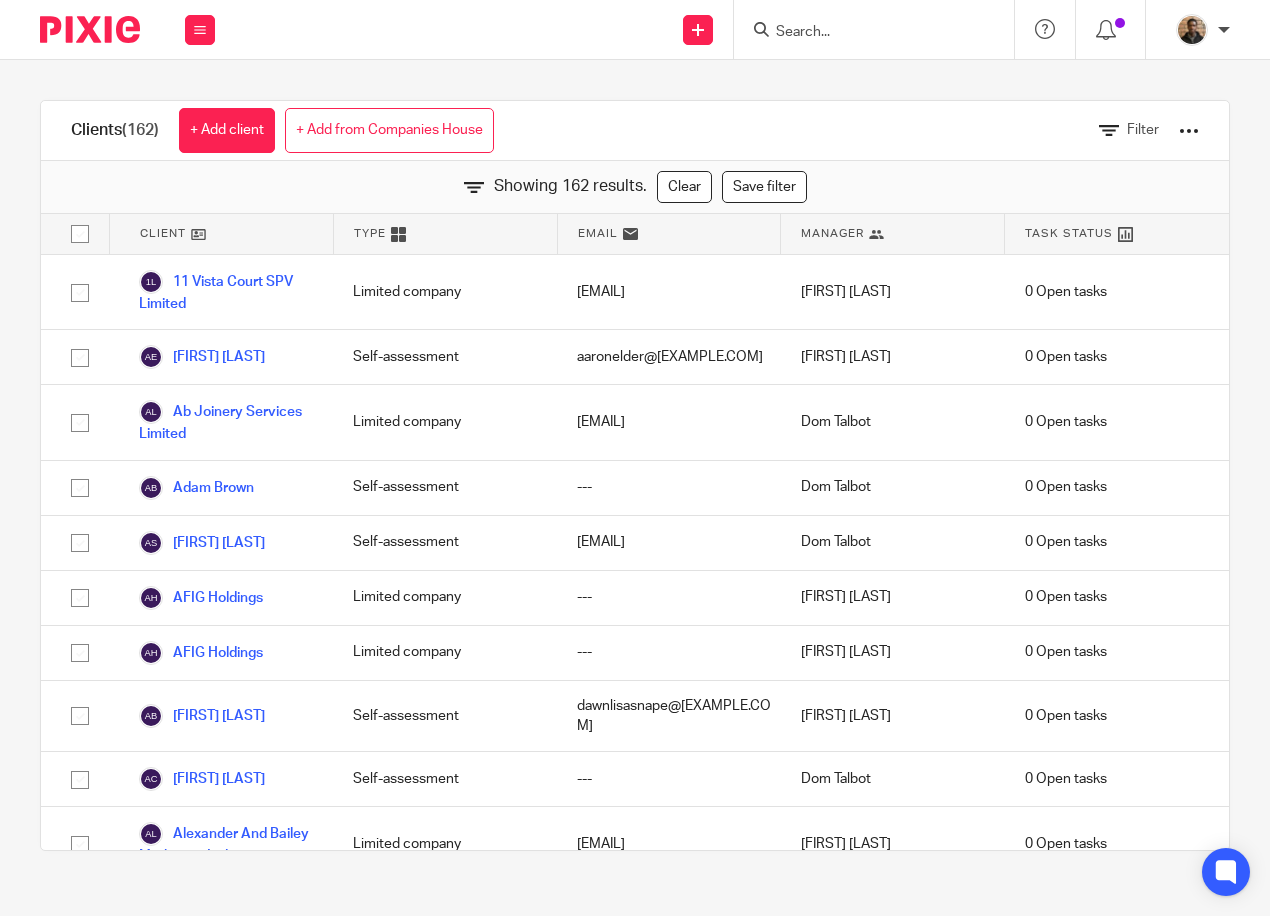 click at bounding box center (864, 33) 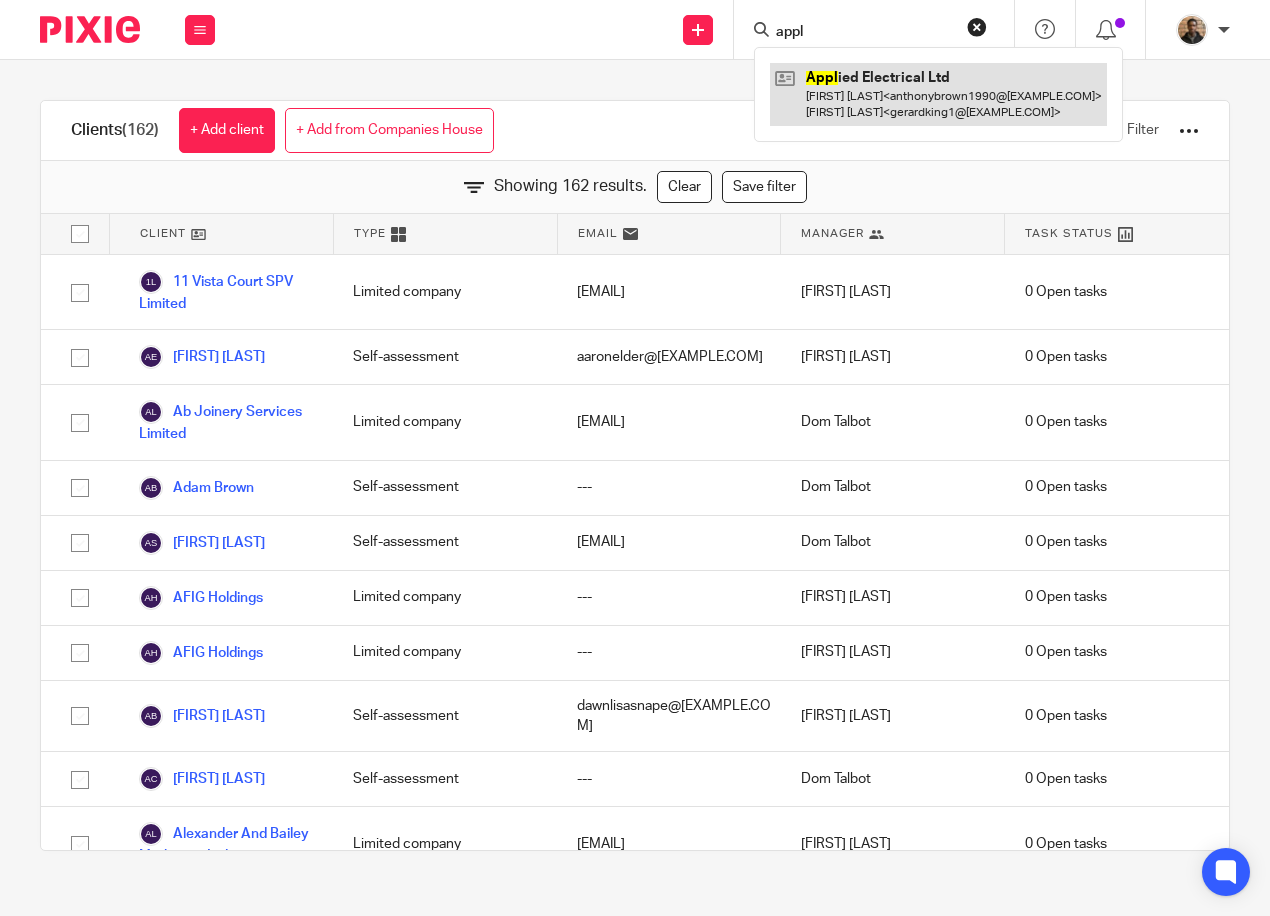 type on "appl" 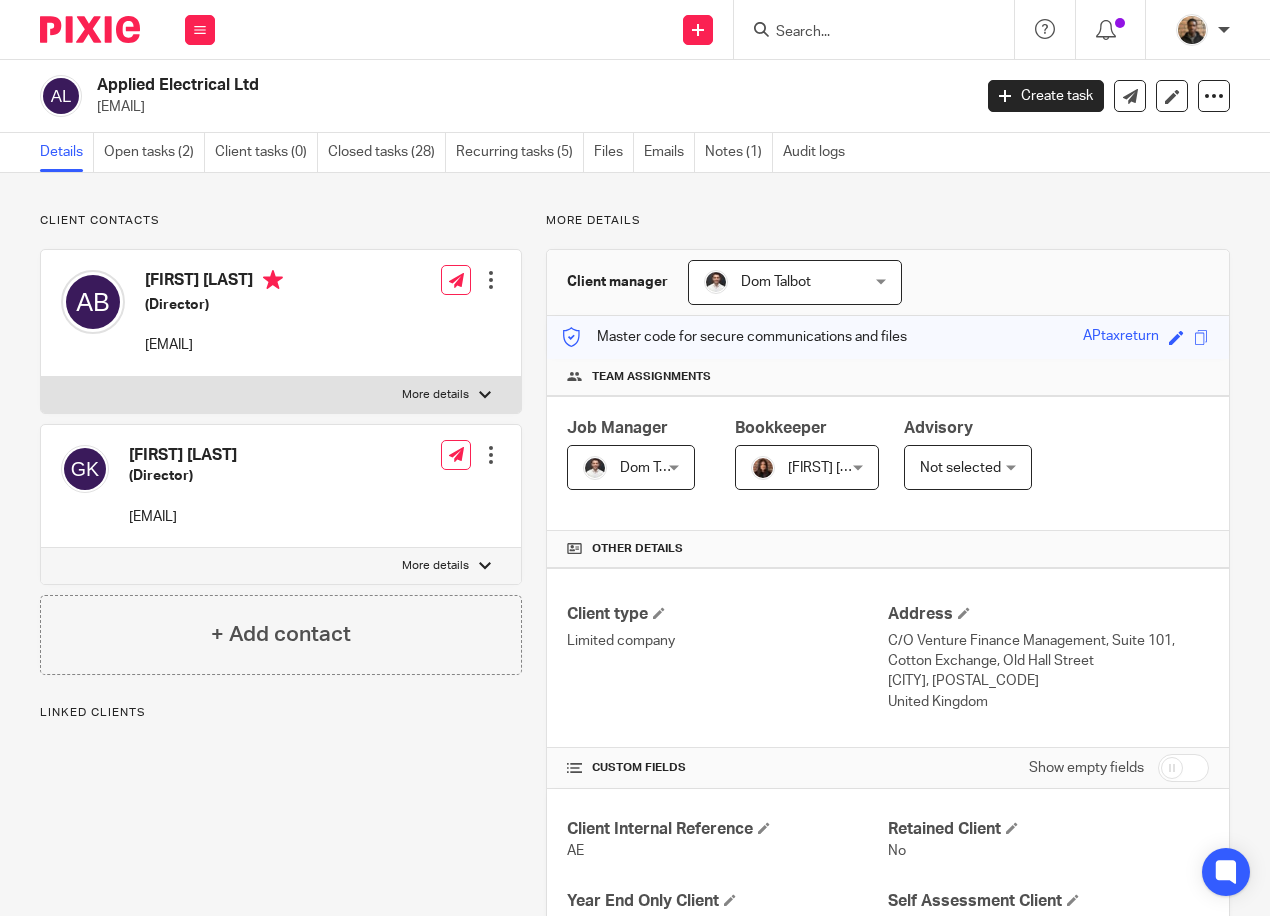 scroll, scrollTop: 0, scrollLeft: 0, axis: both 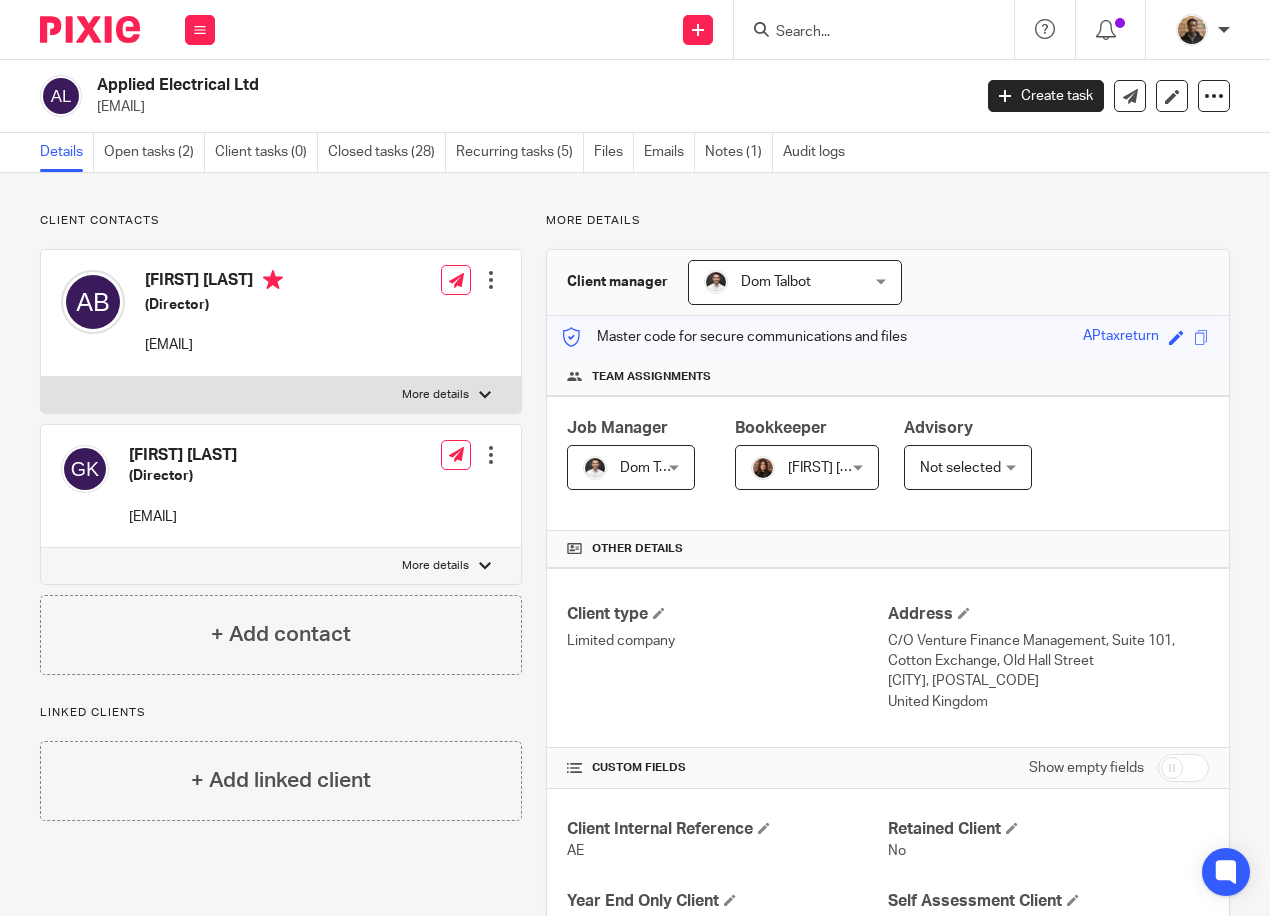 drag, startPoint x: 144, startPoint y: 349, endPoint x: 376, endPoint y: 365, distance: 232.55107 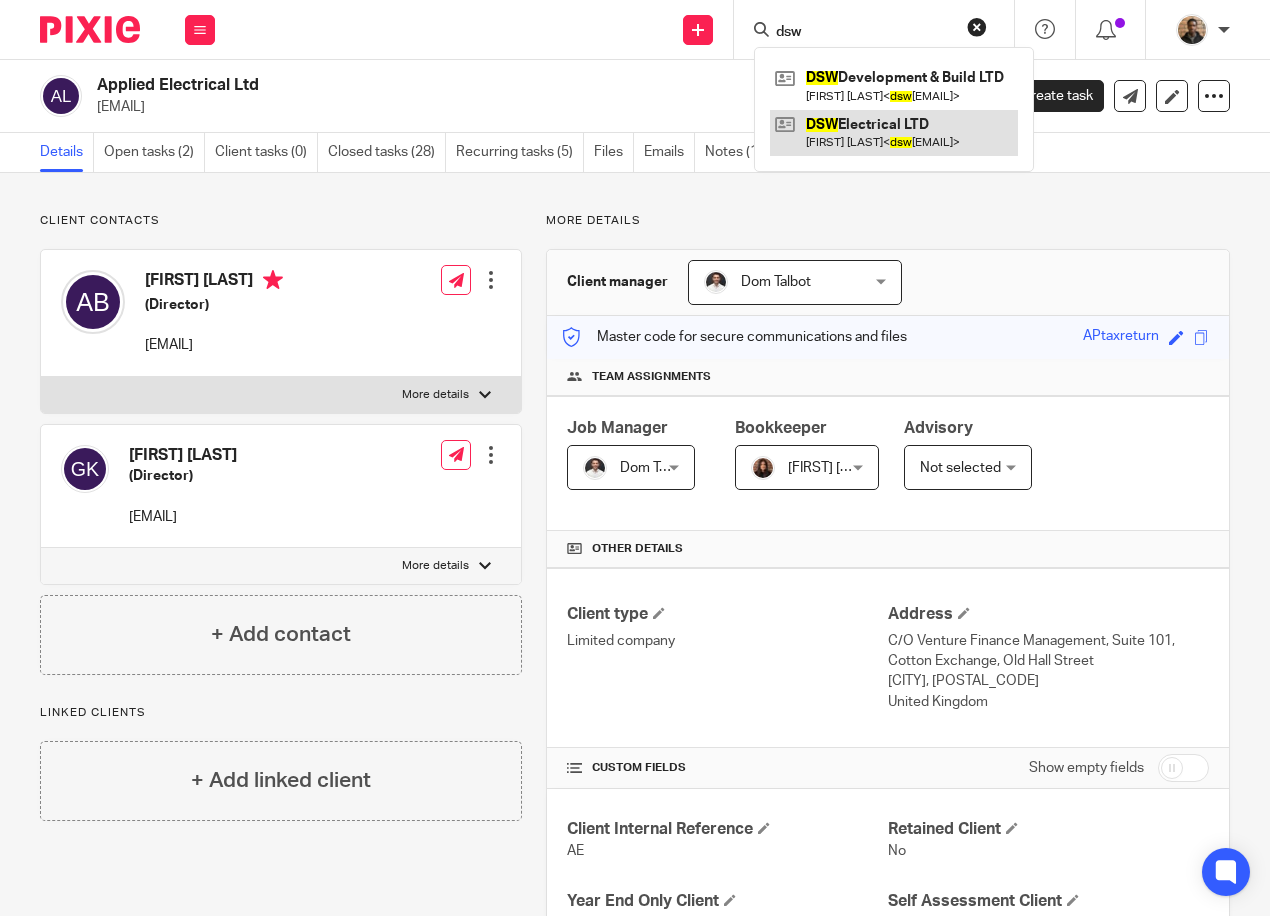 type on "dsw" 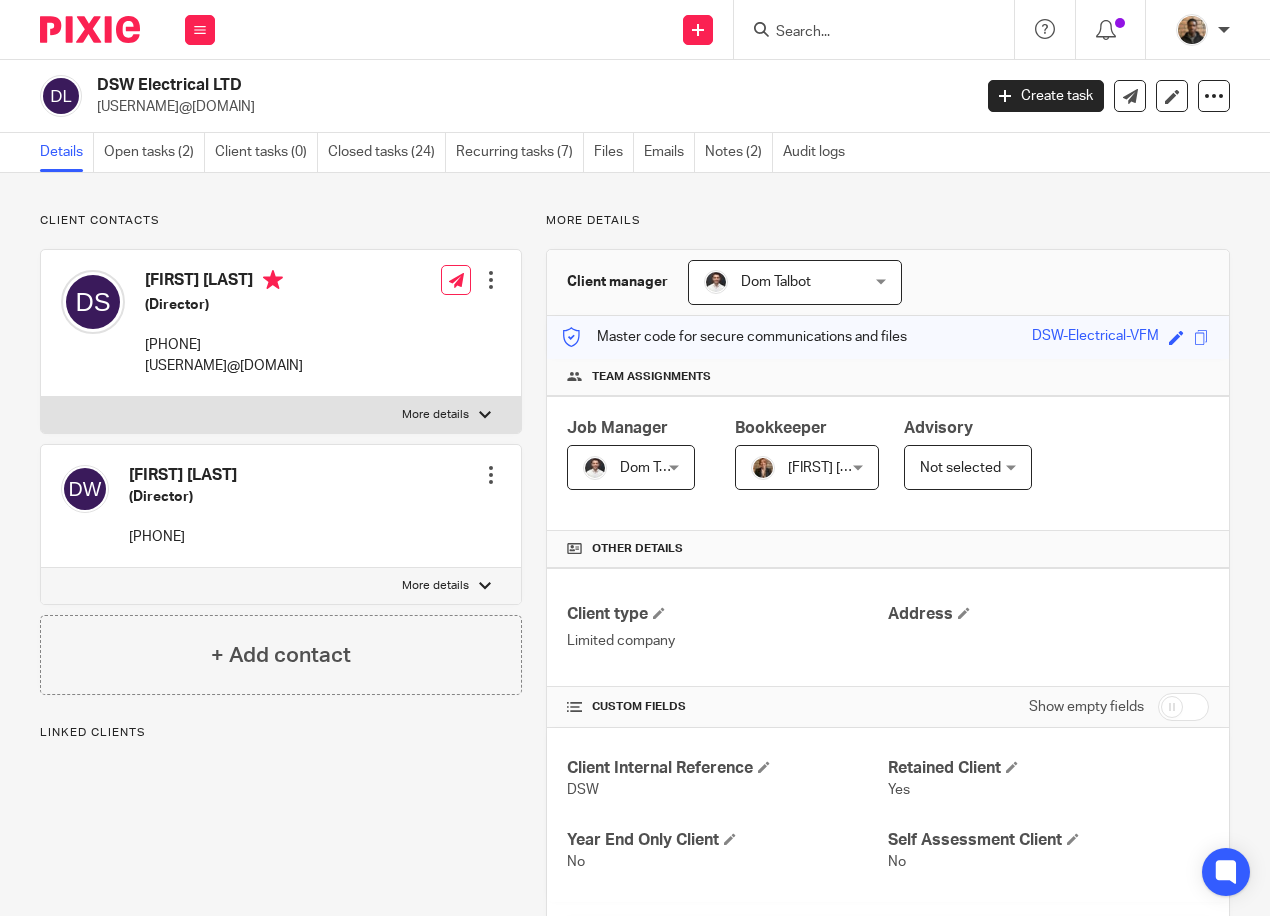 scroll, scrollTop: 0, scrollLeft: 0, axis: both 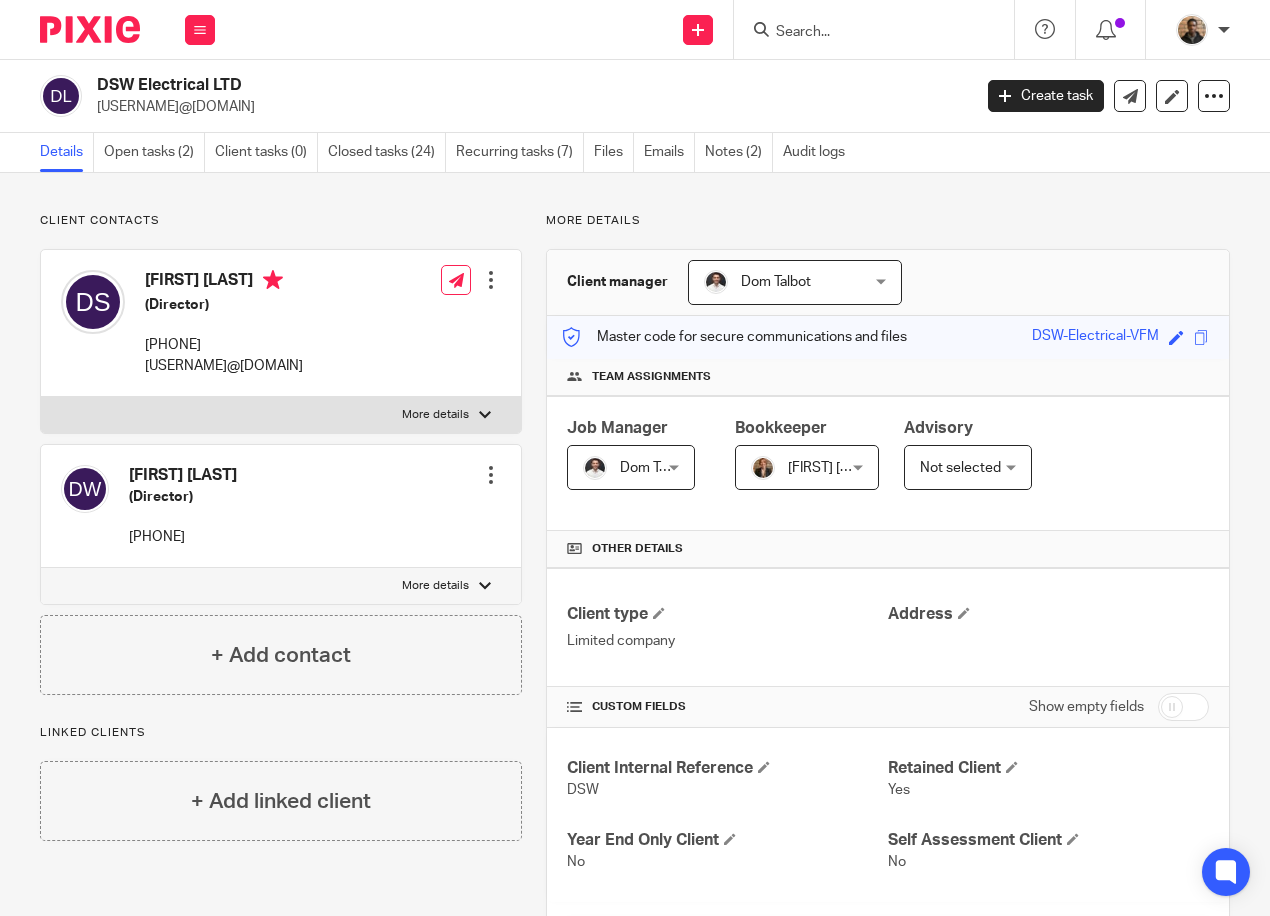drag, startPoint x: 147, startPoint y: 368, endPoint x: 334, endPoint y: 378, distance: 187.26718 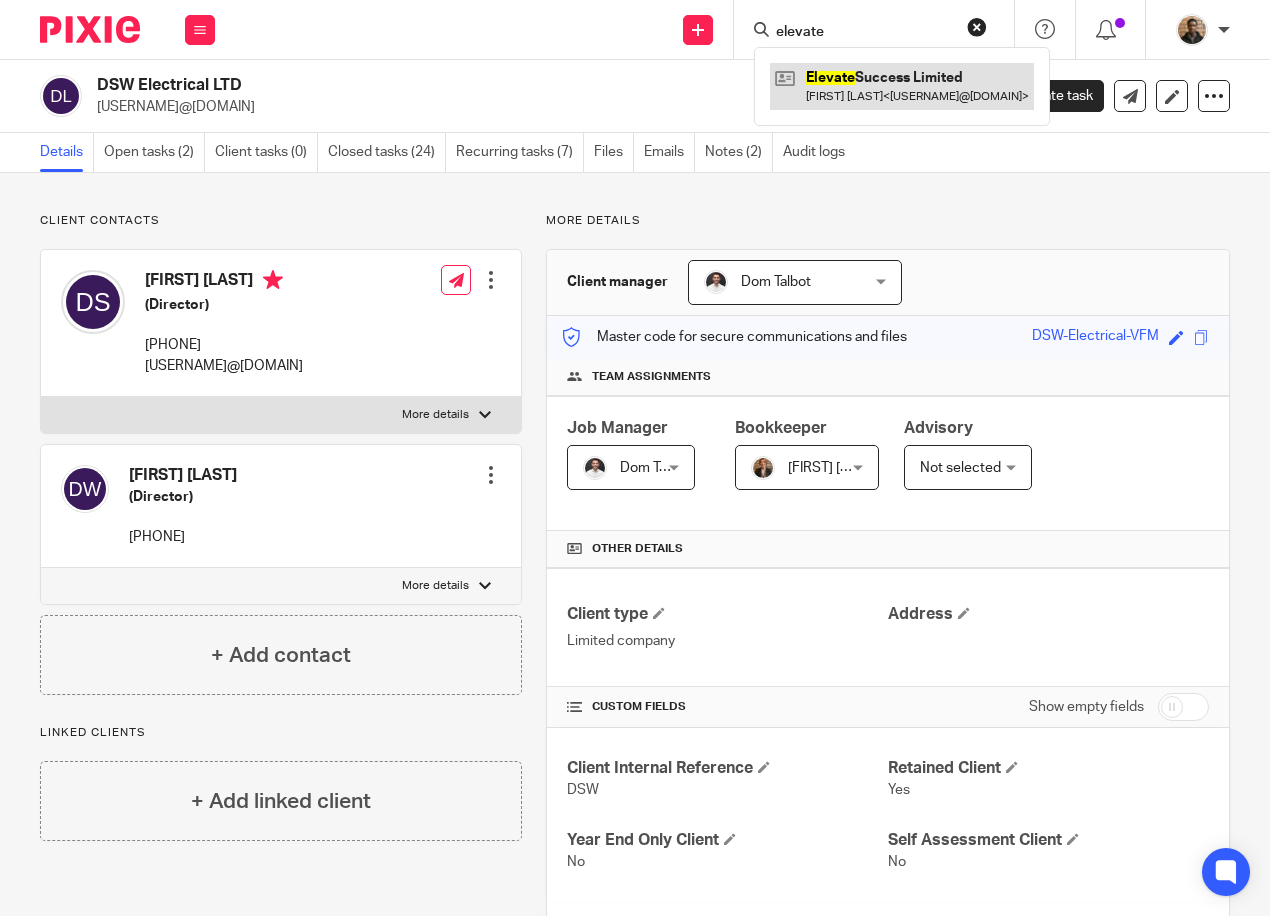 type on "elevate" 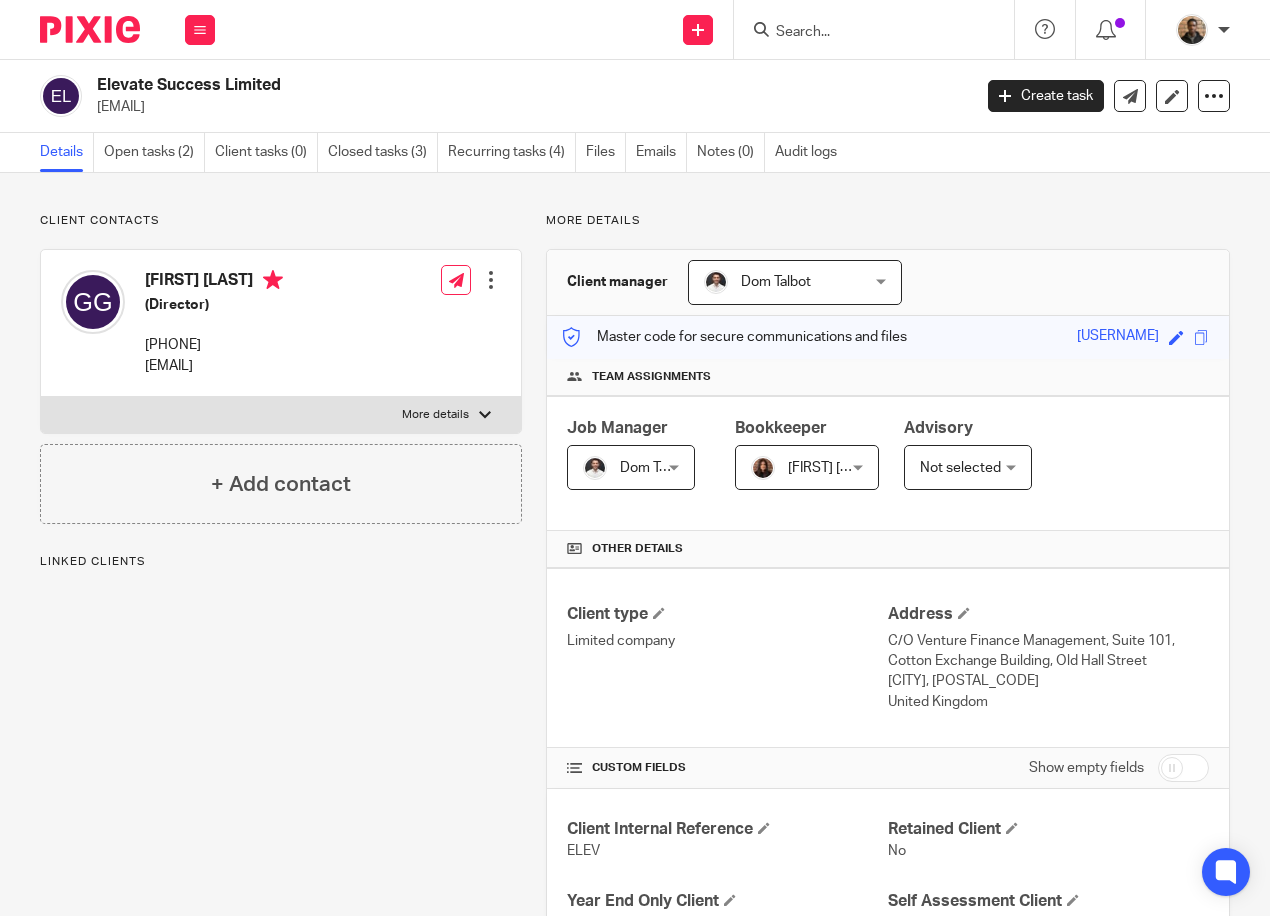 scroll, scrollTop: 0, scrollLeft: 0, axis: both 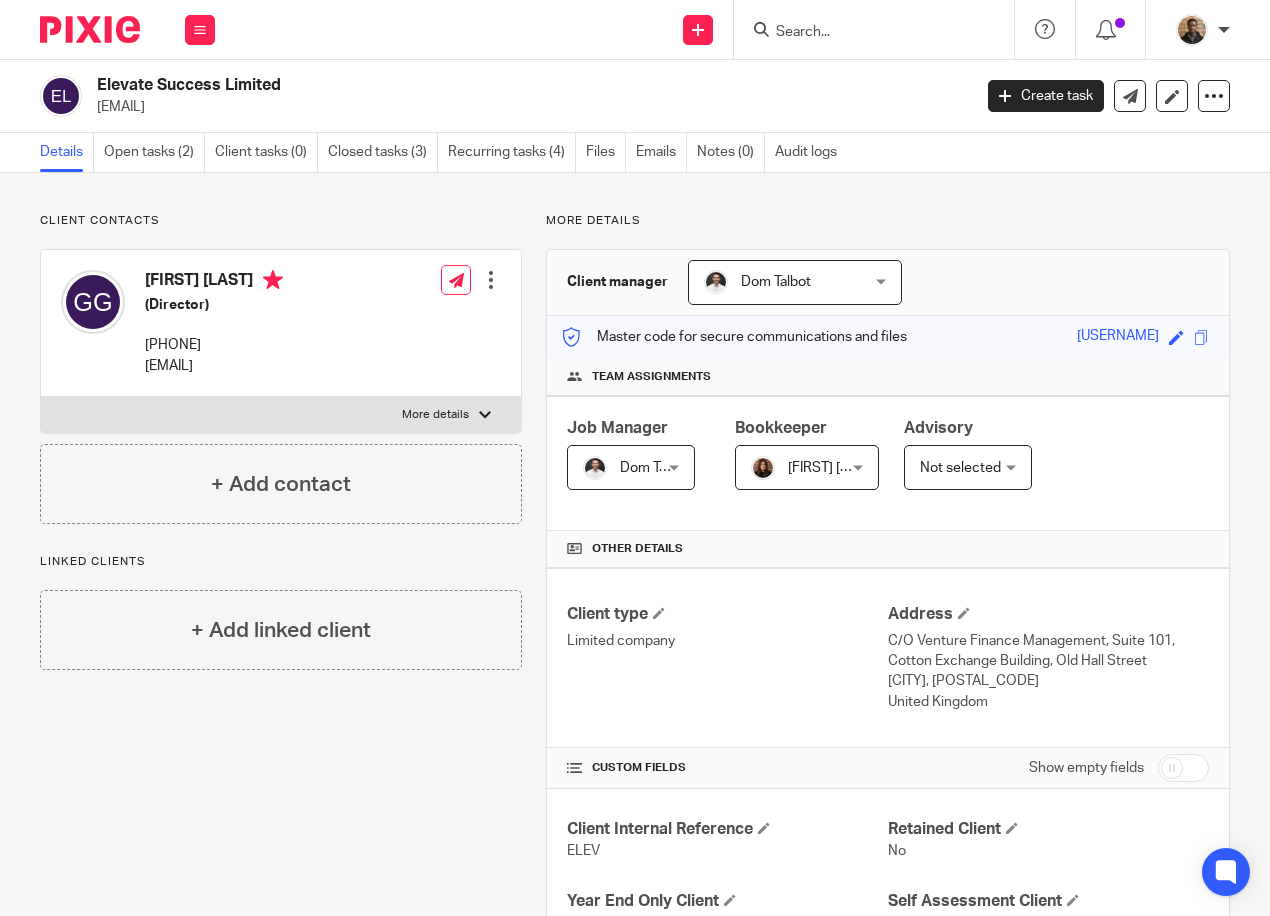 drag, startPoint x: 145, startPoint y: 370, endPoint x: 345, endPoint y: 382, distance: 200.35968 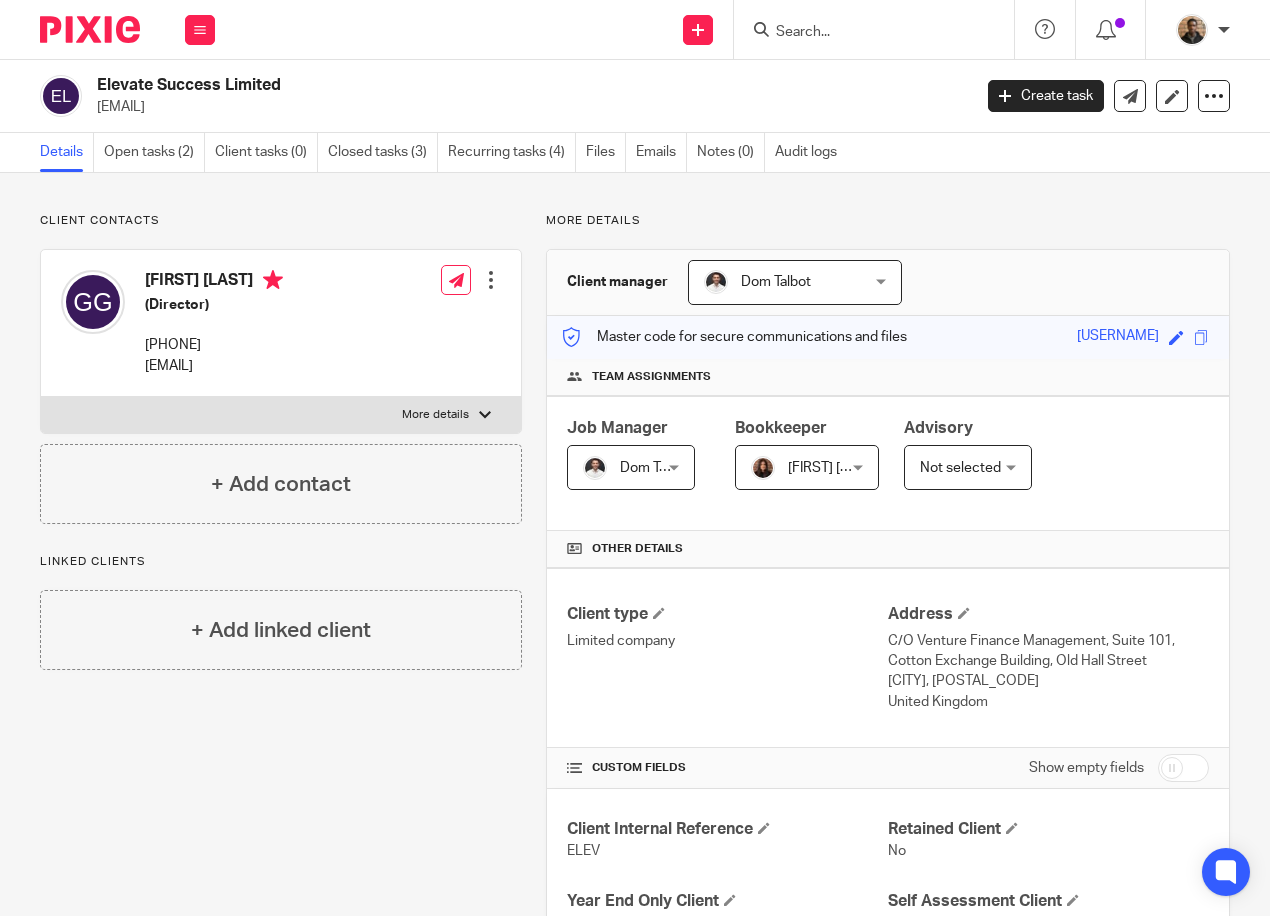 click at bounding box center (864, 33) 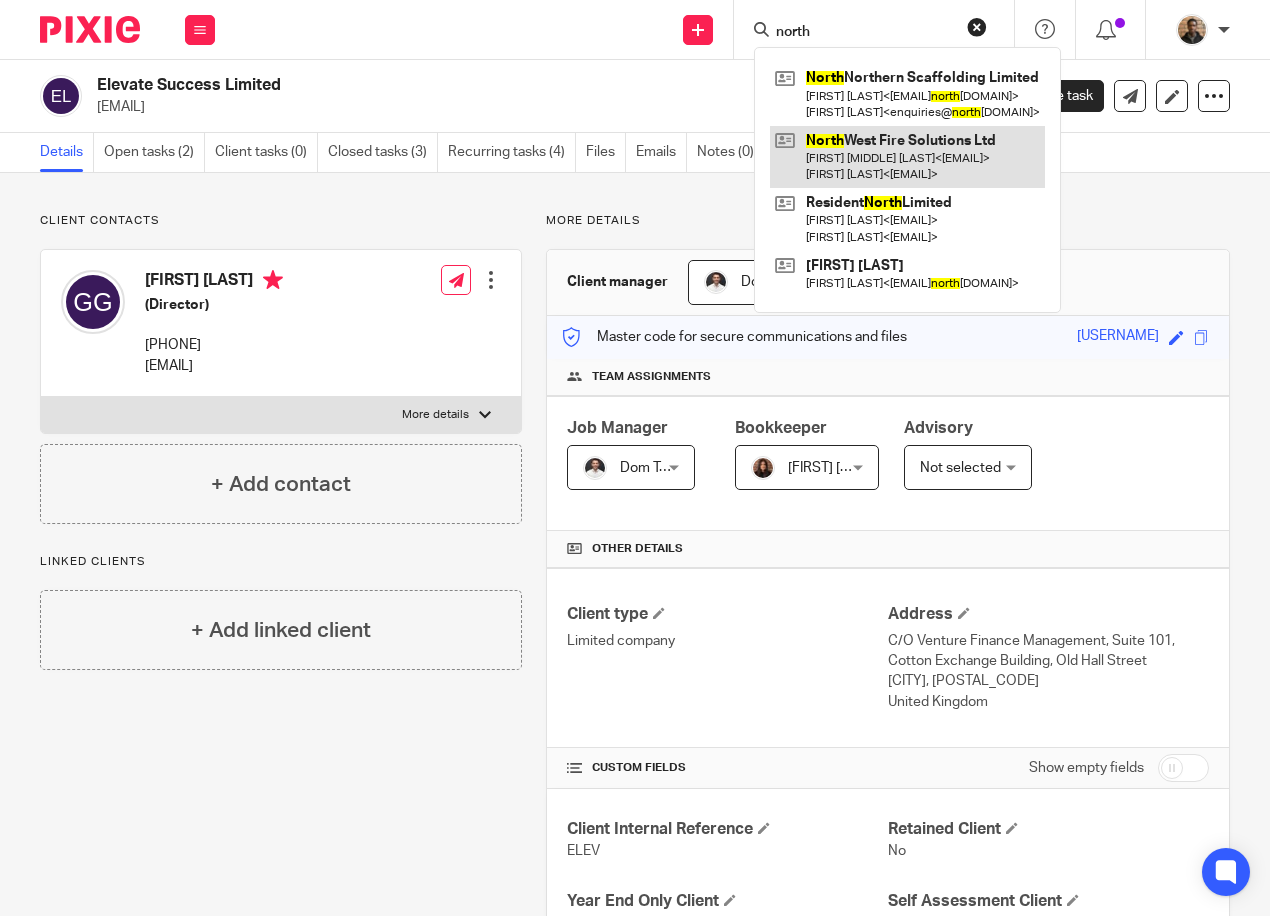 type on "north" 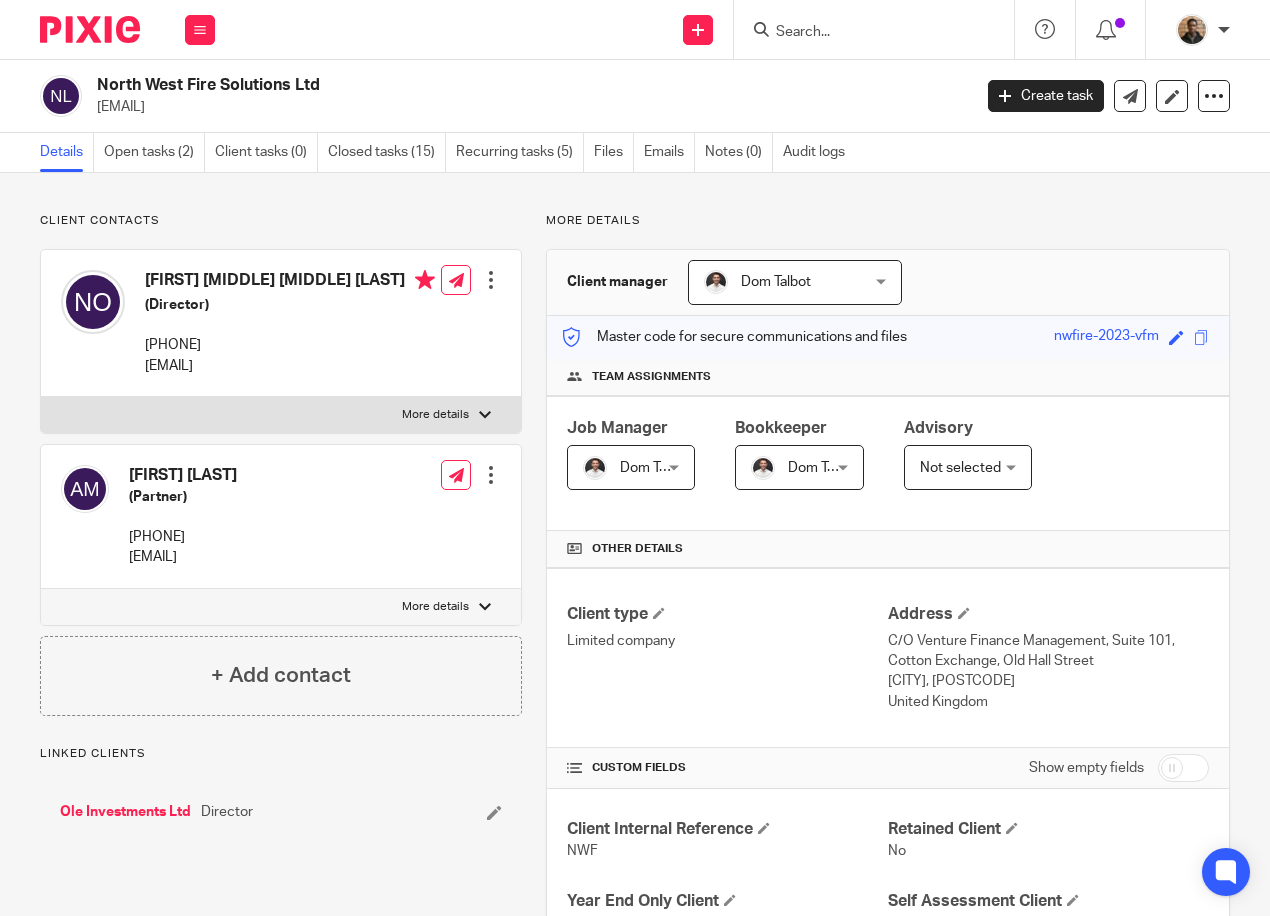 scroll, scrollTop: 0, scrollLeft: 0, axis: both 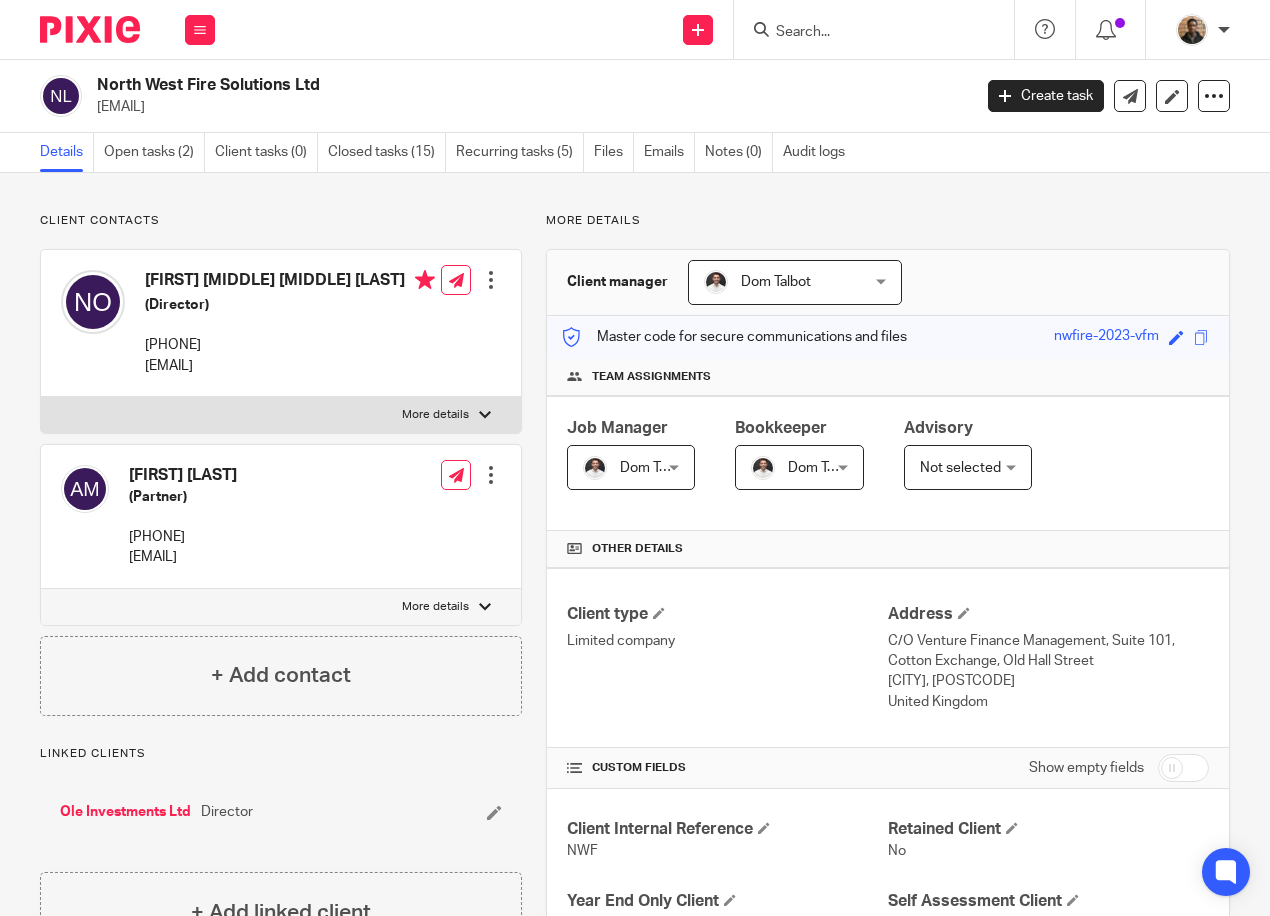 click at bounding box center [864, 33] 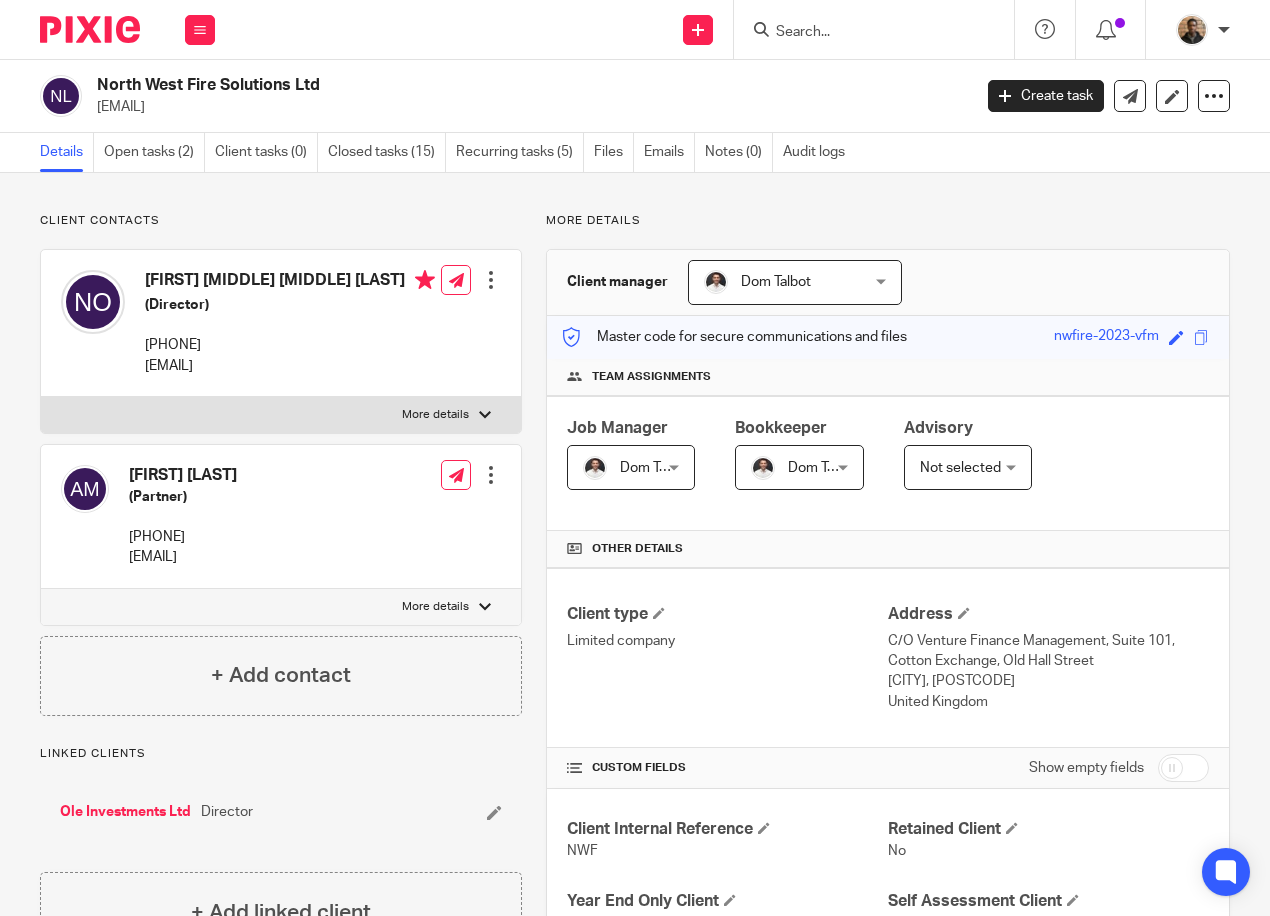 drag, startPoint x: 145, startPoint y: 369, endPoint x: 316, endPoint y: 379, distance: 171.29214 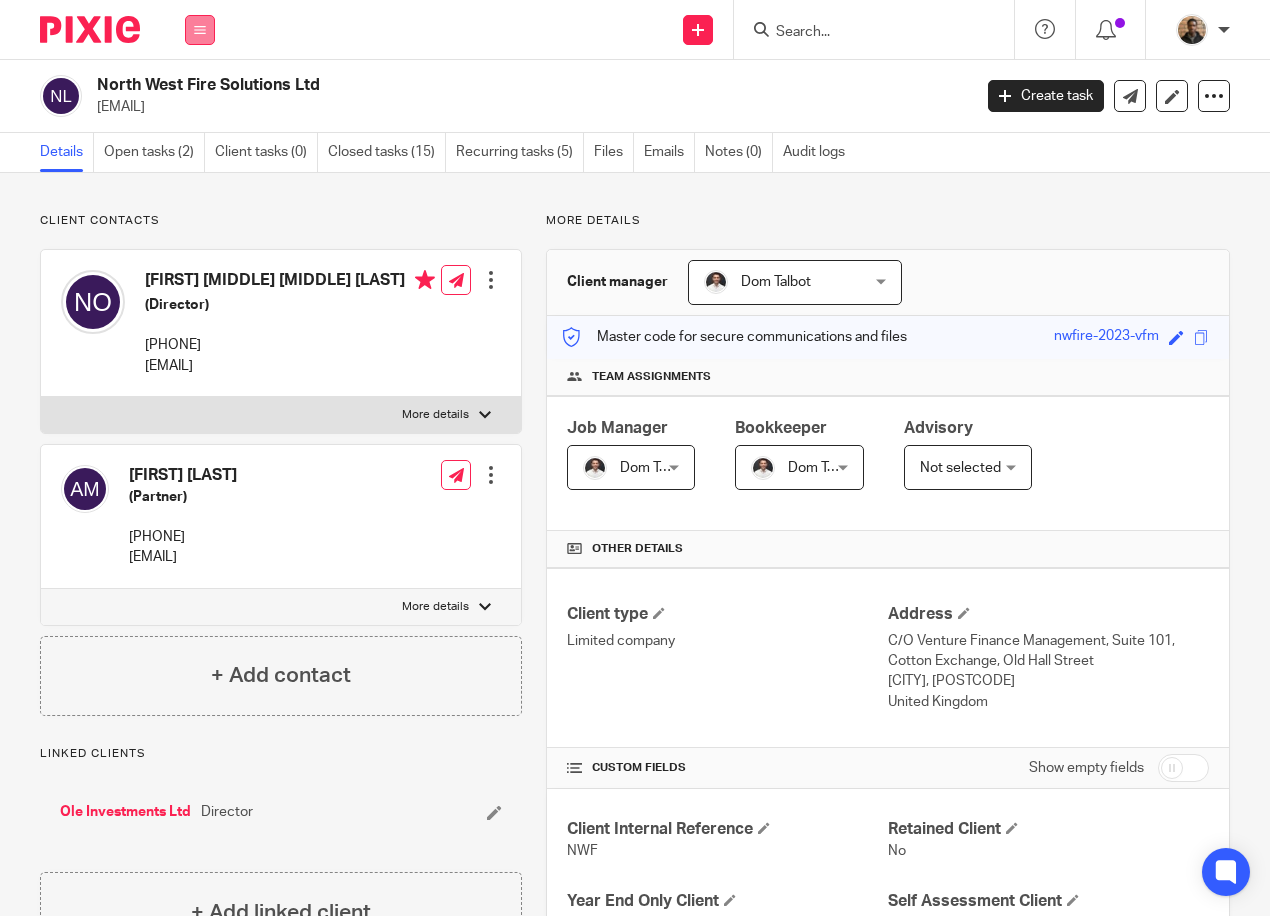 click at bounding box center (200, 30) 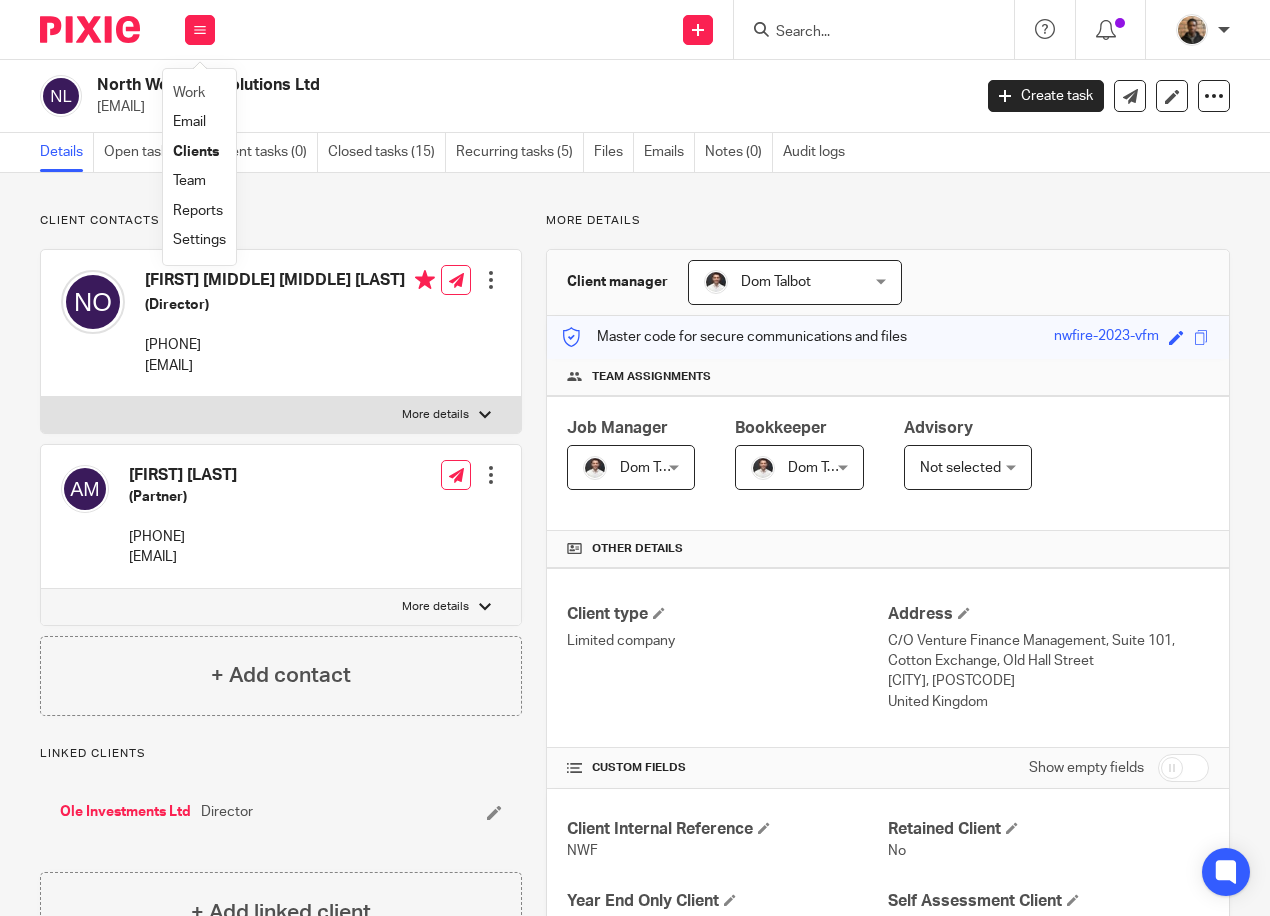 click on "Work" at bounding box center [199, 93] 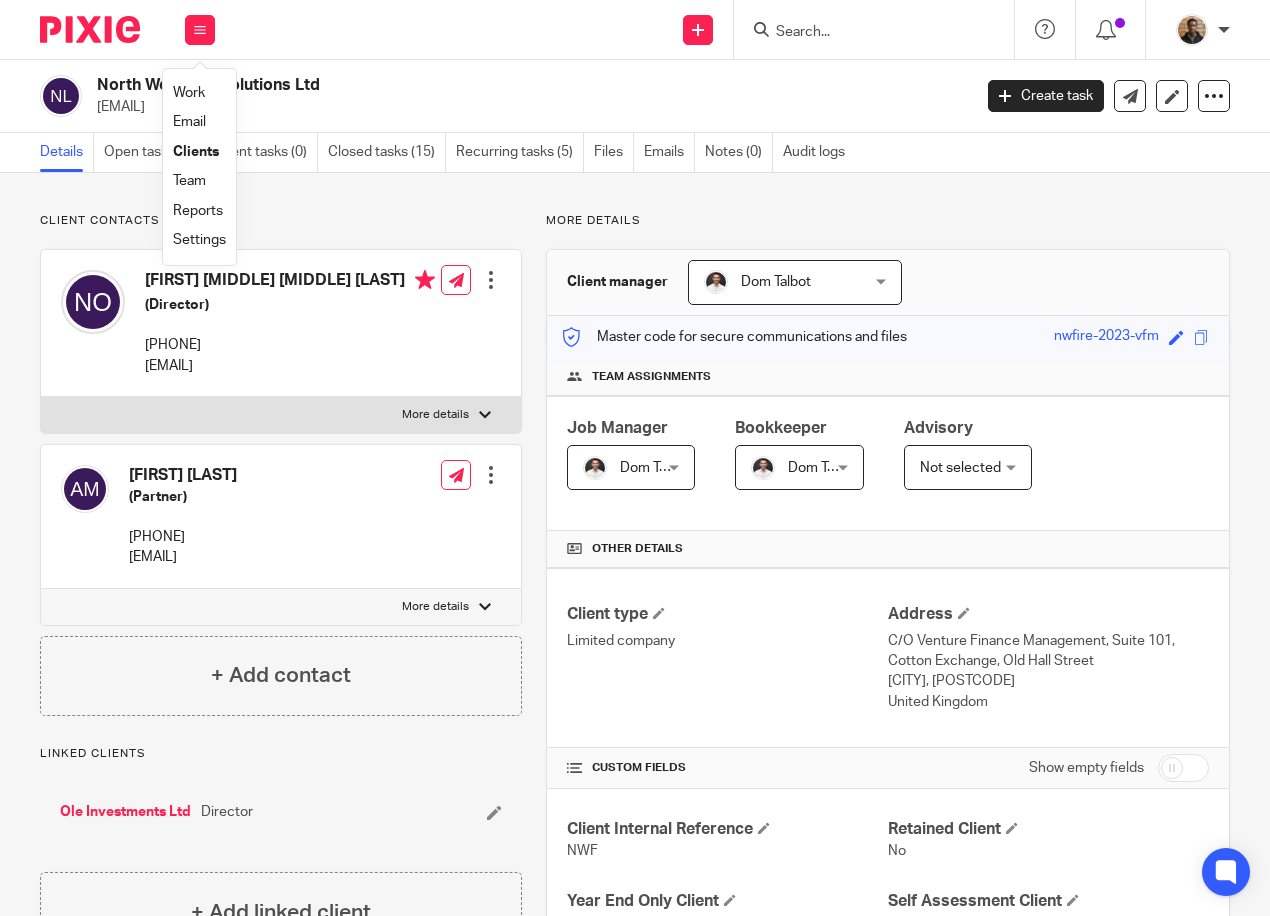 drag, startPoint x: 207, startPoint y: 94, endPoint x: 182, endPoint y: 96, distance: 25.079872 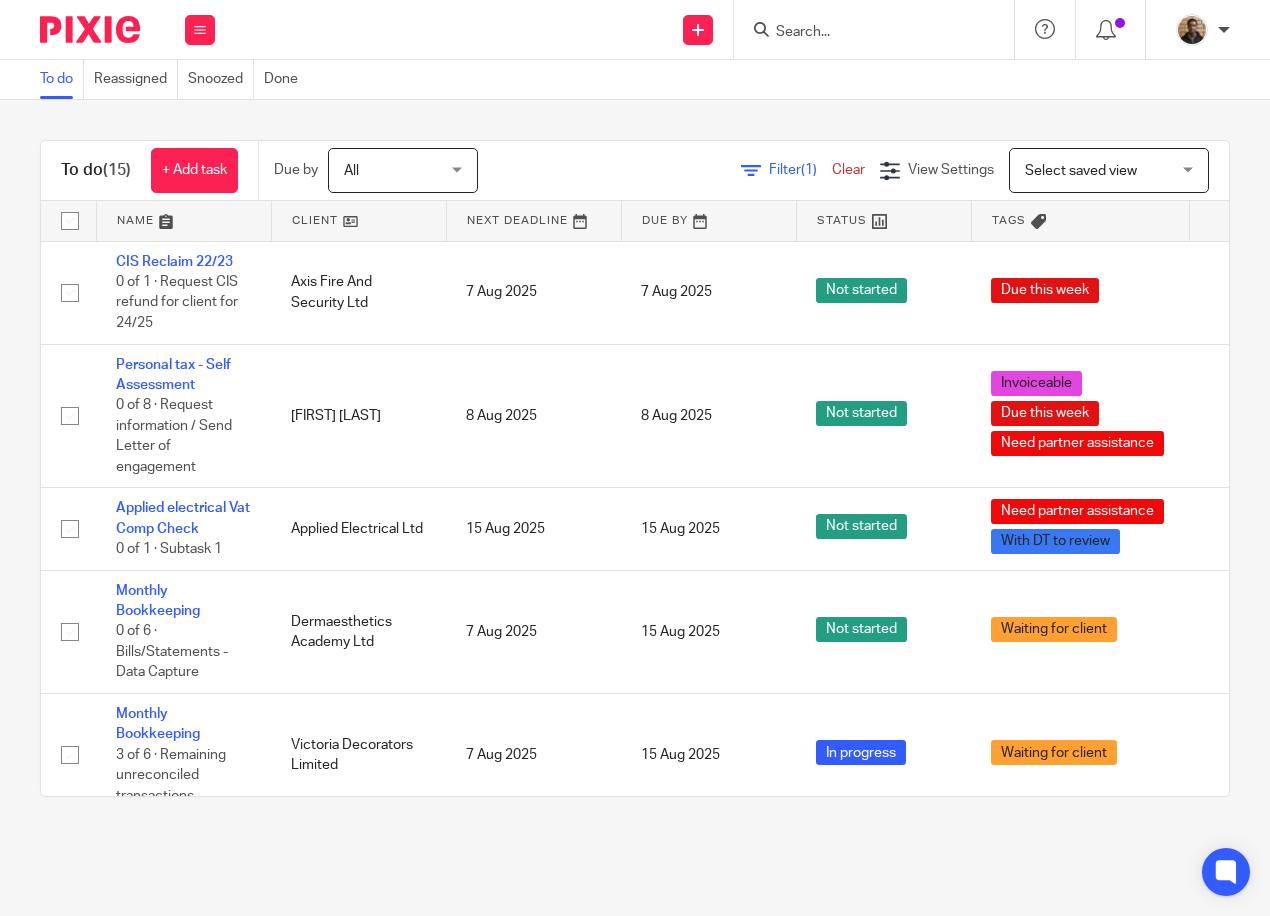 scroll, scrollTop: 0, scrollLeft: 0, axis: both 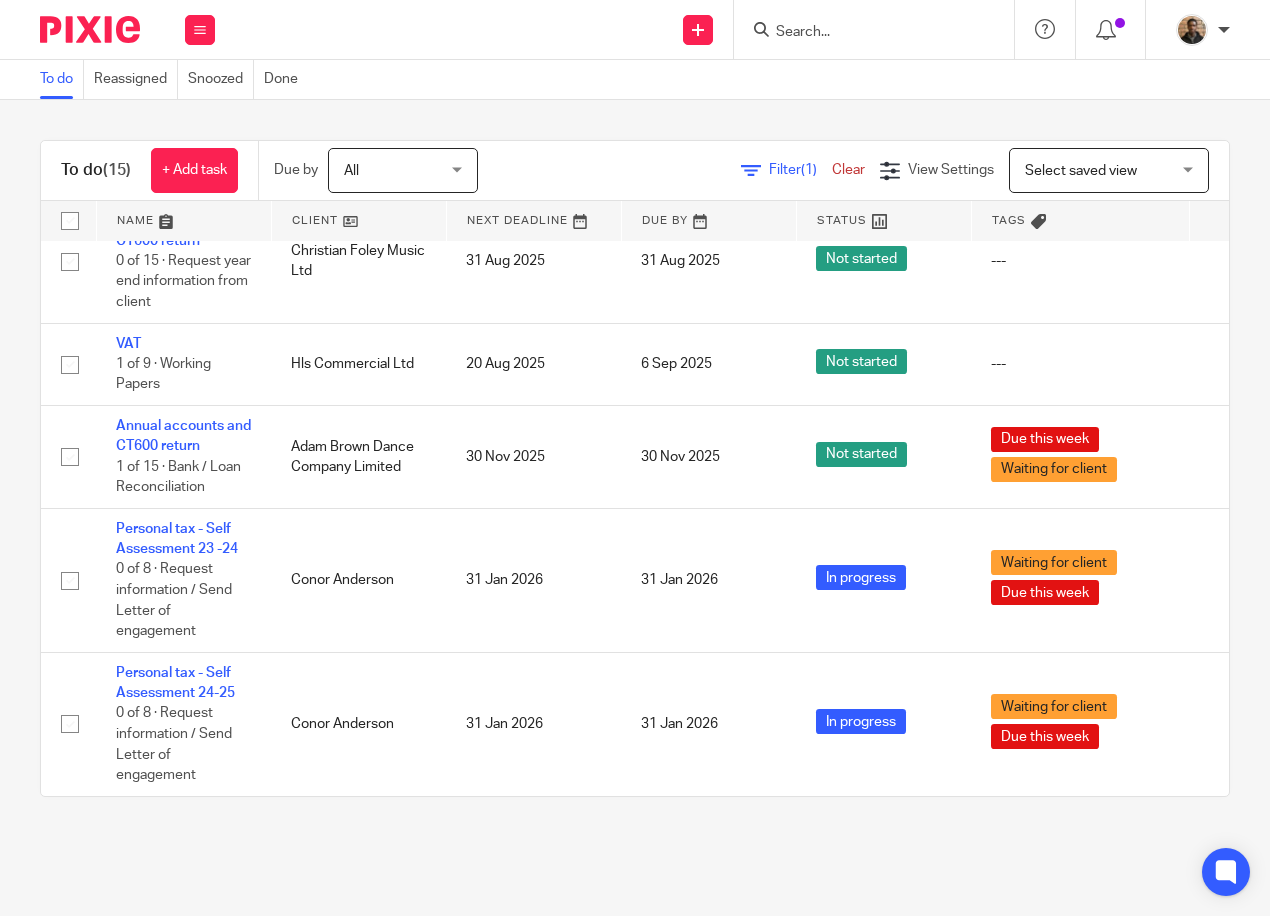 click on "Select saved view" at bounding box center [1081, 171] 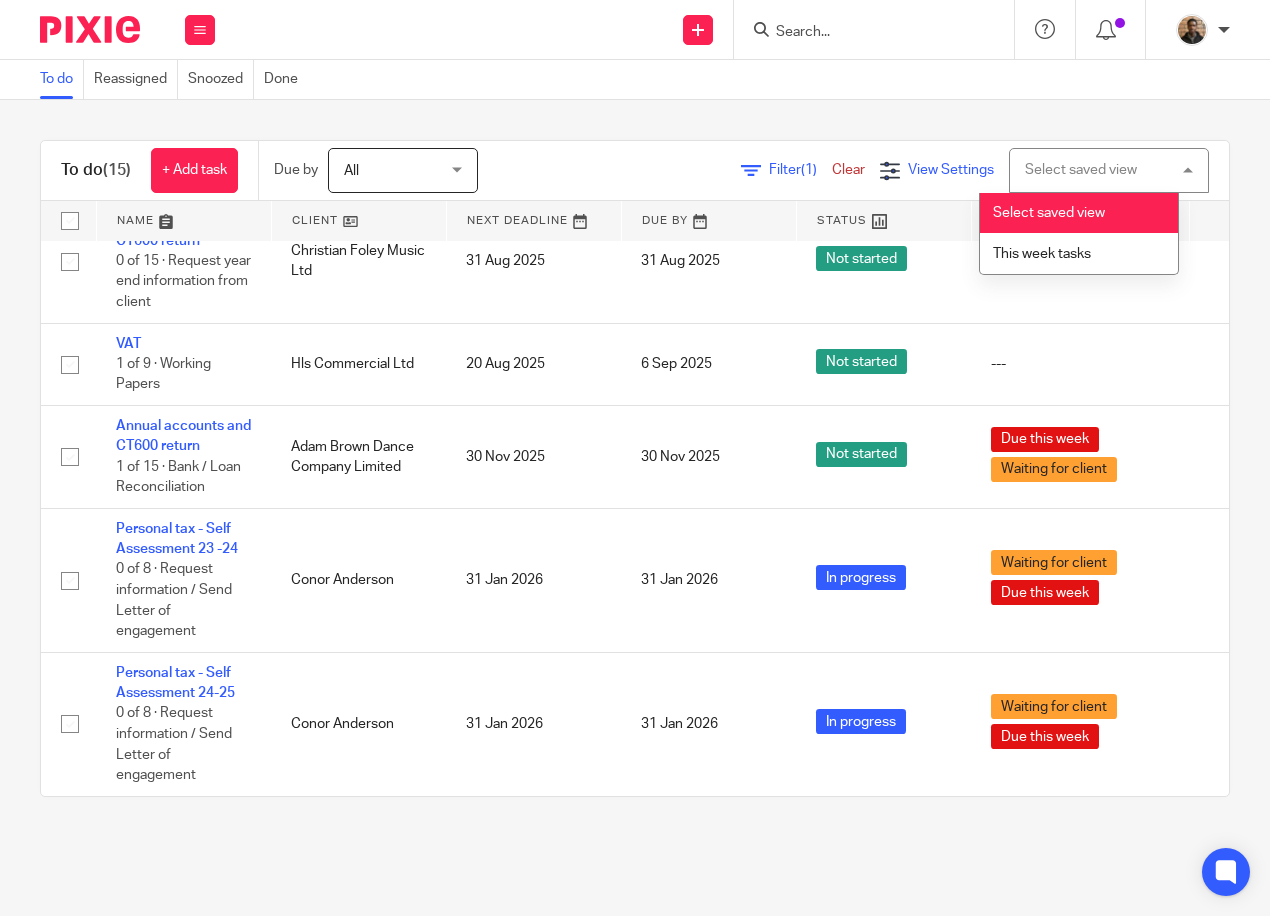 drag, startPoint x: 1046, startPoint y: 202, endPoint x: 851, endPoint y: 172, distance: 197.29419 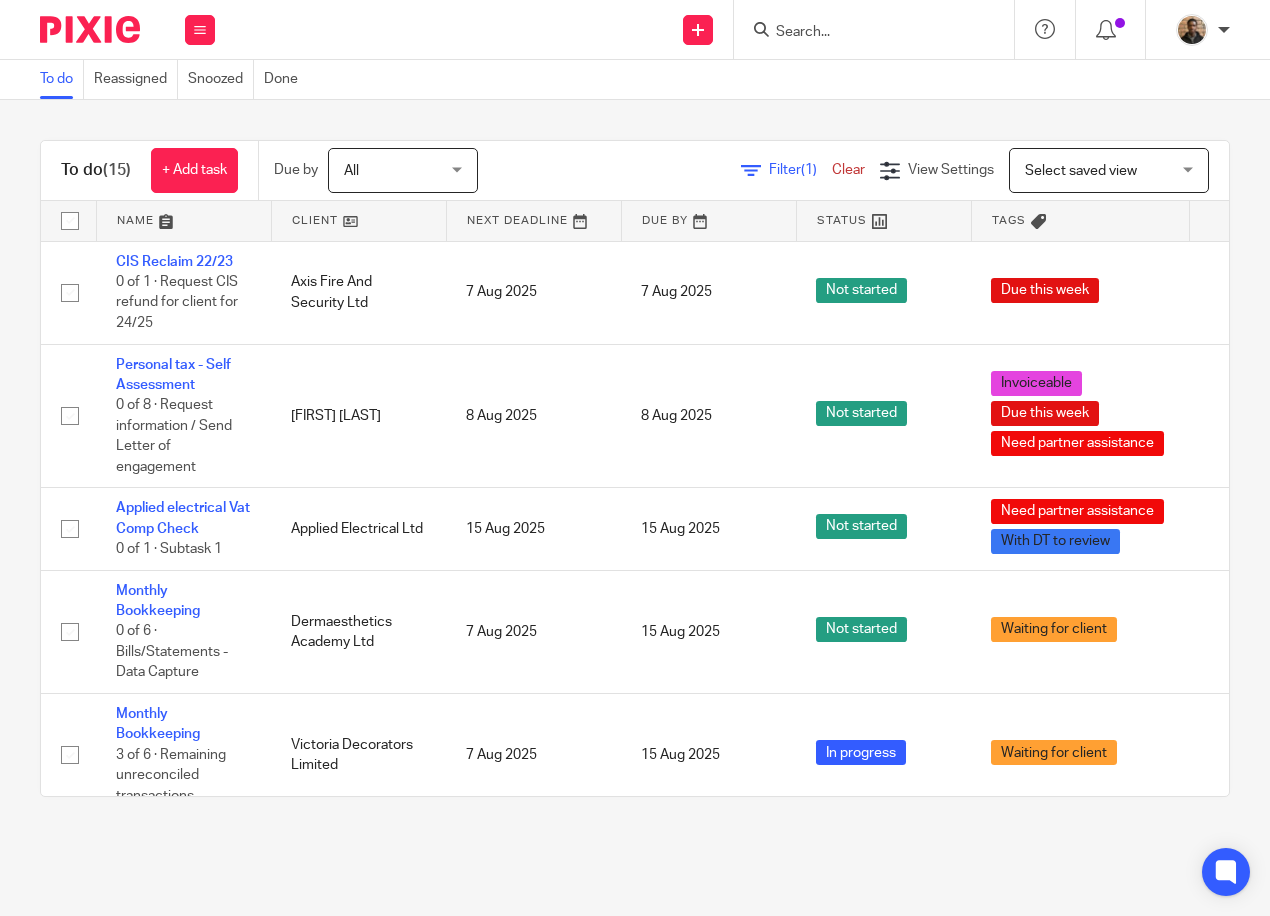 scroll, scrollTop: 0, scrollLeft: 0, axis: both 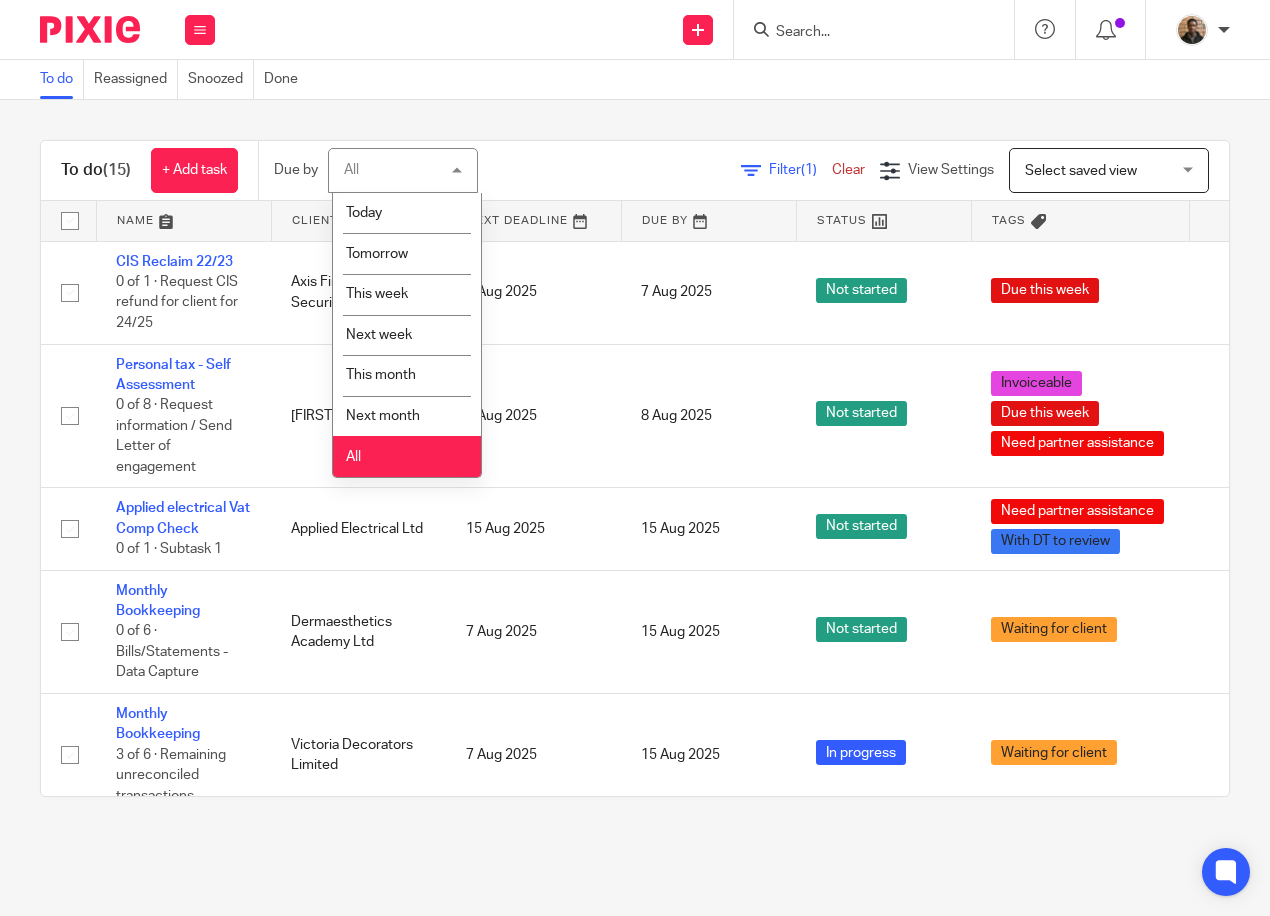 click on "All" at bounding box center [407, 456] 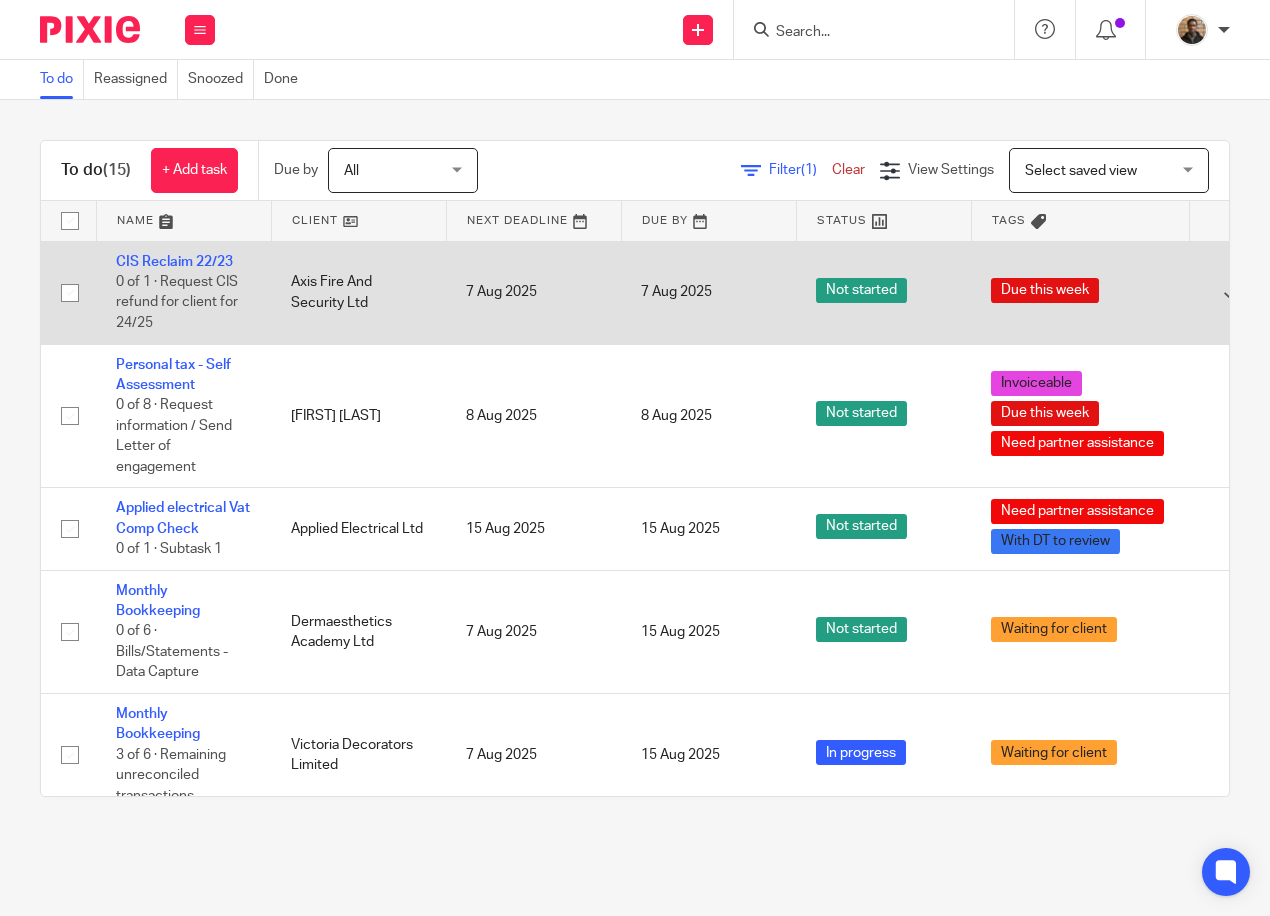scroll, scrollTop: 0, scrollLeft: 0, axis: both 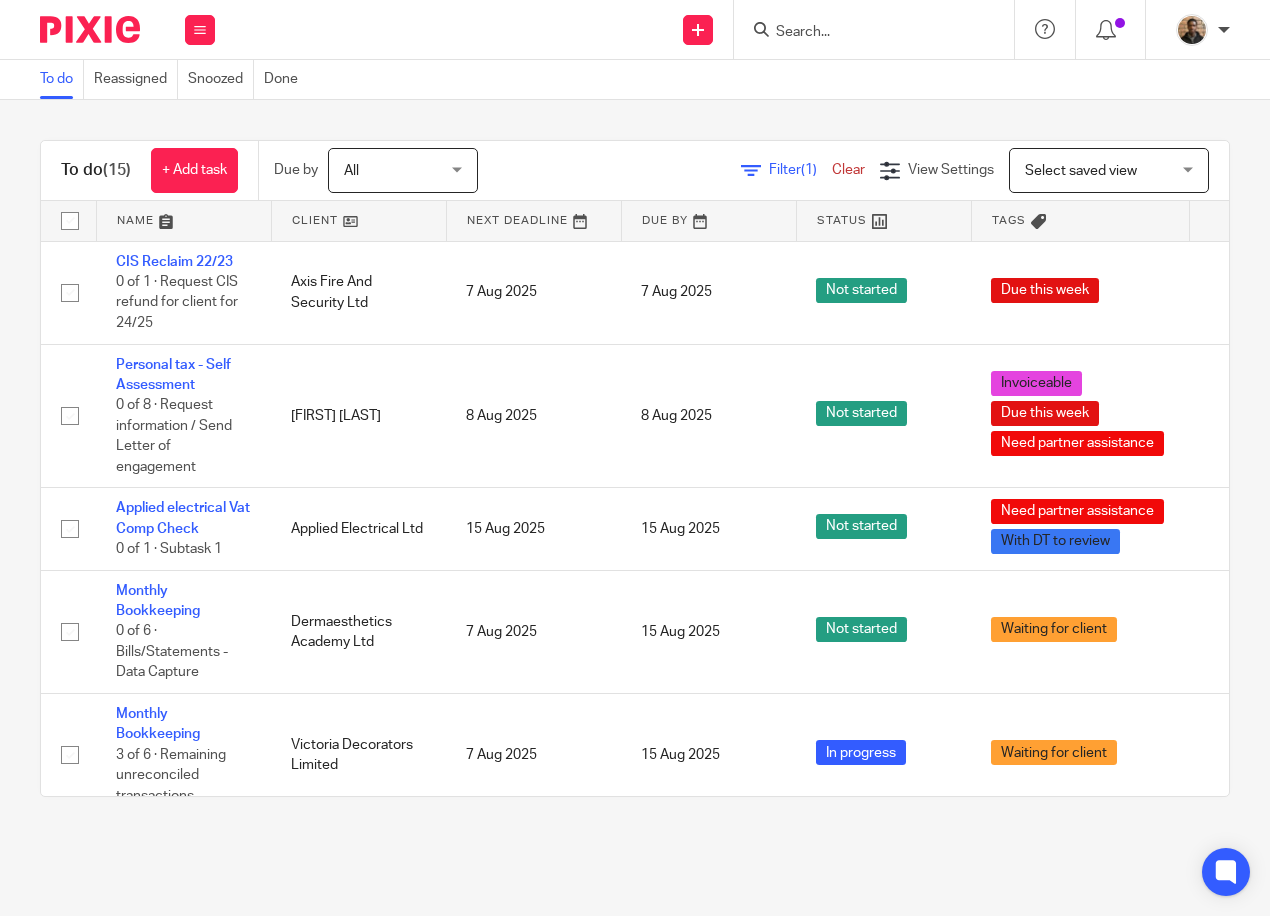click on "Request CIS refund for client for 24/25
Axis Fire And Security Ltd
7 Aug 2025
7 Aug 2025
Not started
Due this week             Edit task
Delete" at bounding box center (635, 468) 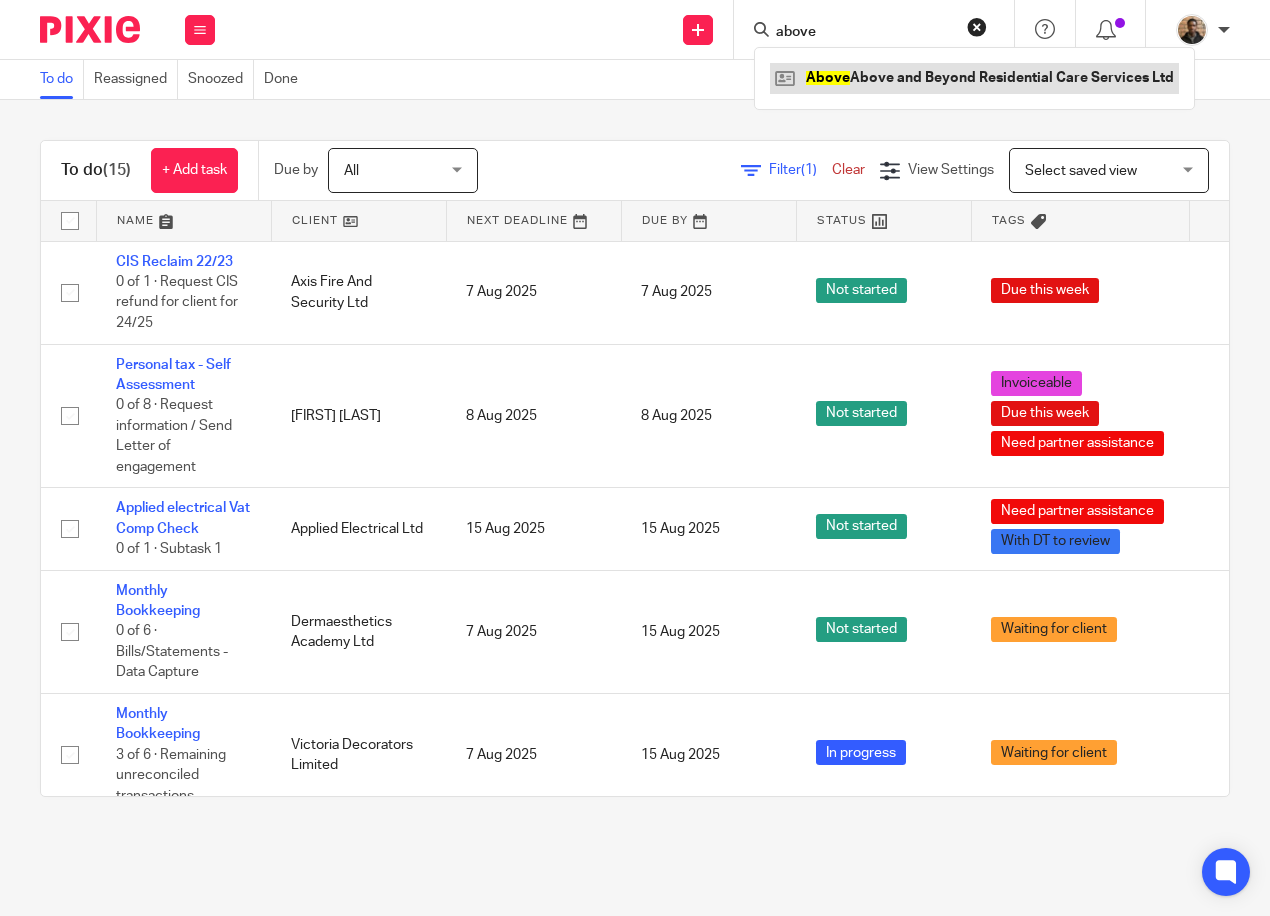 type on "above" 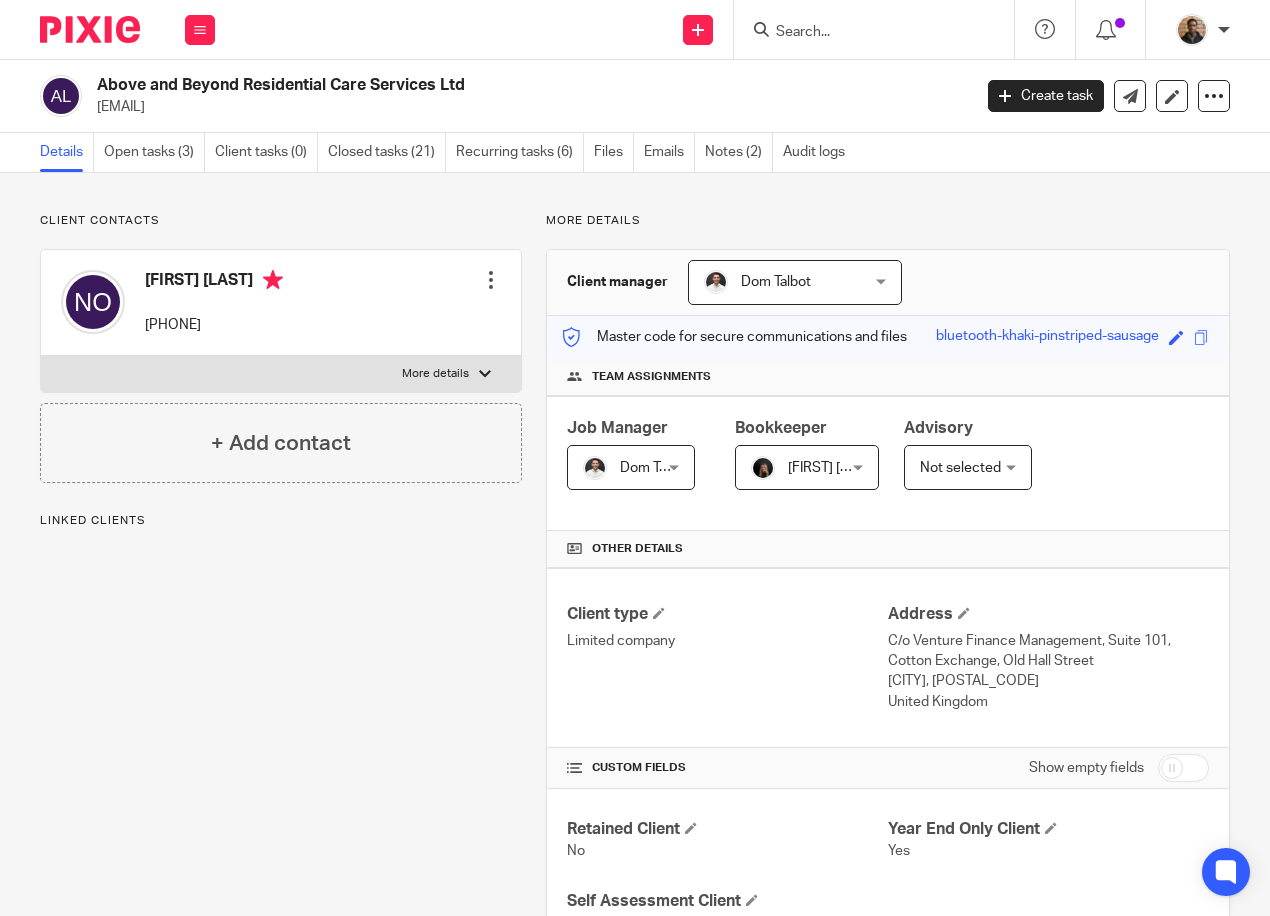 scroll, scrollTop: 0, scrollLeft: 0, axis: both 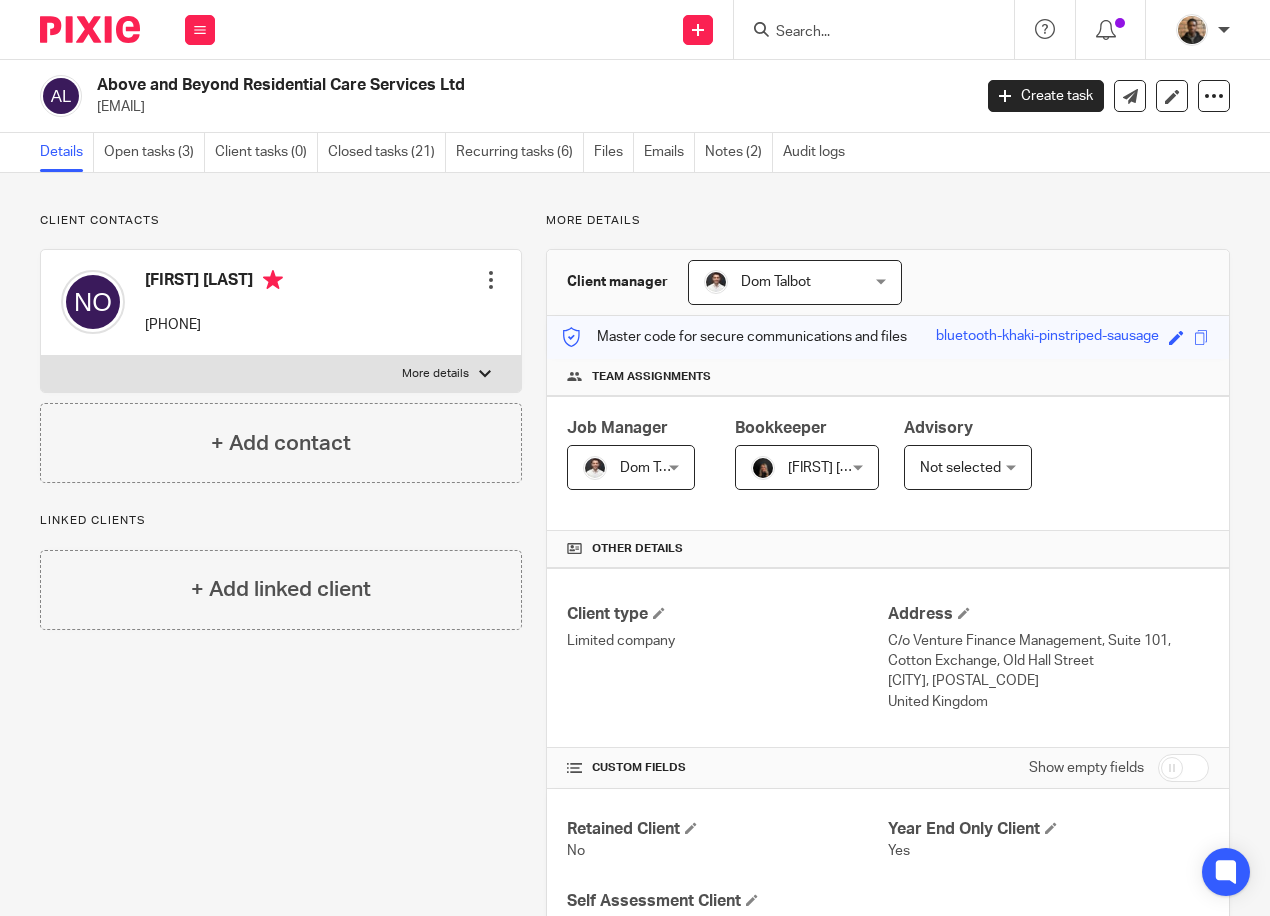 drag, startPoint x: 97, startPoint y: 103, endPoint x: 364, endPoint y: 130, distance: 268.3617 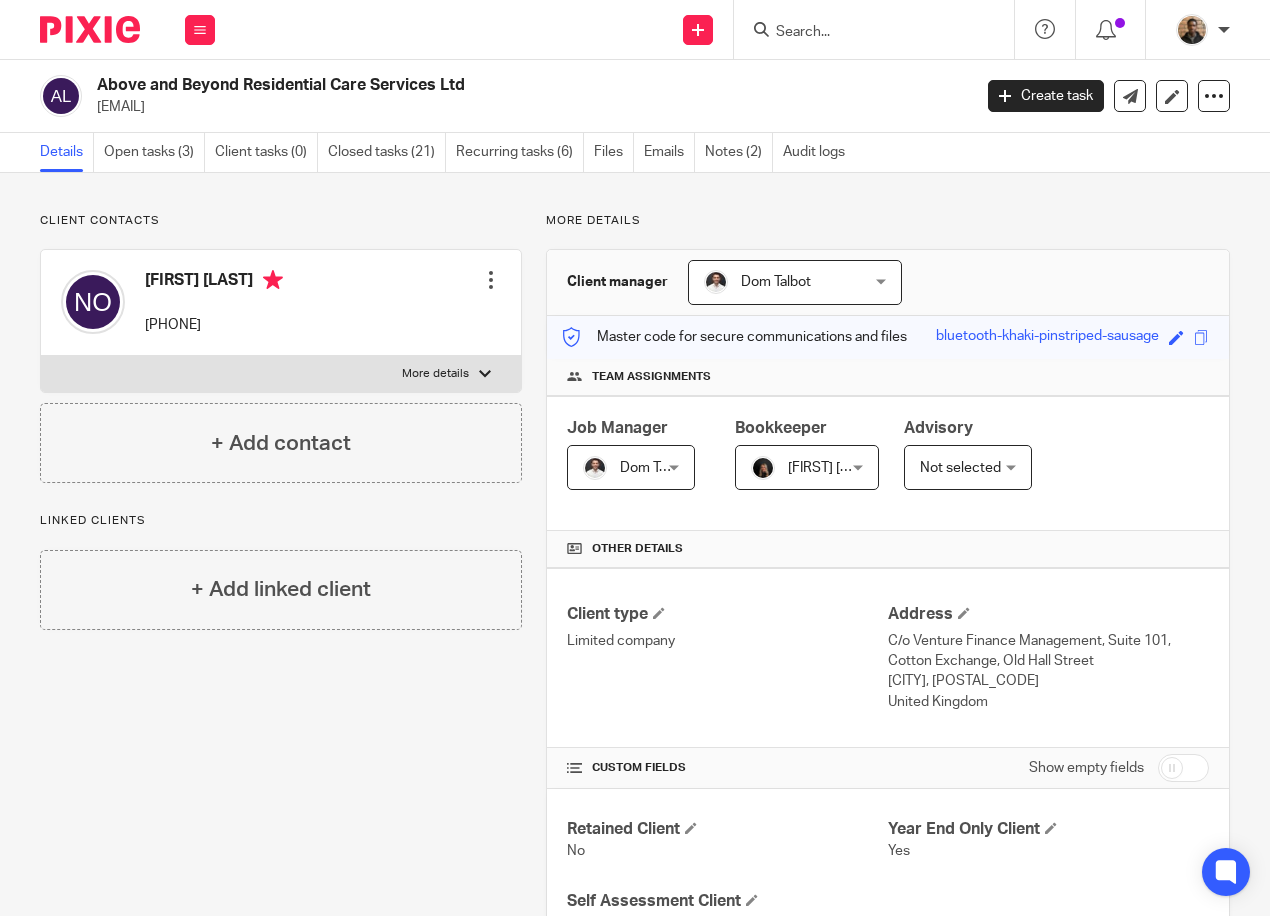 click at bounding box center (864, 33) 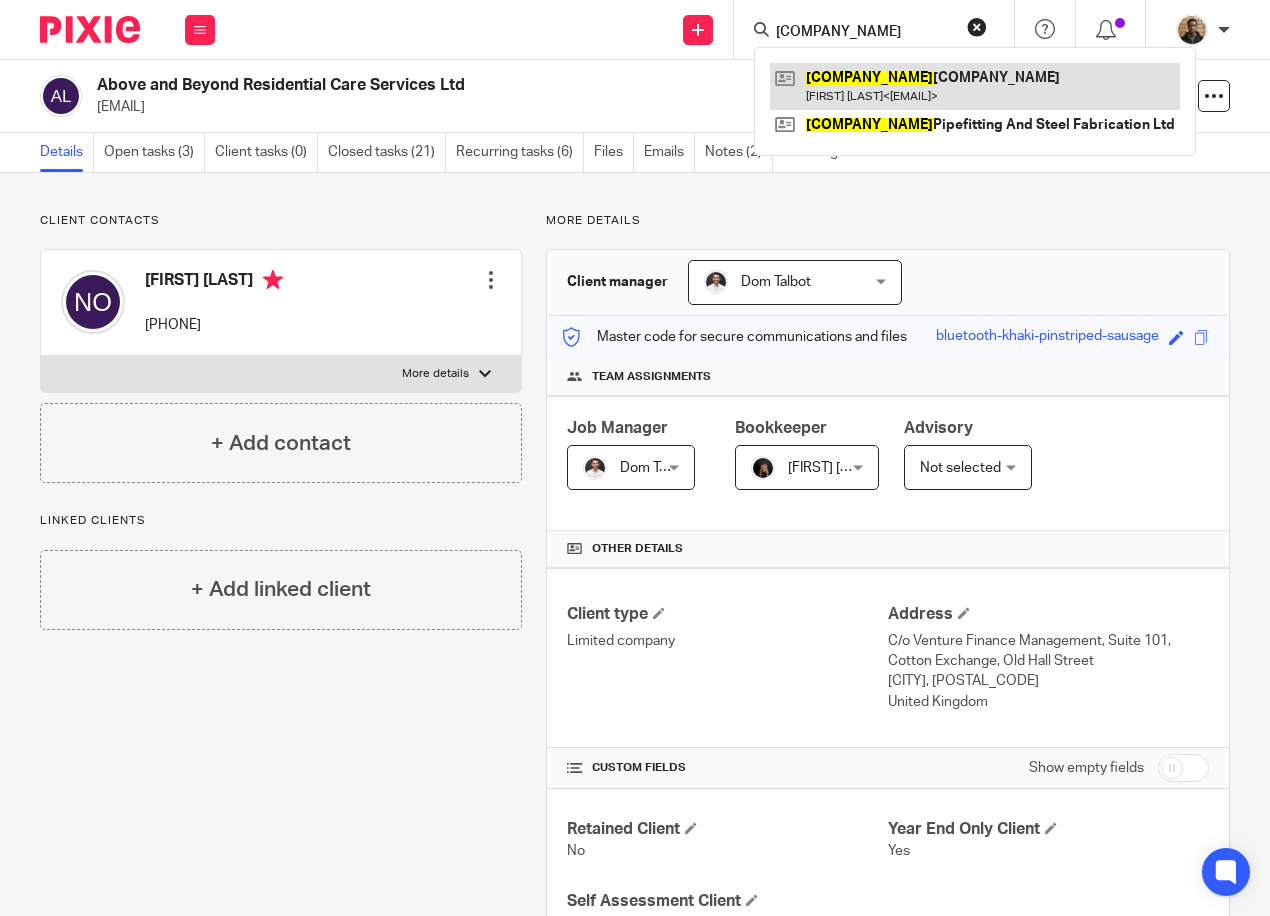 type on "[COMPANY_NAME]" 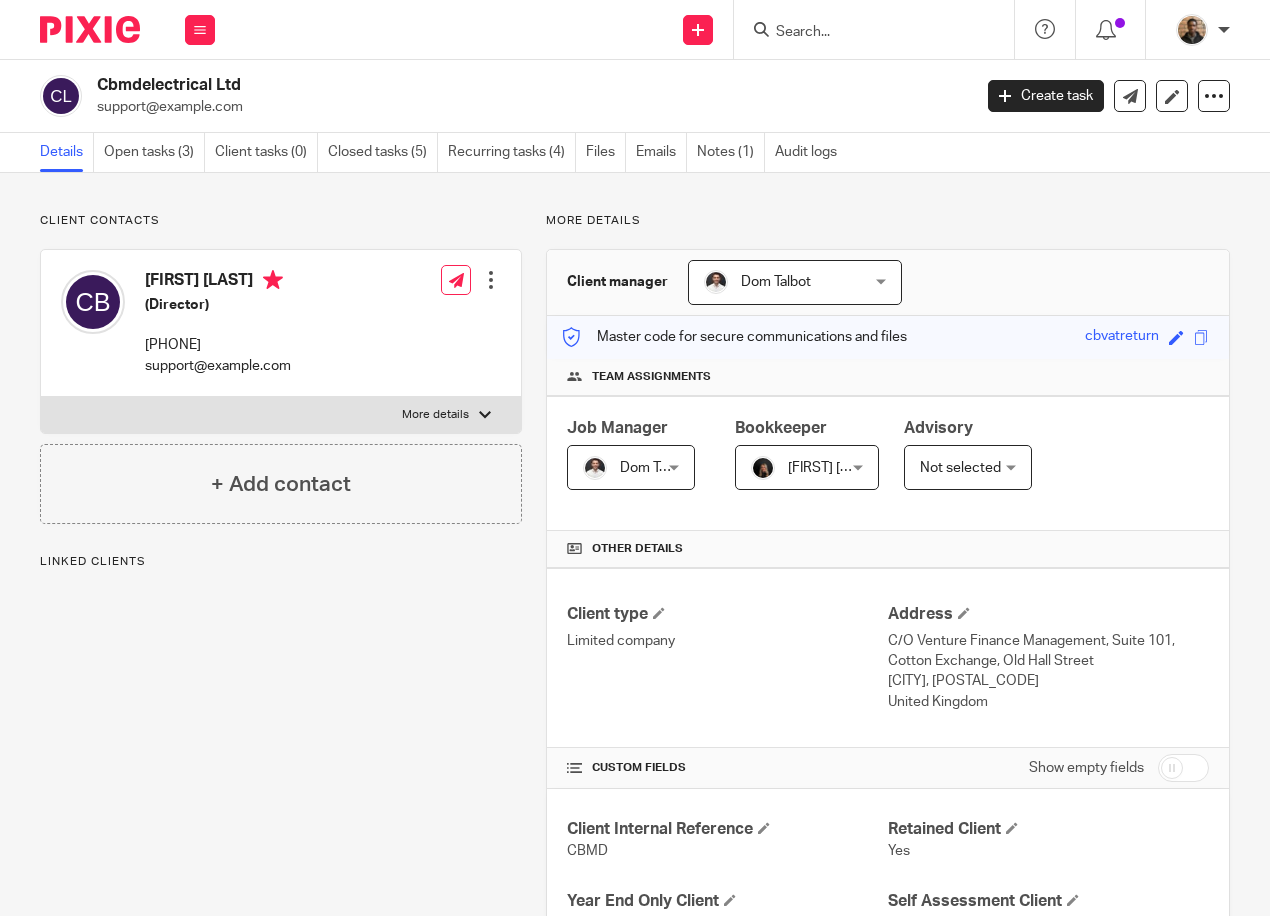 scroll, scrollTop: 0, scrollLeft: 0, axis: both 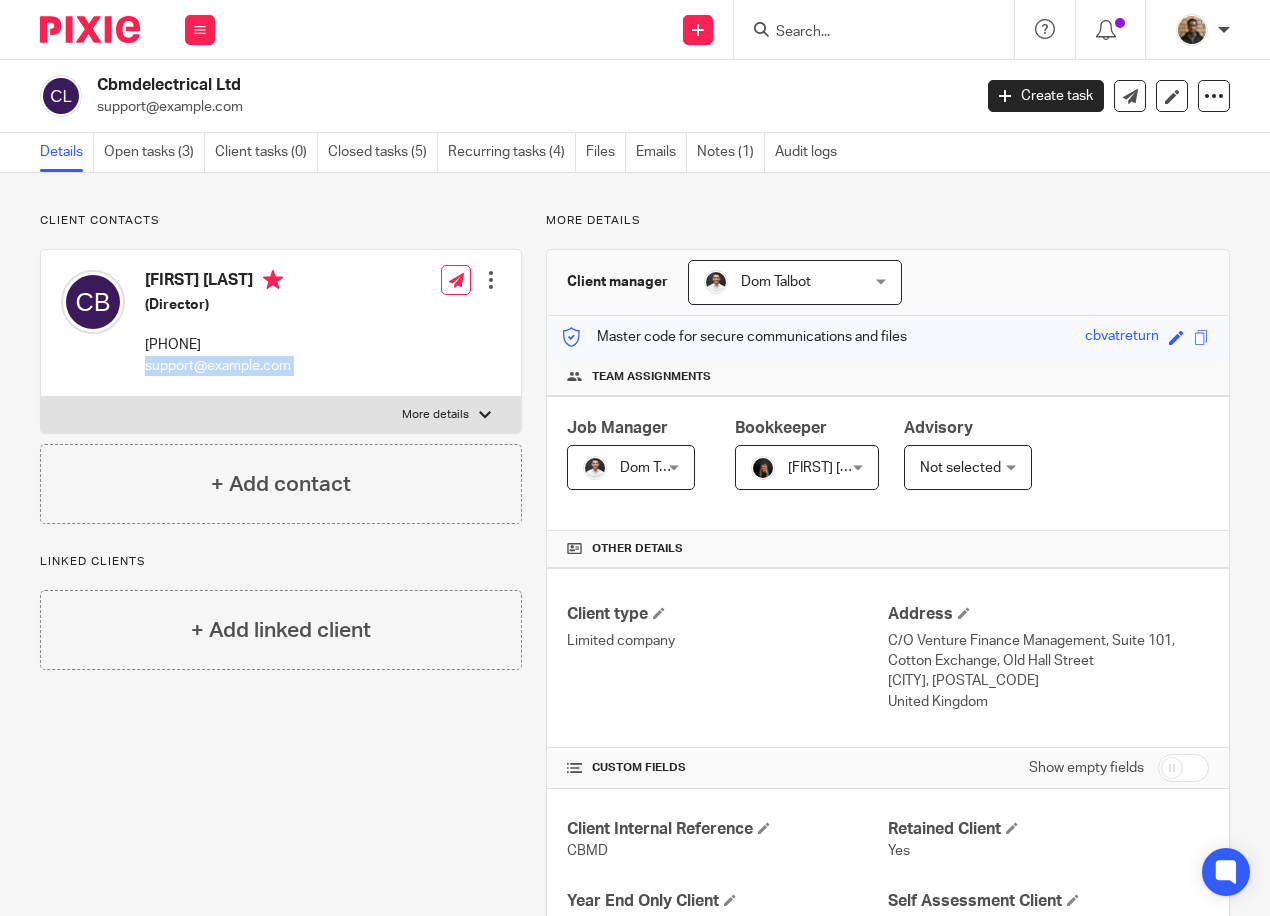 drag, startPoint x: 145, startPoint y: 368, endPoint x: 362, endPoint y: 397, distance: 218.92921 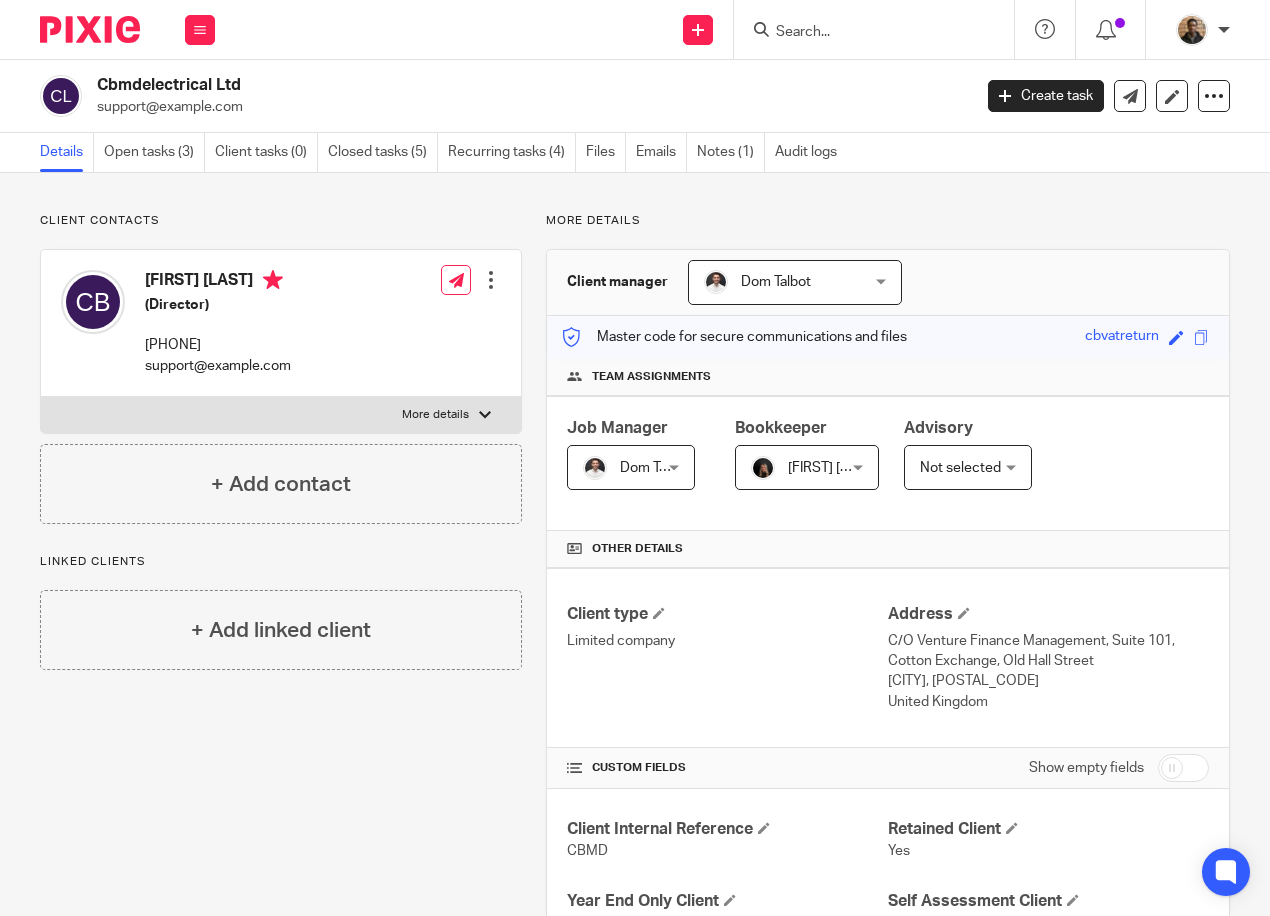 drag, startPoint x: 300, startPoint y: 368, endPoint x: 139, endPoint y: 377, distance: 161.25136 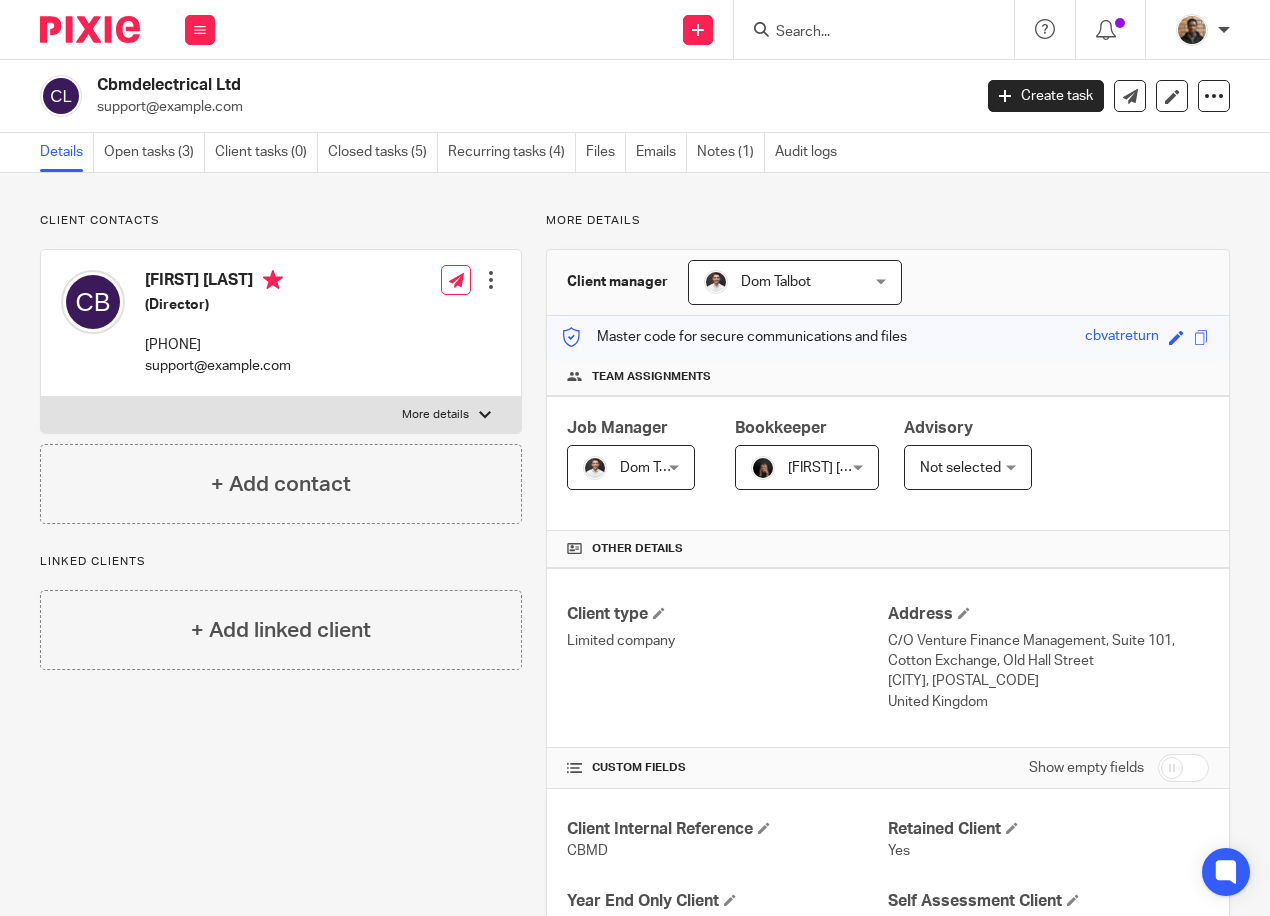 click at bounding box center [880, 29] 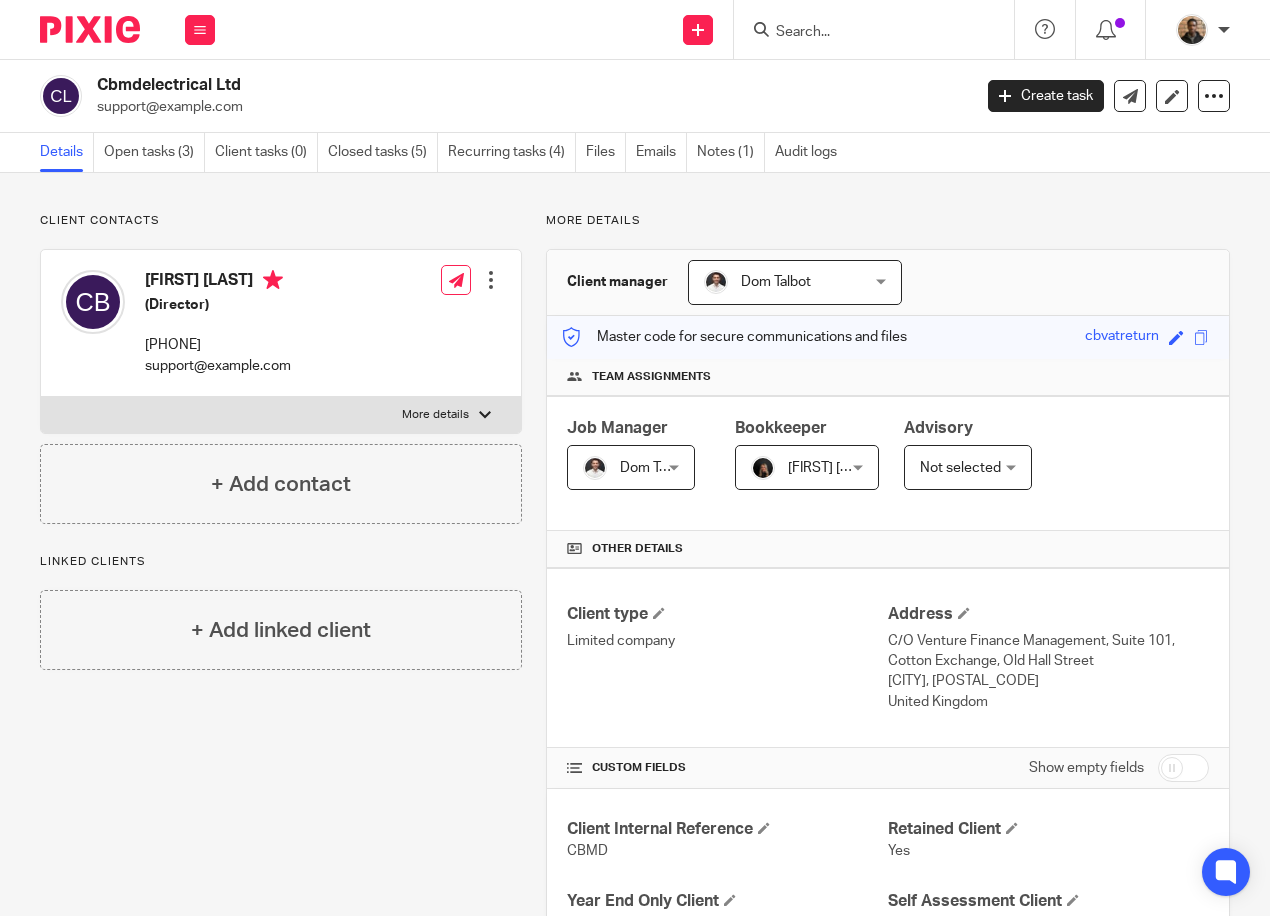 click at bounding box center (864, 33) 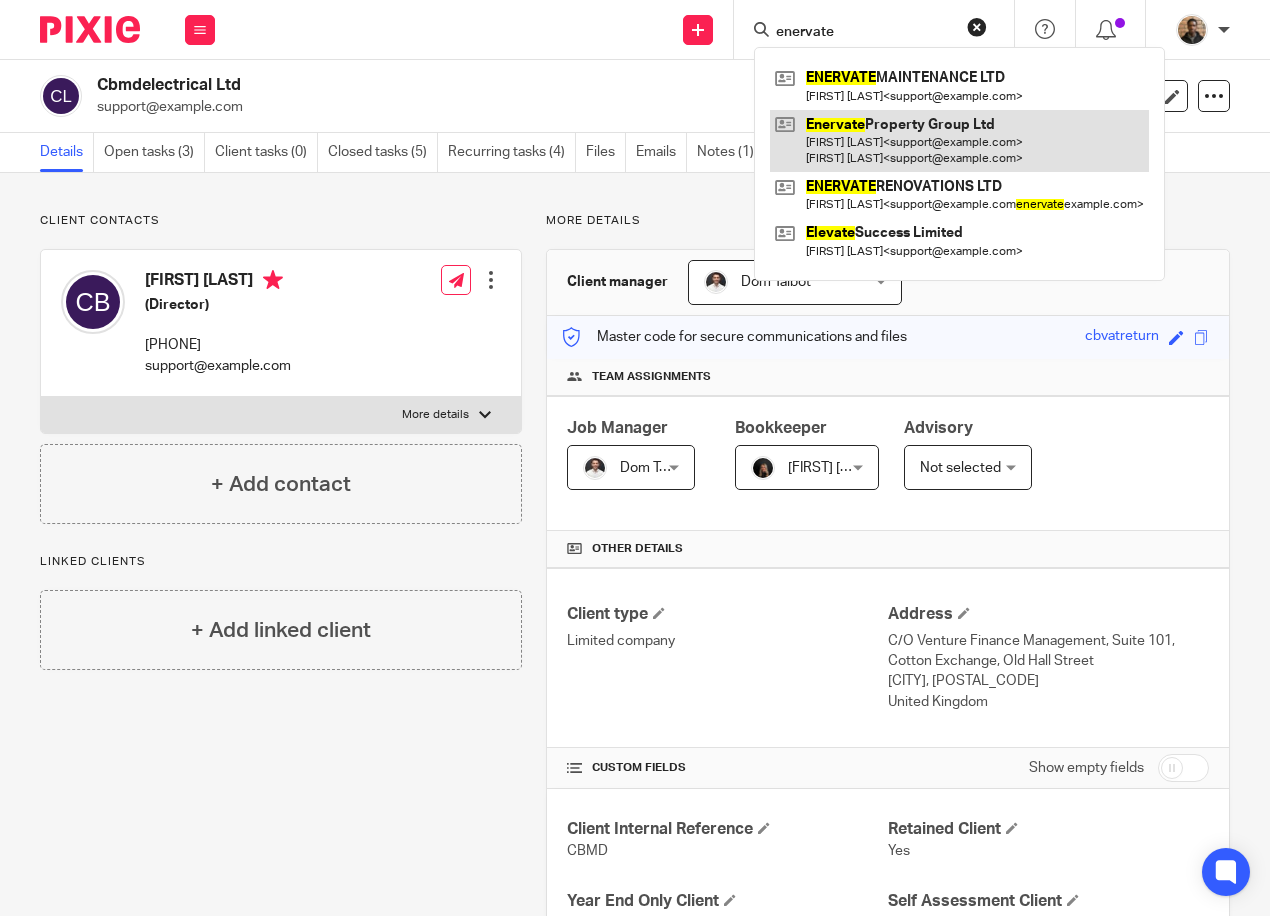 type on "enervate" 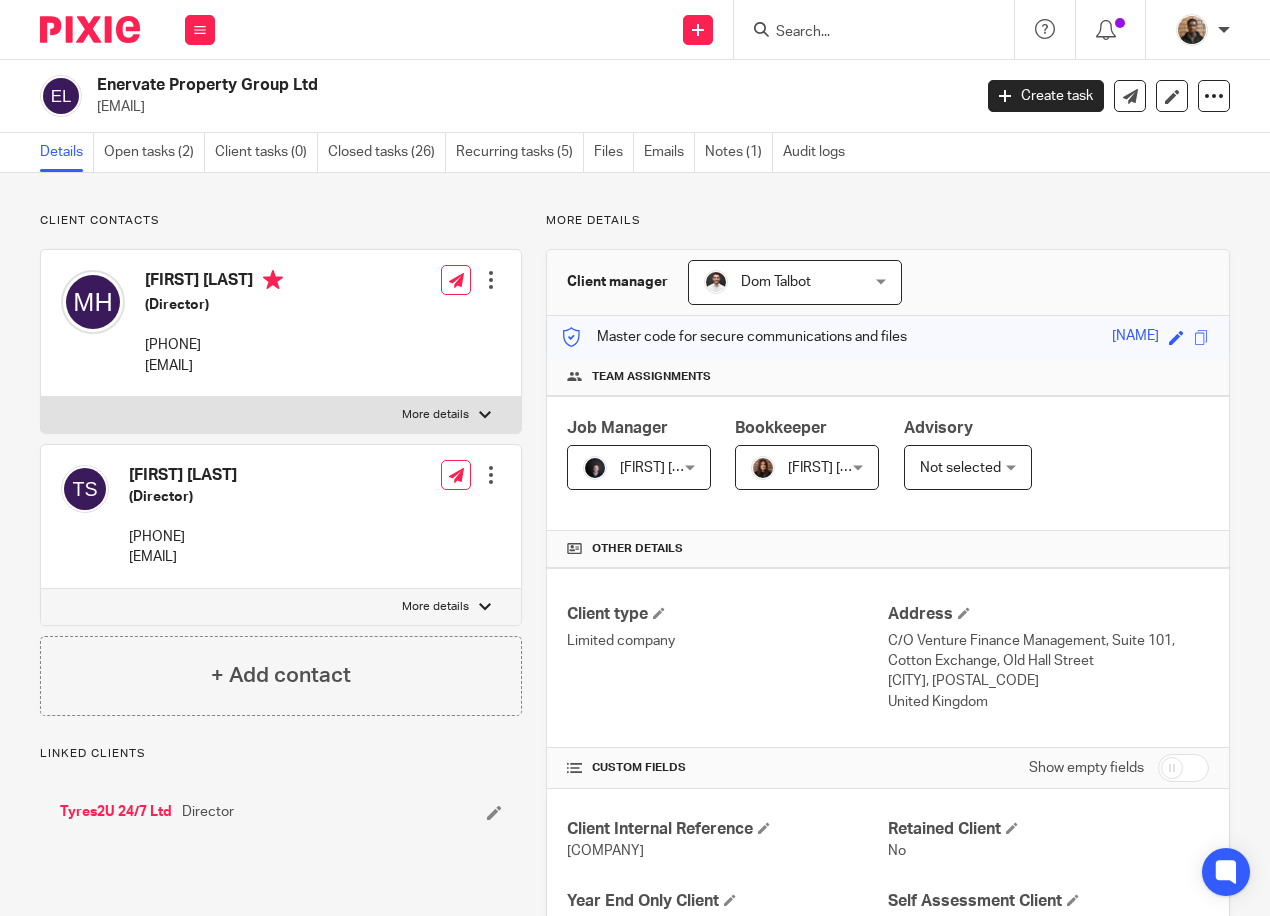 scroll, scrollTop: 0, scrollLeft: 0, axis: both 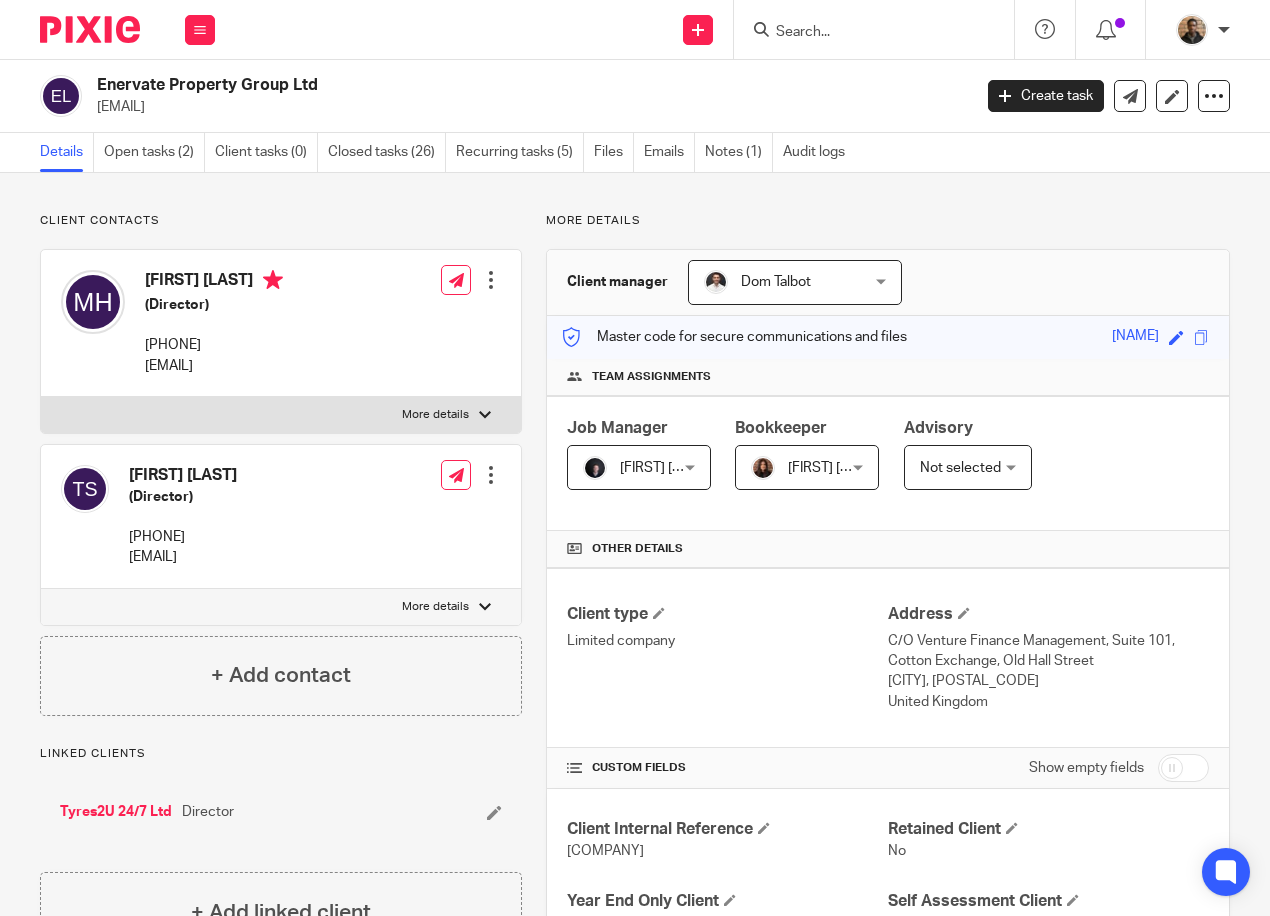 drag, startPoint x: 149, startPoint y: 366, endPoint x: 341, endPoint y: 377, distance: 192.31485 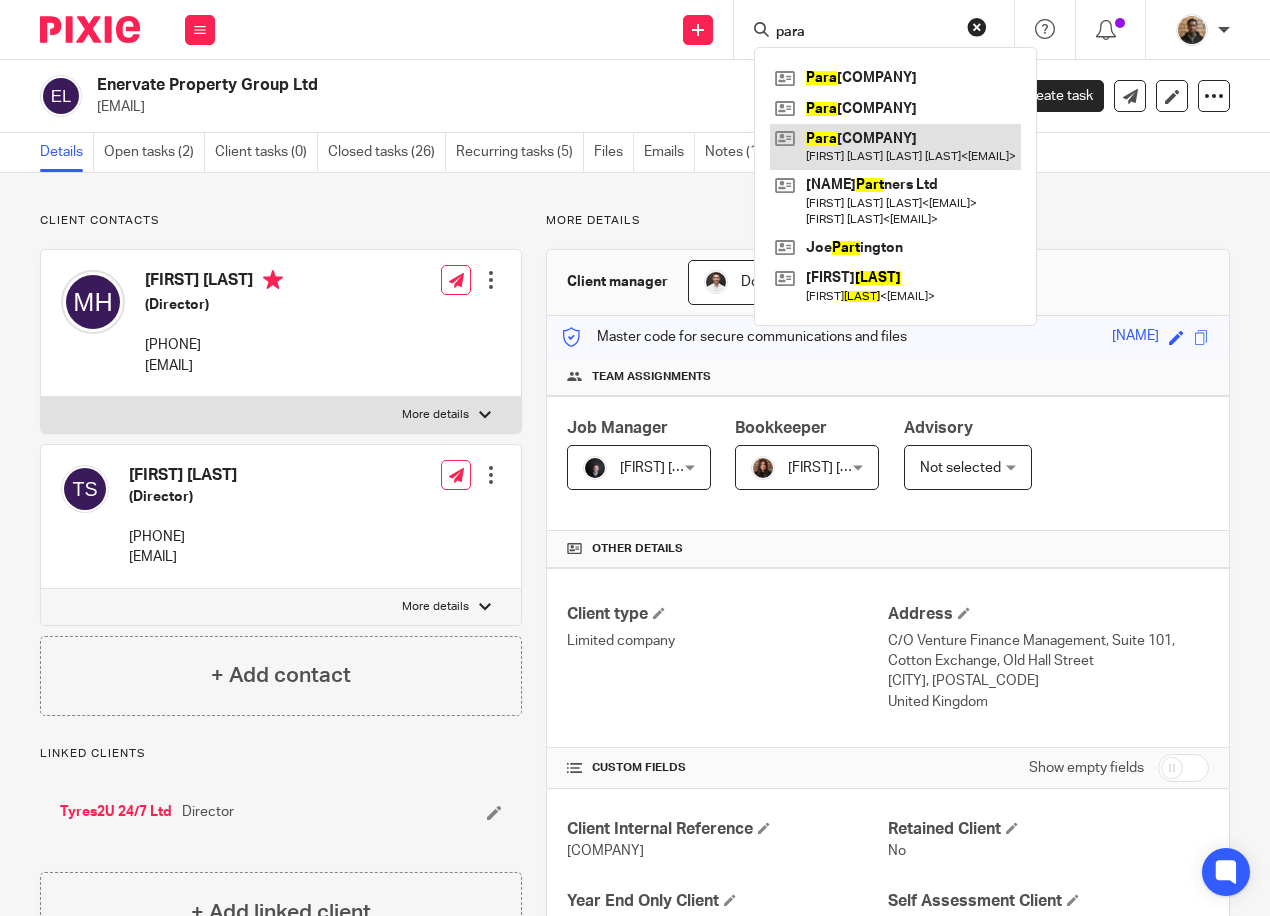 type on "para" 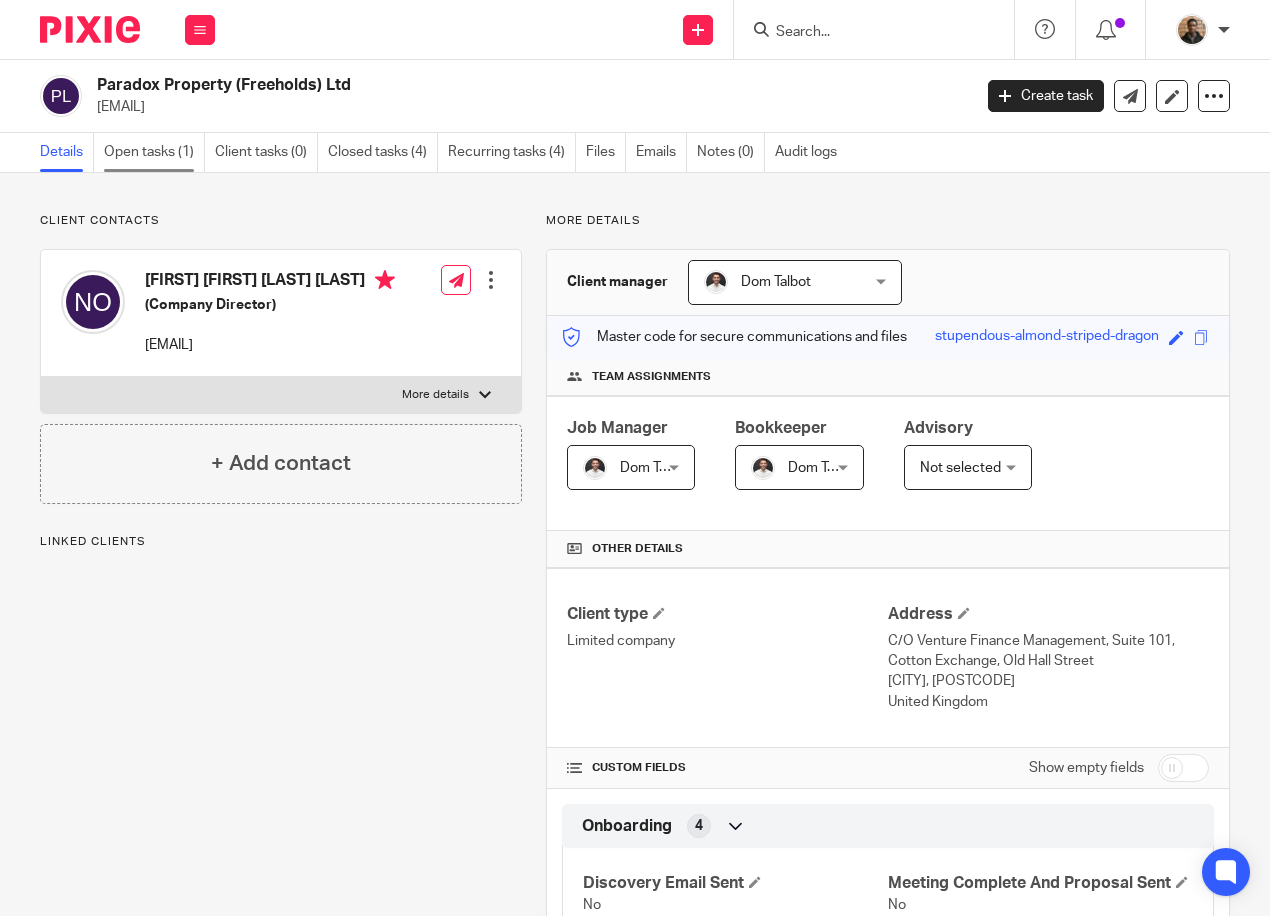 scroll, scrollTop: 0, scrollLeft: 0, axis: both 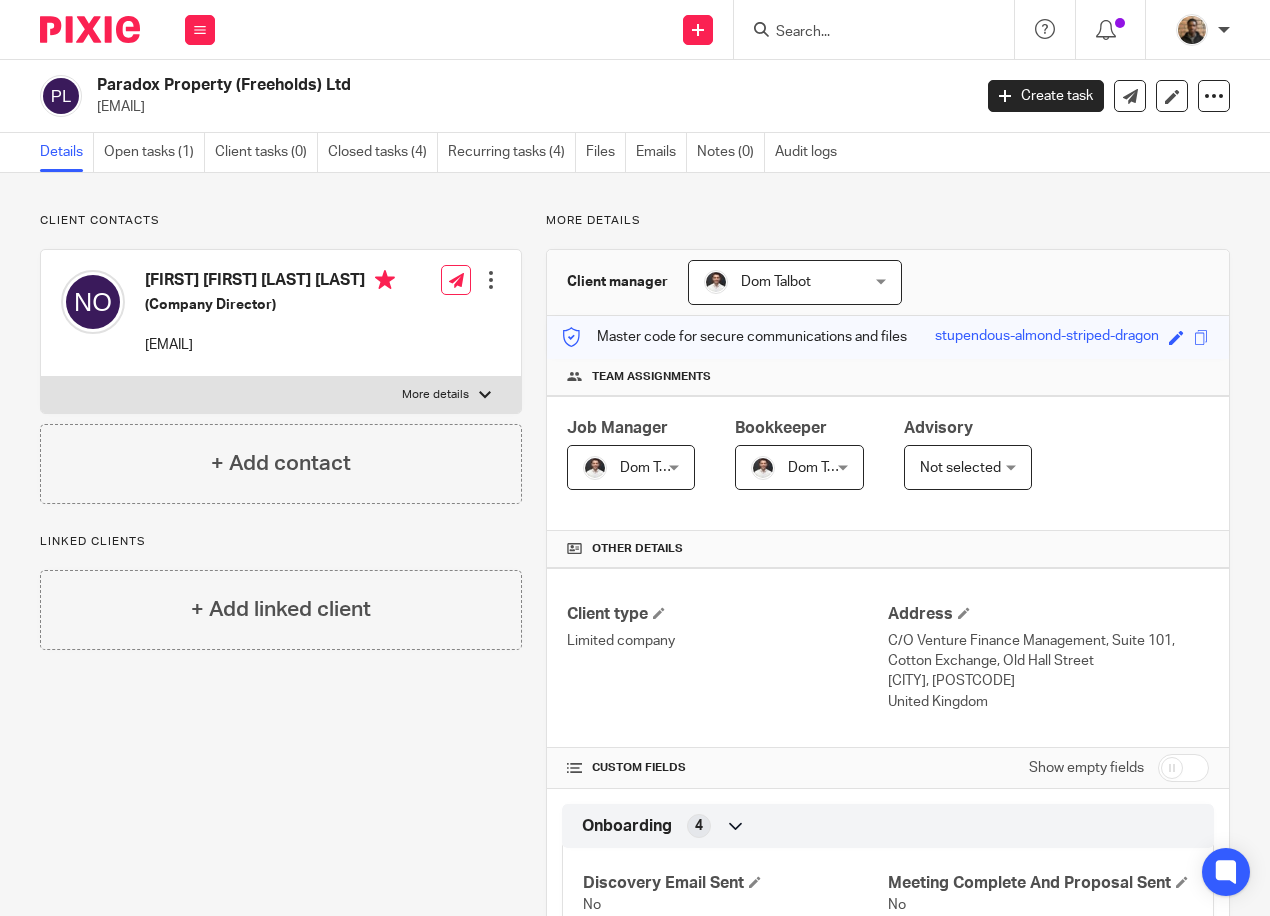 drag, startPoint x: 96, startPoint y: 106, endPoint x: 325, endPoint y: 102, distance: 229.03493 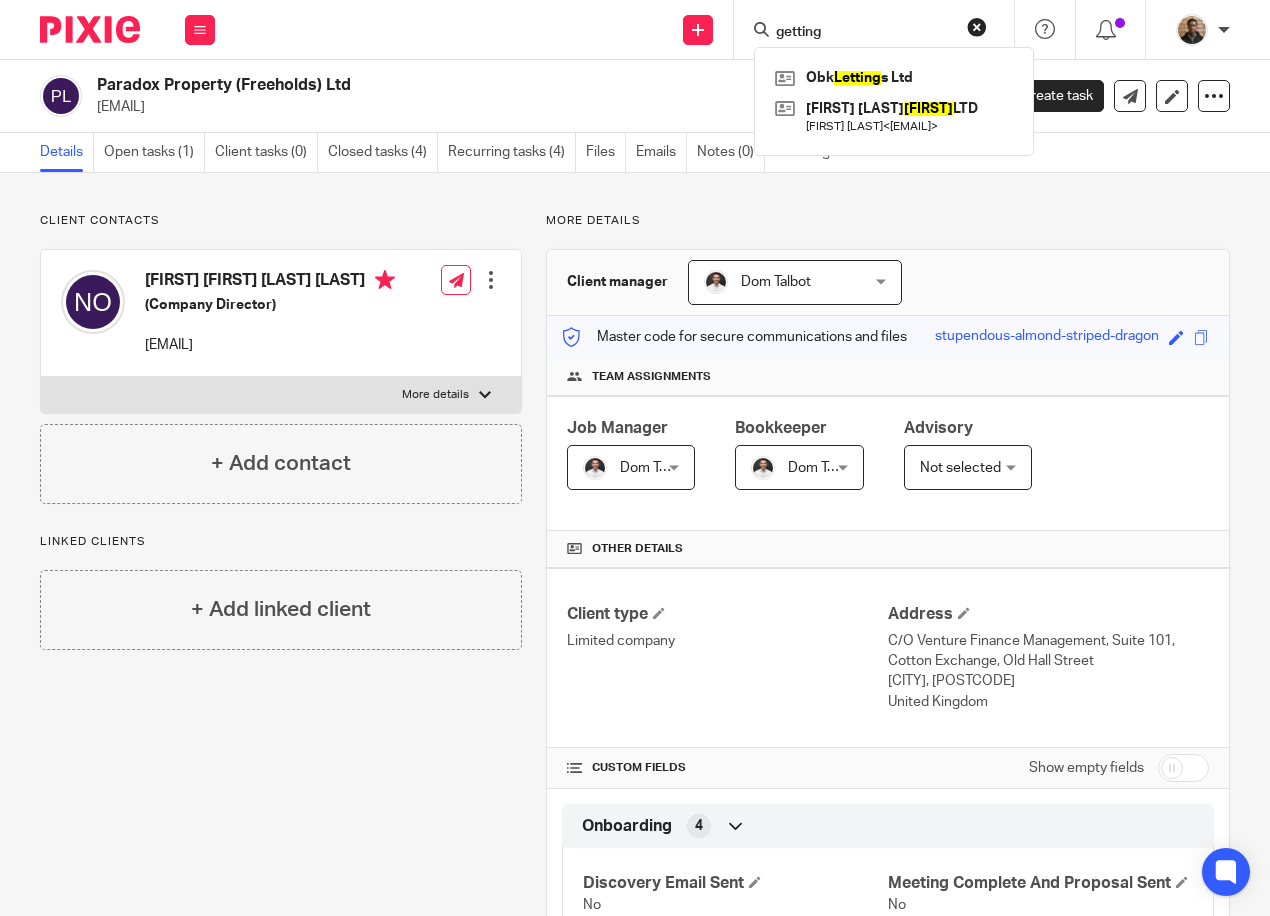 type on "getting" 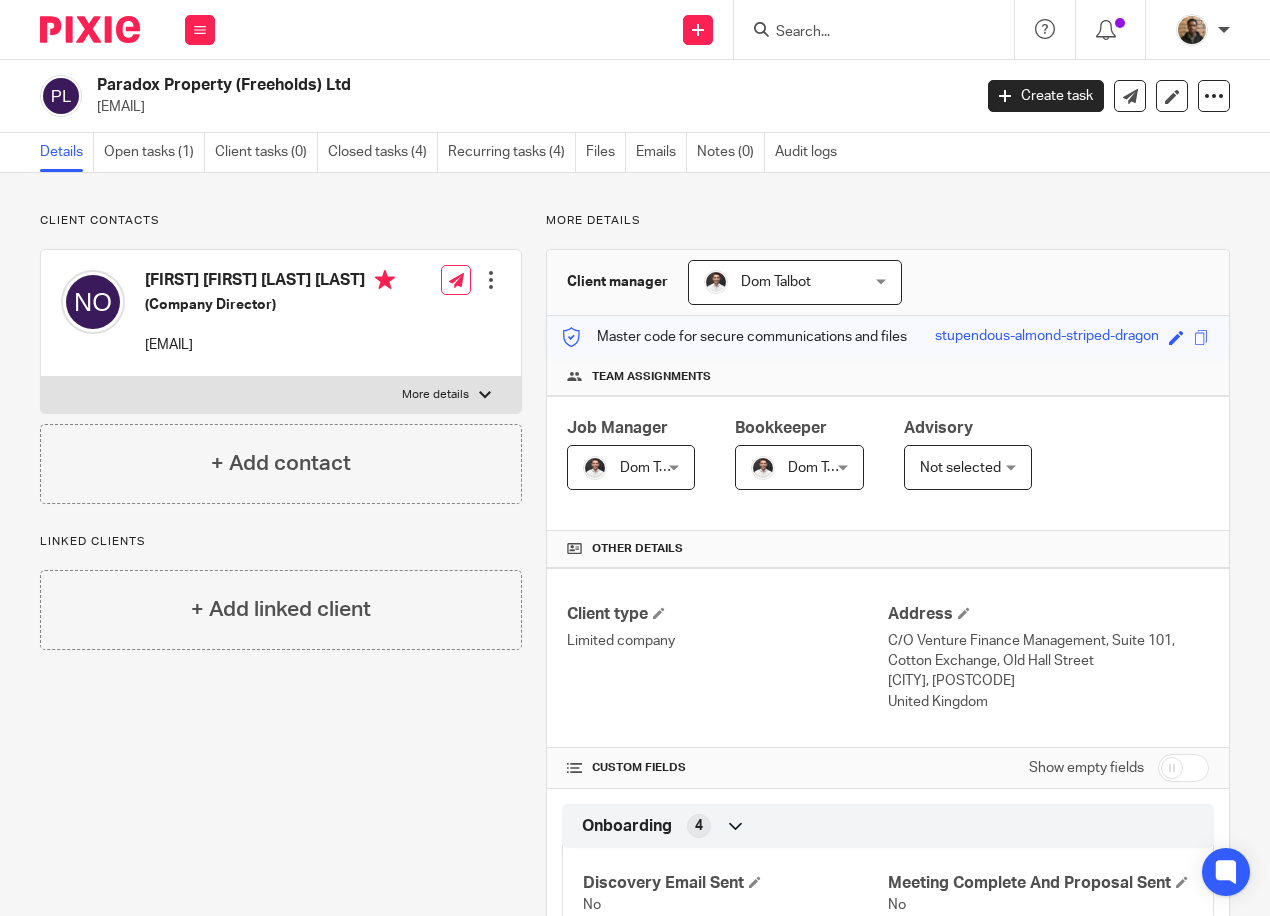 click at bounding box center (864, 33) 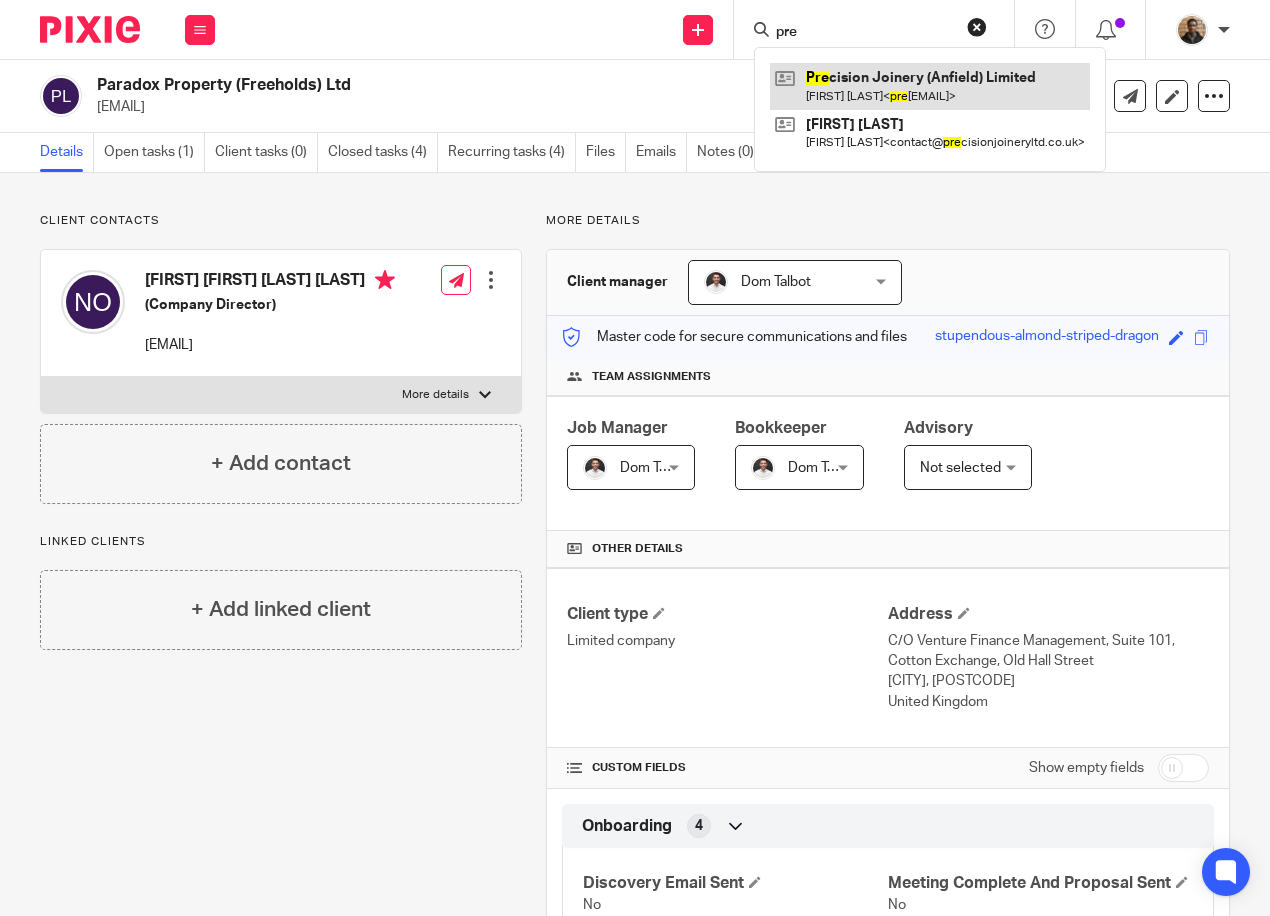 type on "pre" 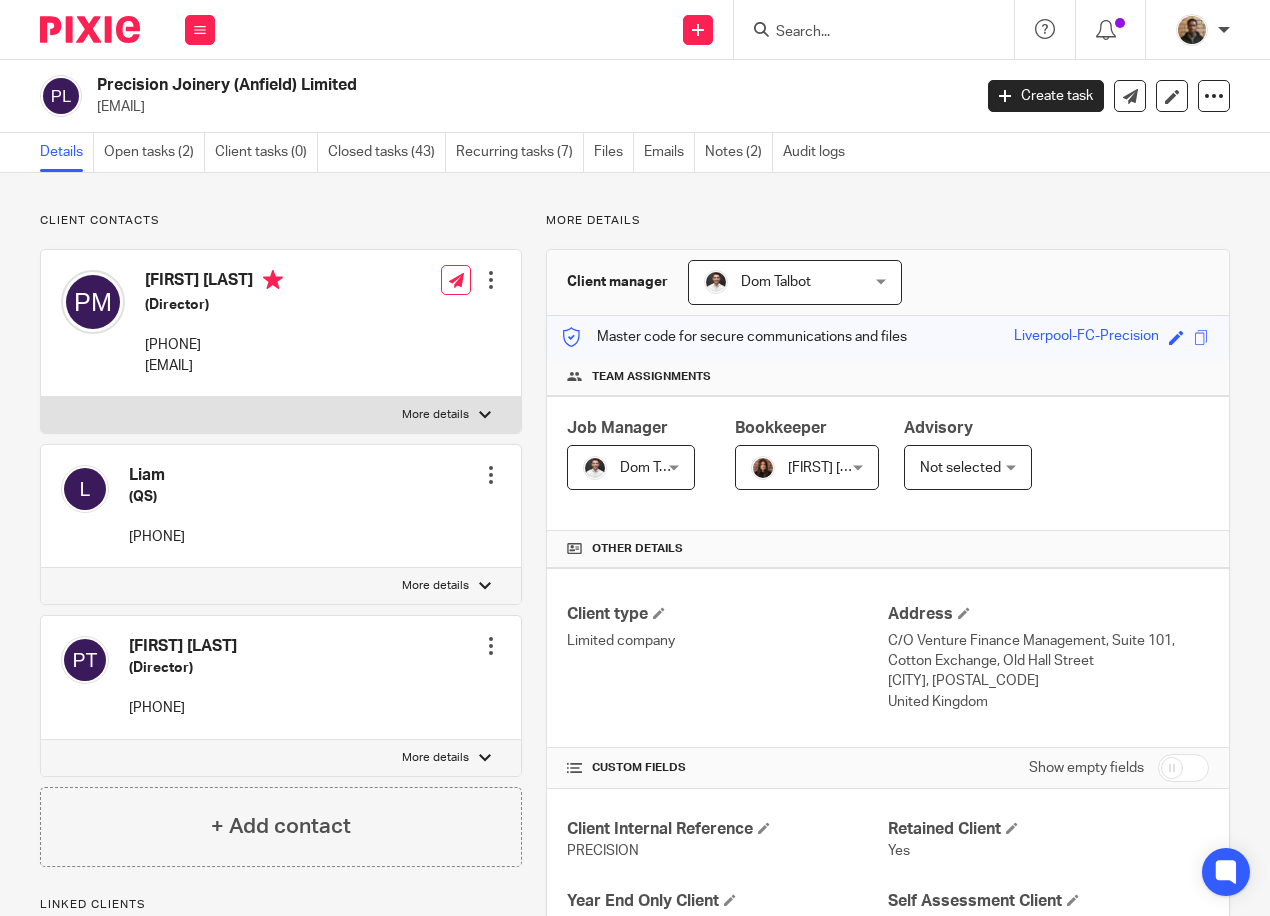 scroll, scrollTop: 0, scrollLeft: 0, axis: both 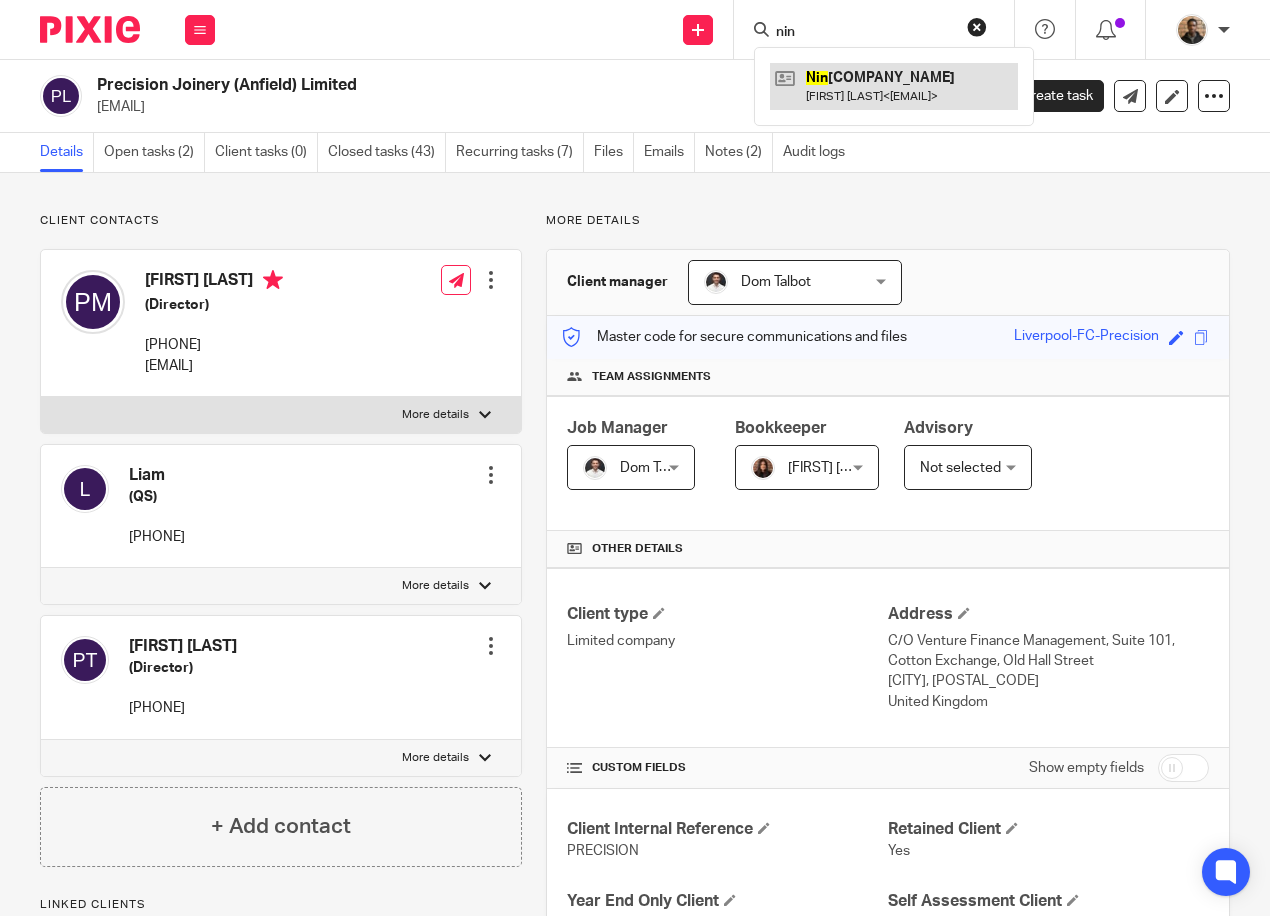 type on "nin" 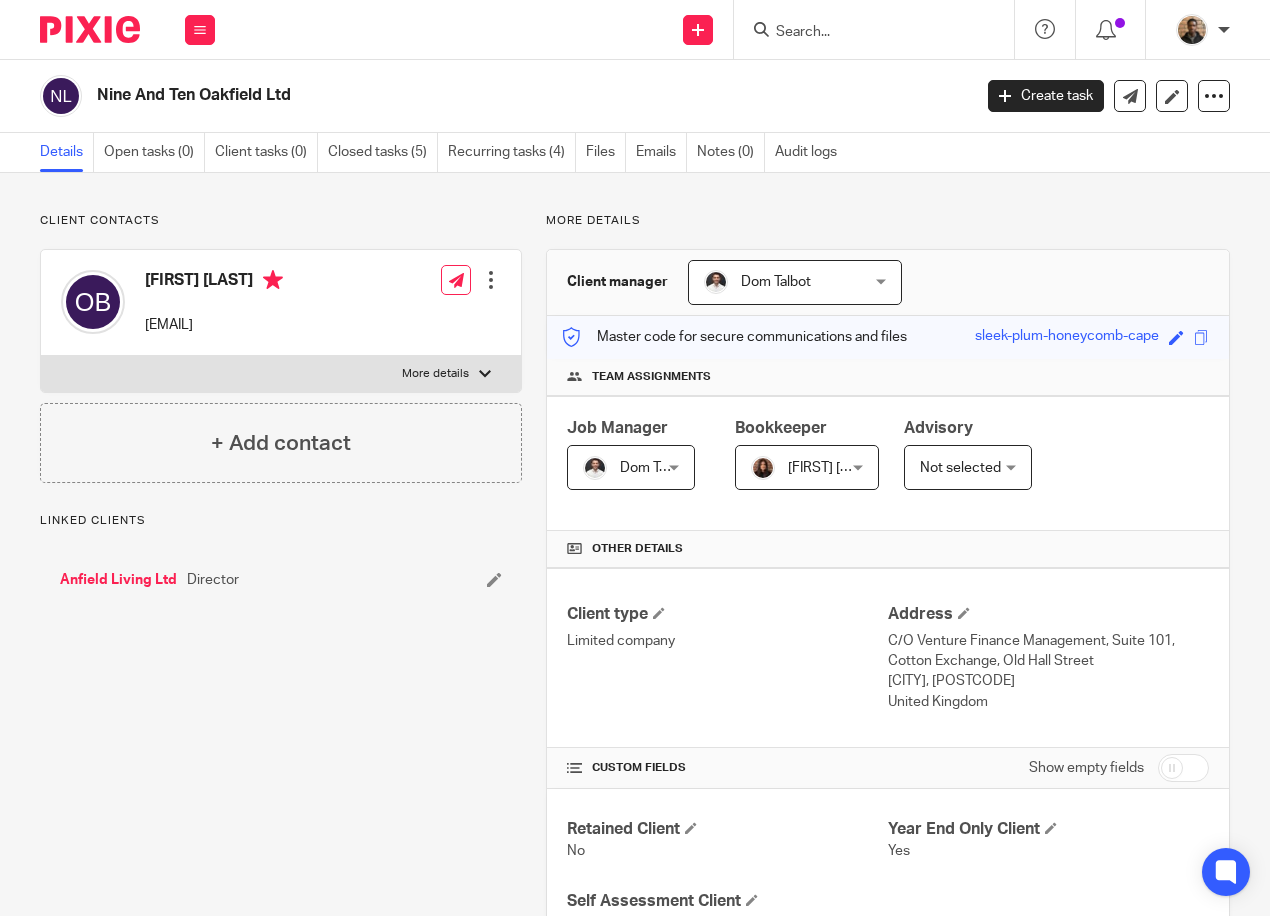 scroll, scrollTop: 0, scrollLeft: 0, axis: both 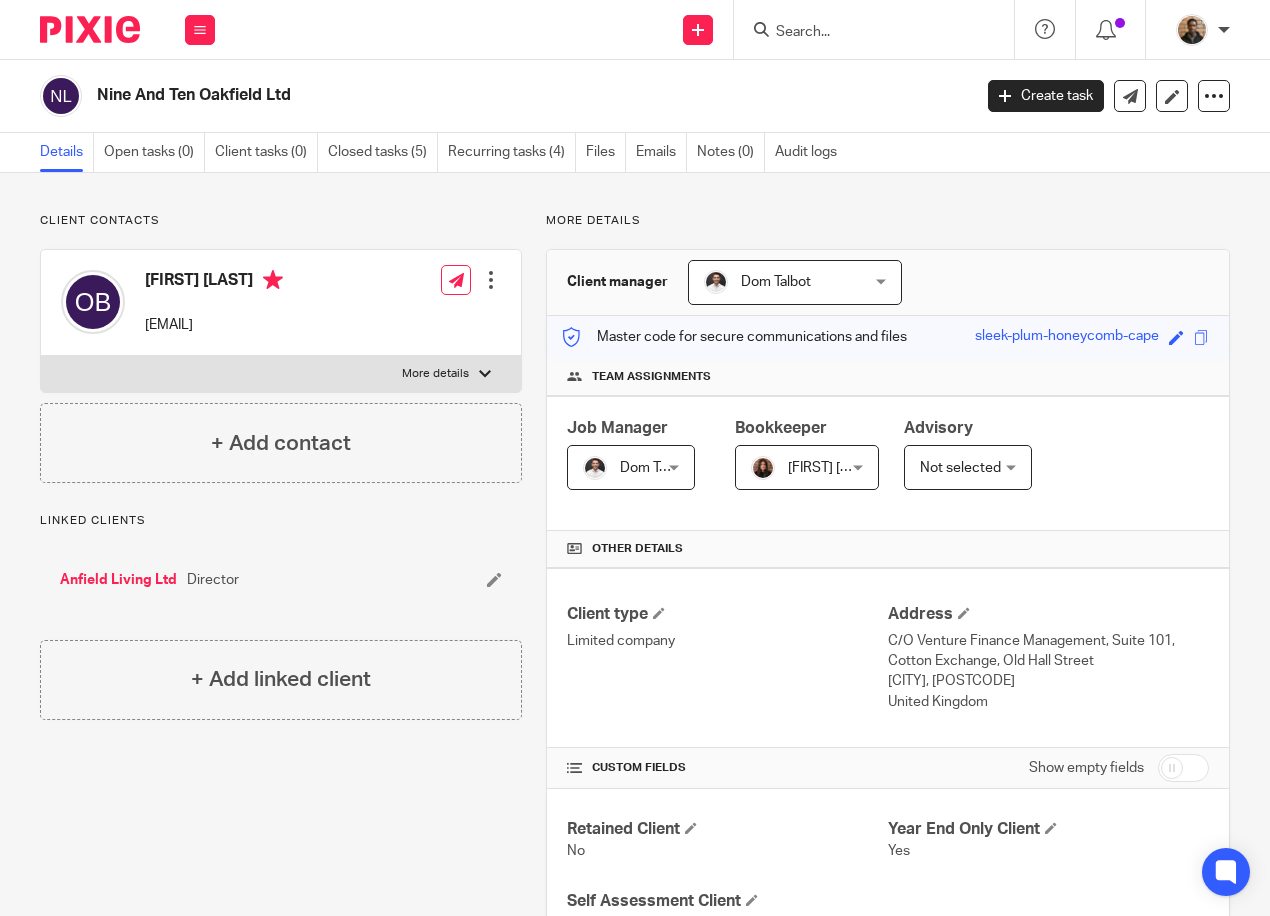 drag, startPoint x: 145, startPoint y: 327, endPoint x: 357, endPoint y: 338, distance: 212.28519 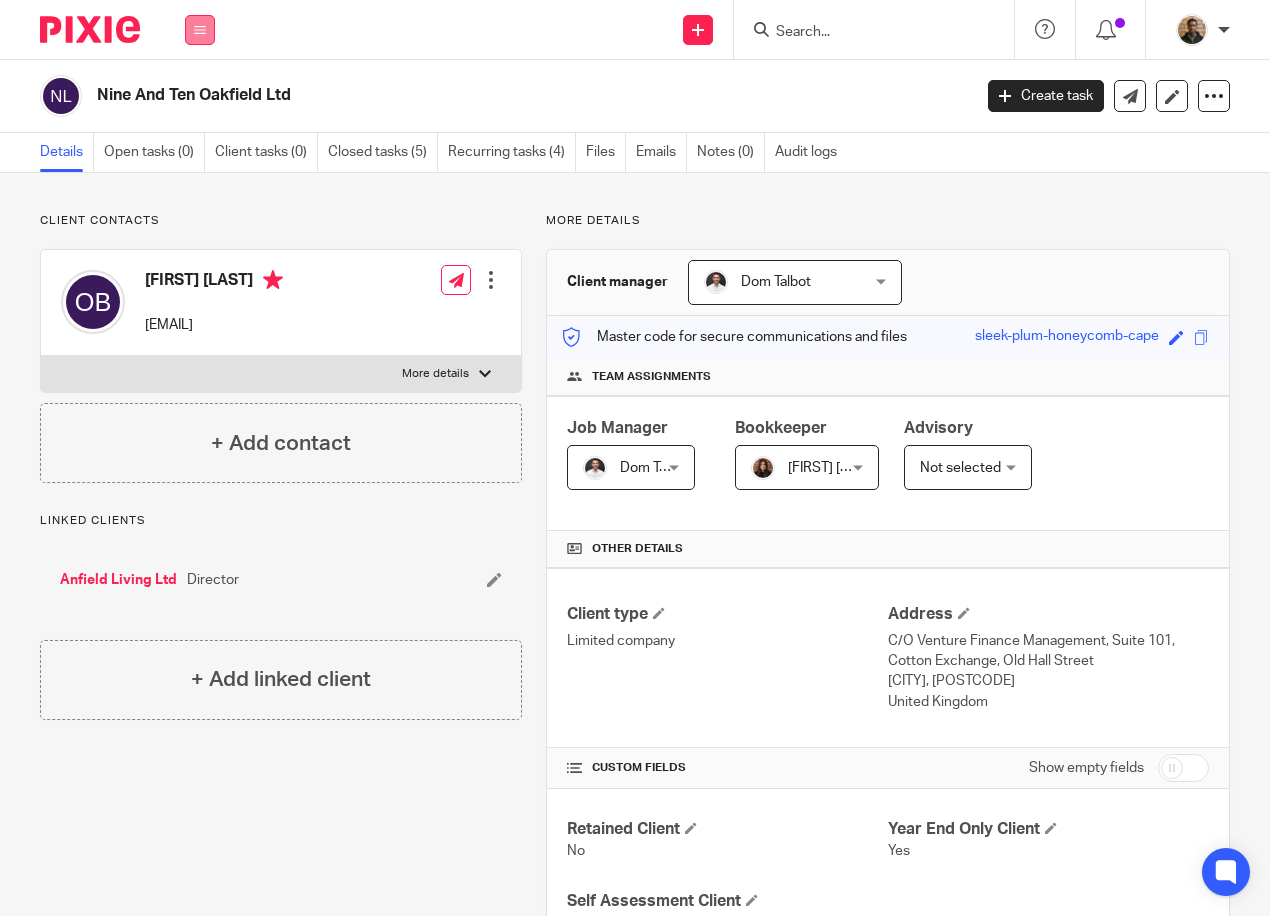 click at bounding box center [200, 30] 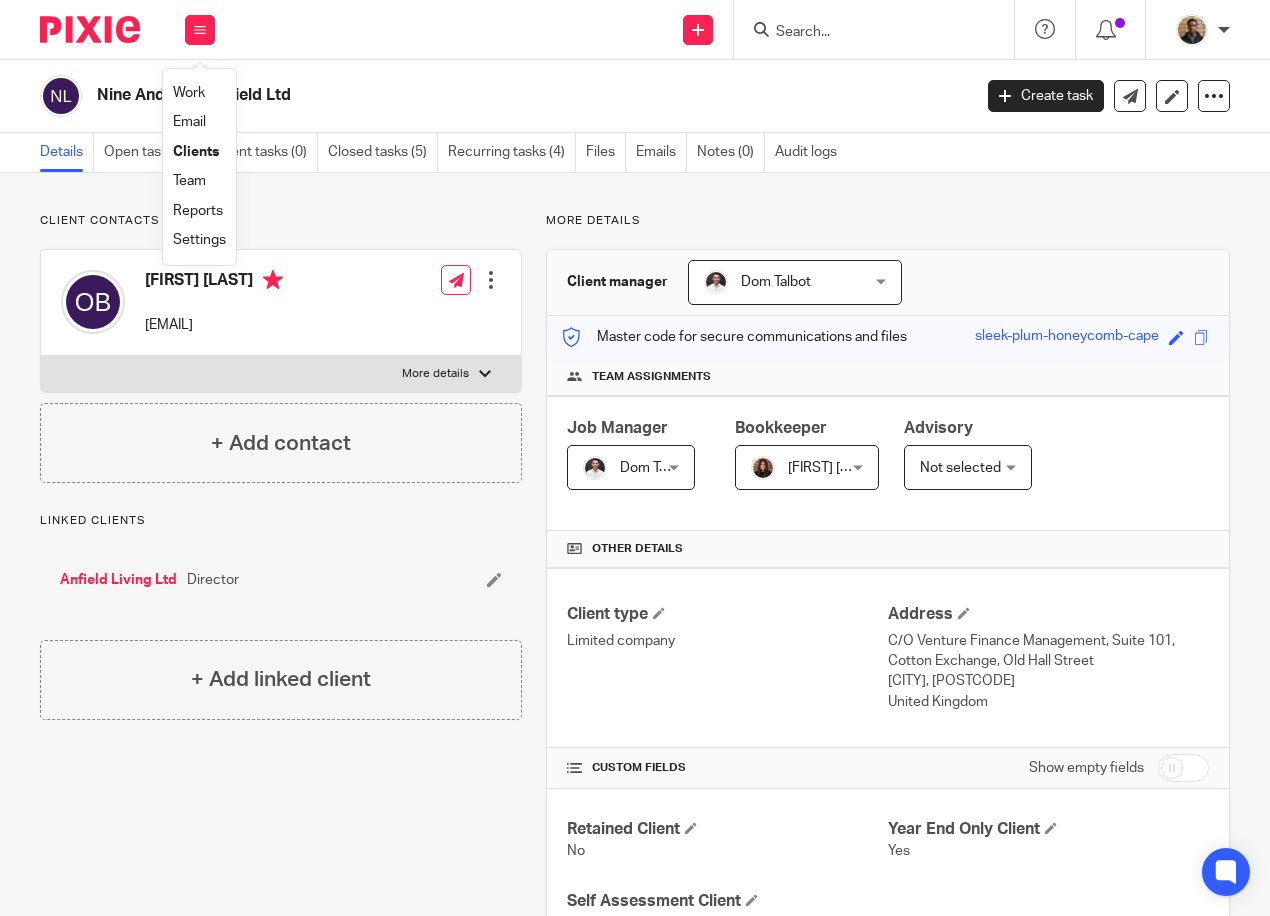 click on "Work" at bounding box center (189, 93) 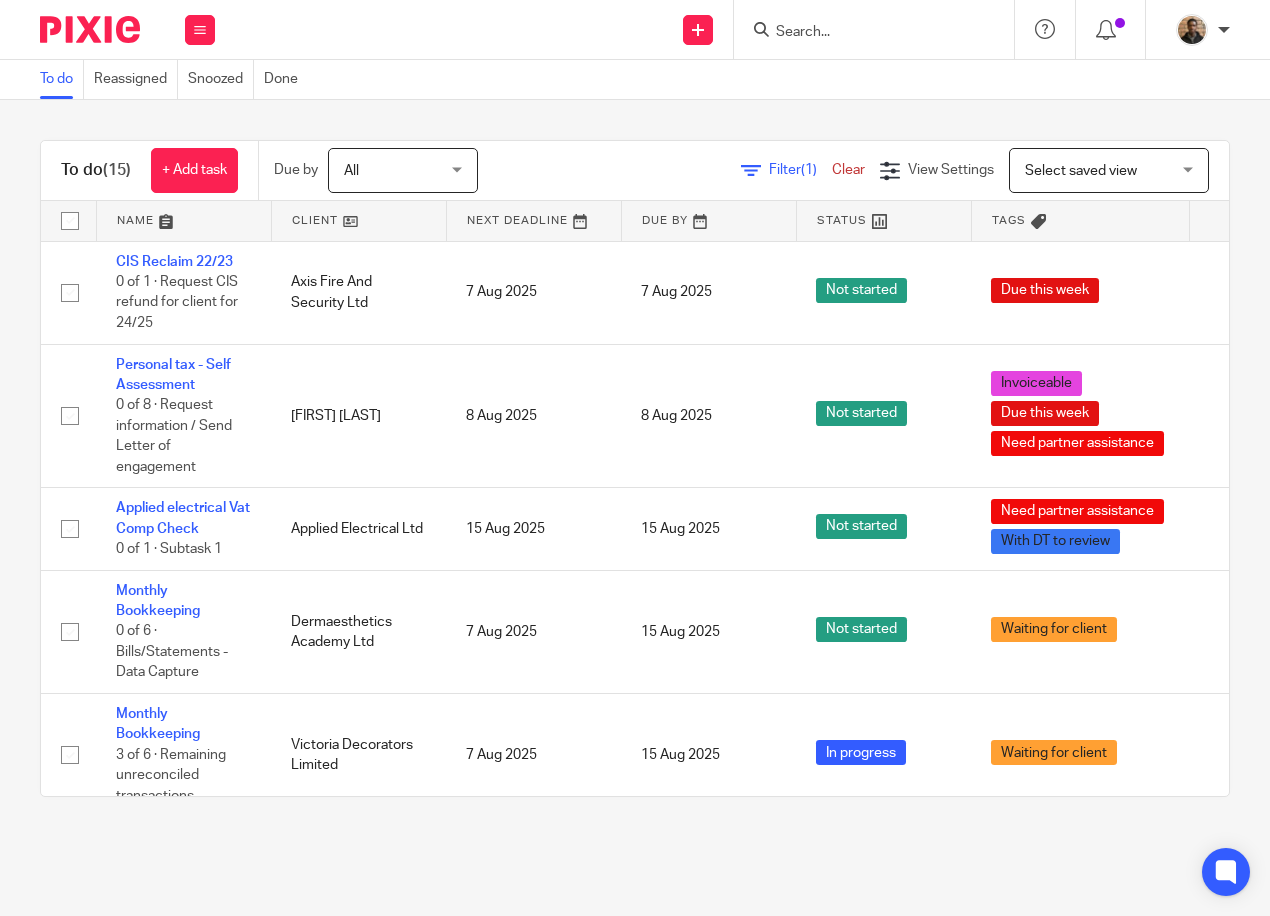 scroll, scrollTop: 0, scrollLeft: 0, axis: both 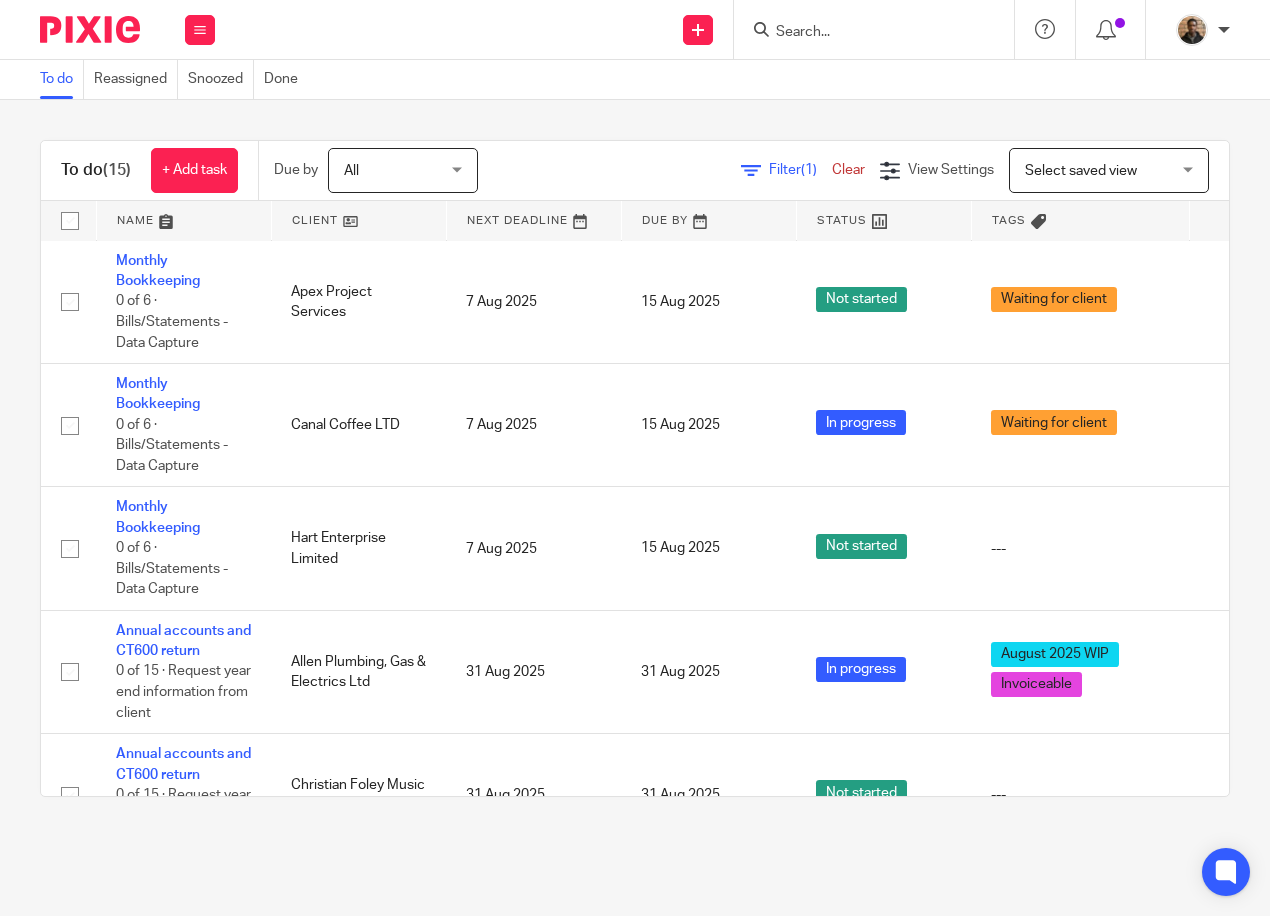 click on "Select saved view" at bounding box center (1098, 170) 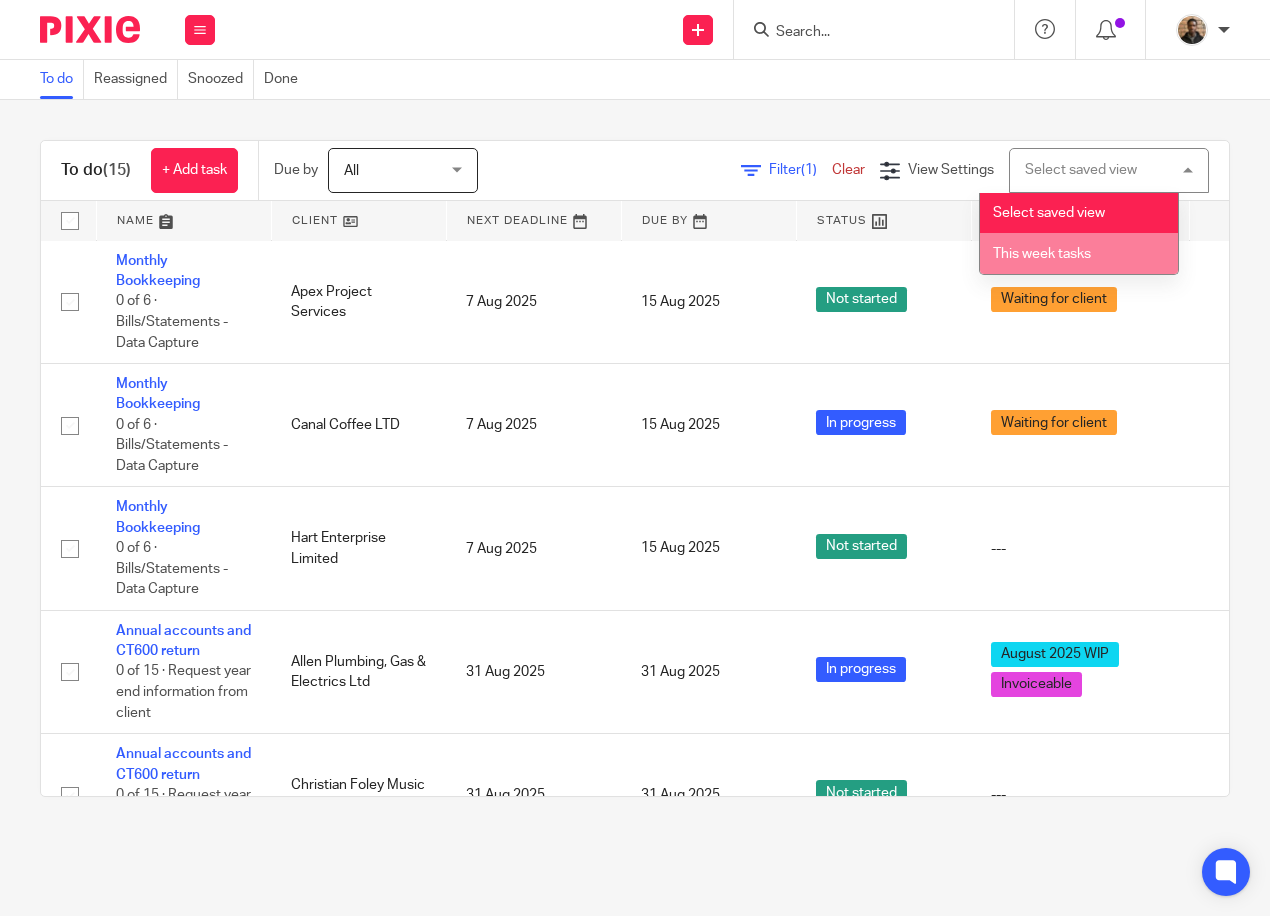 click on "This week tasks" at bounding box center (1079, 253) 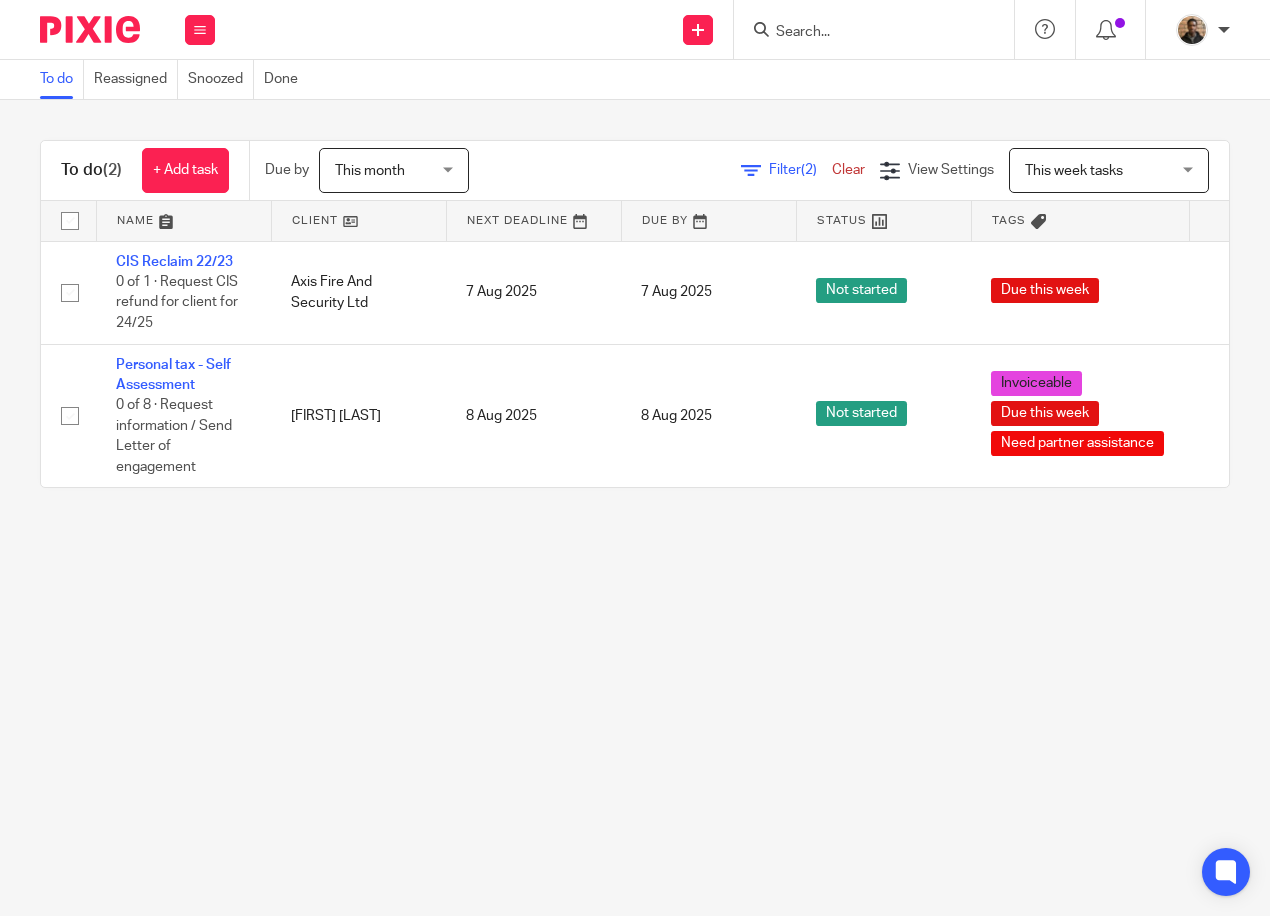 scroll, scrollTop: 0, scrollLeft: 0, axis: both 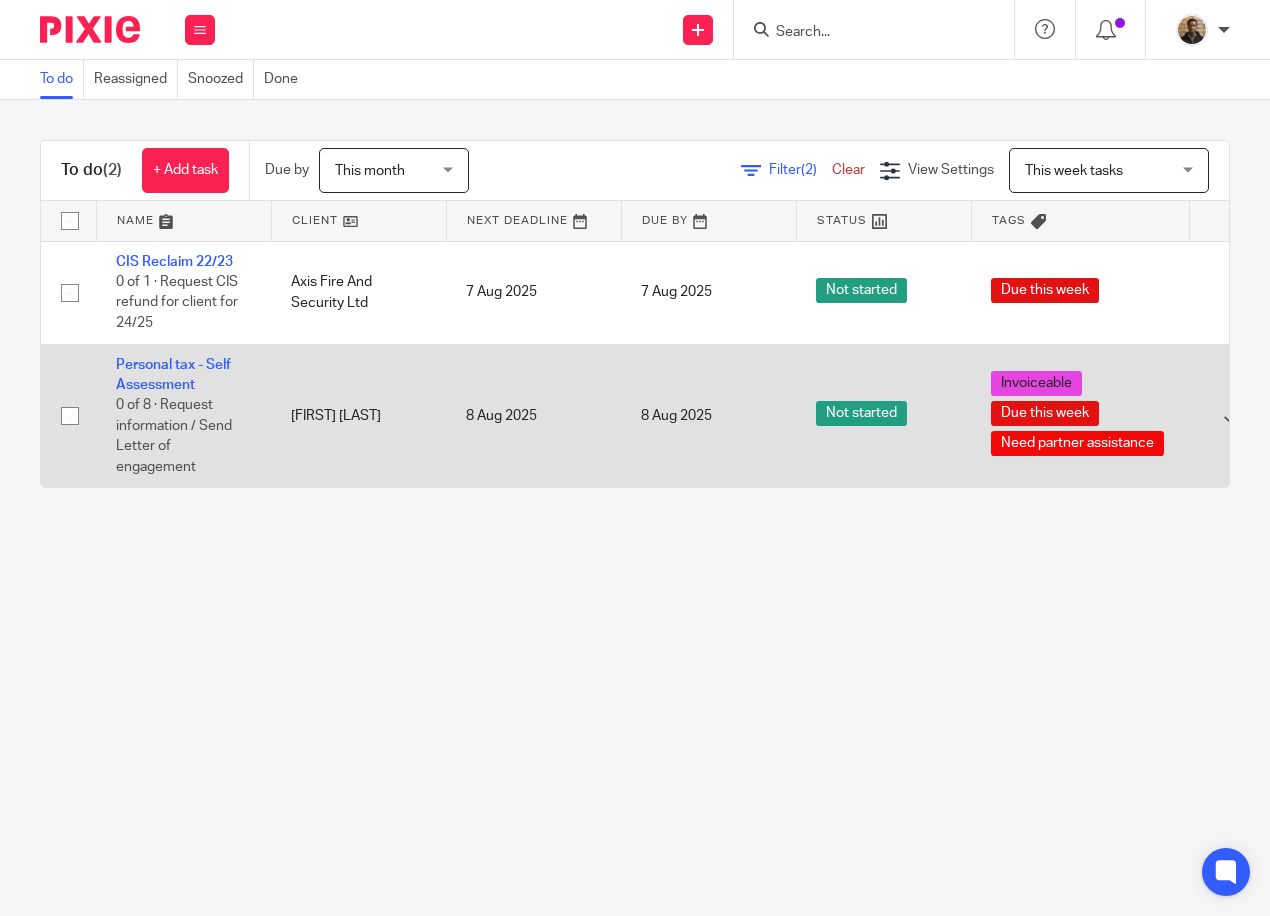 click on "[FIRST] [LAST]" at bounding box center [358, 415] 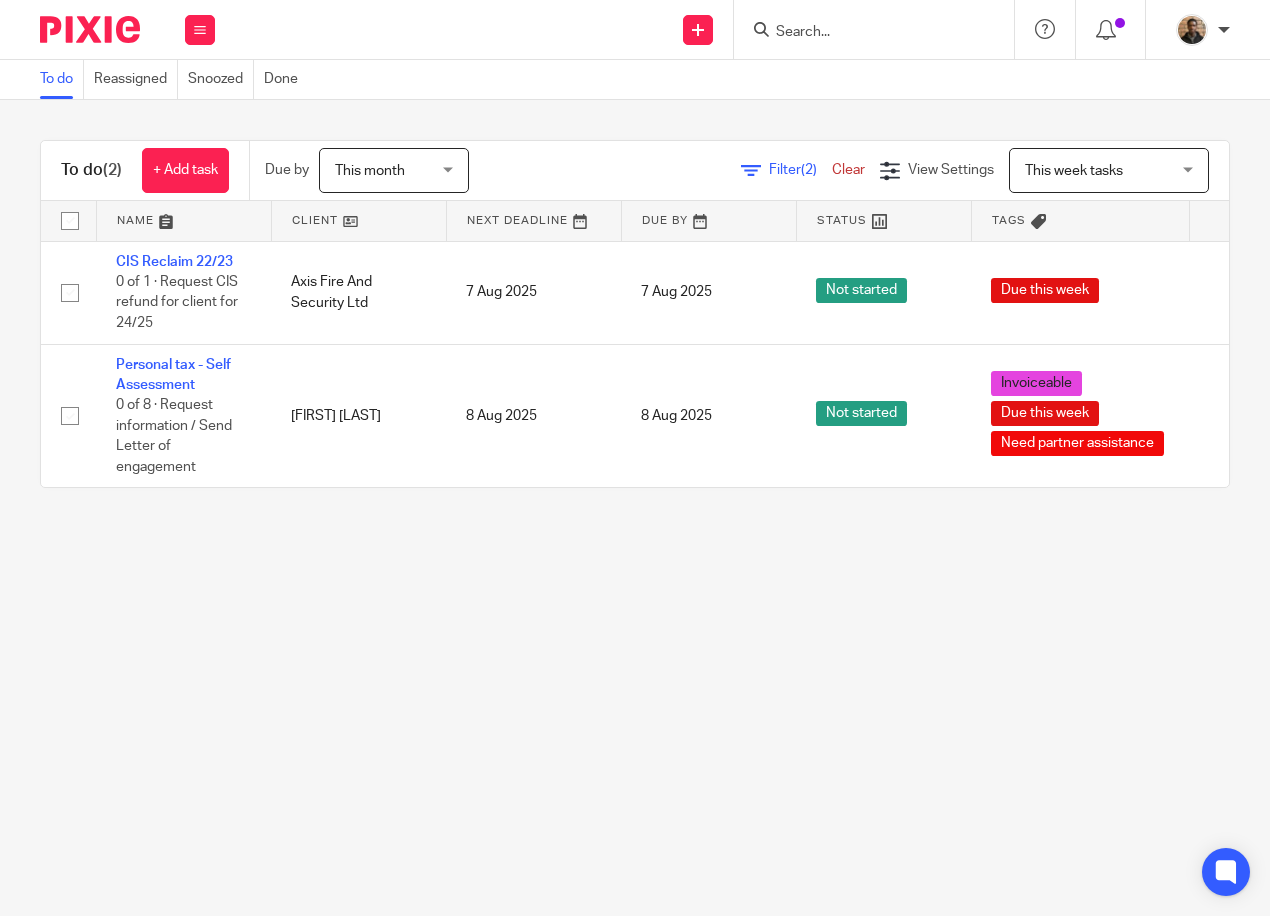 click on "This month
This month" at bounding box center [394, 170] 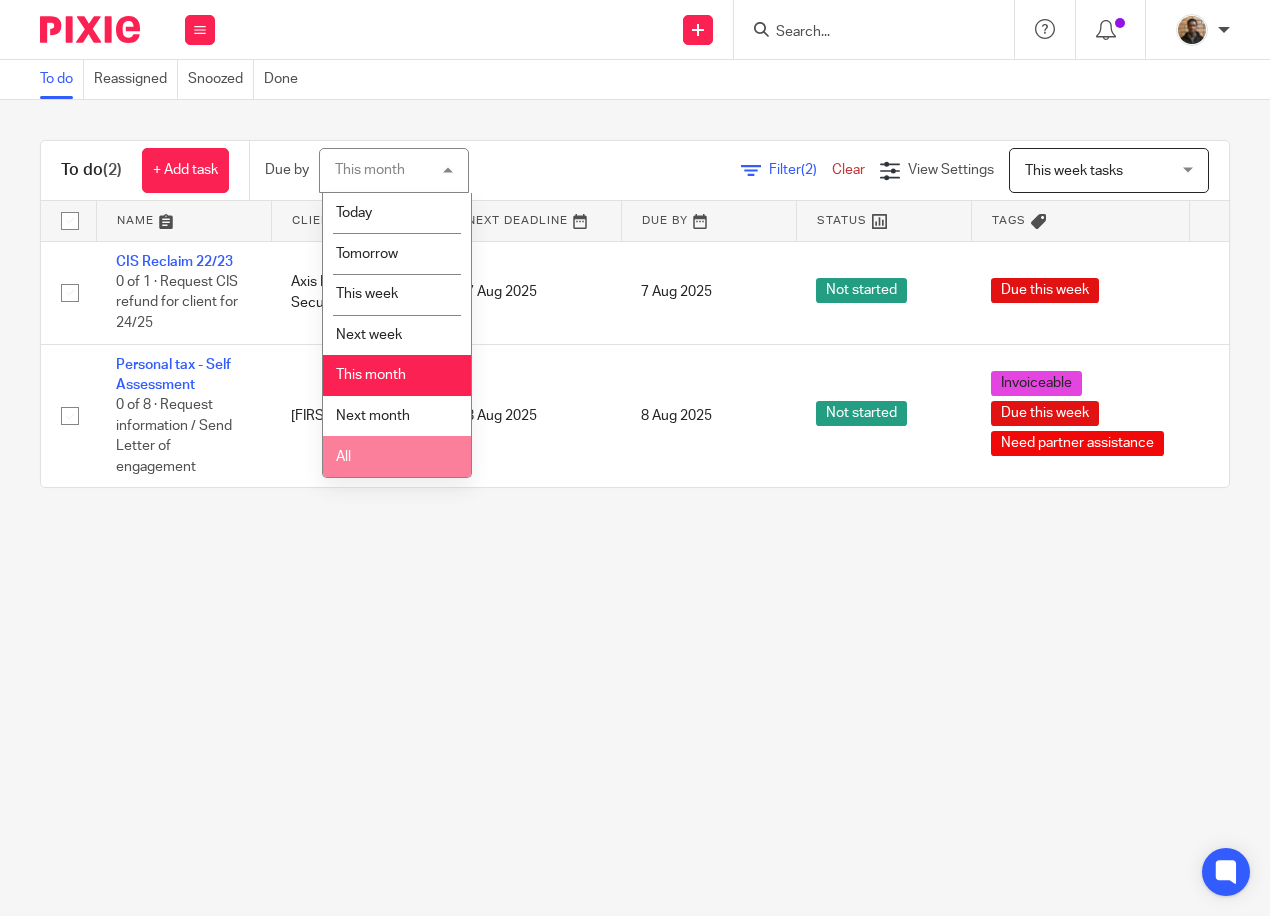click on "All" at bounding box center [397, 456] 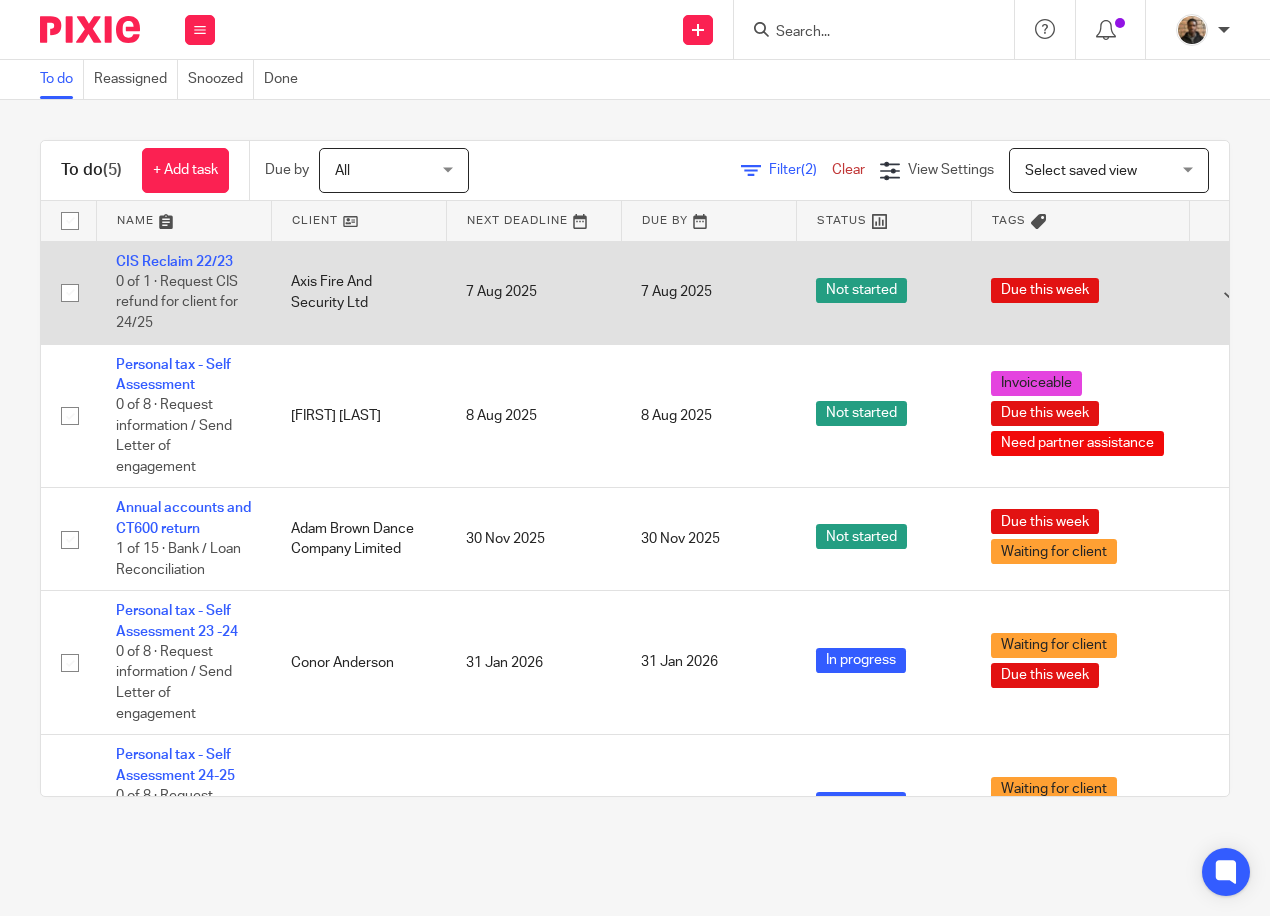 scroll, scrollTop: 0, scrollLeft: 0, axis: both 